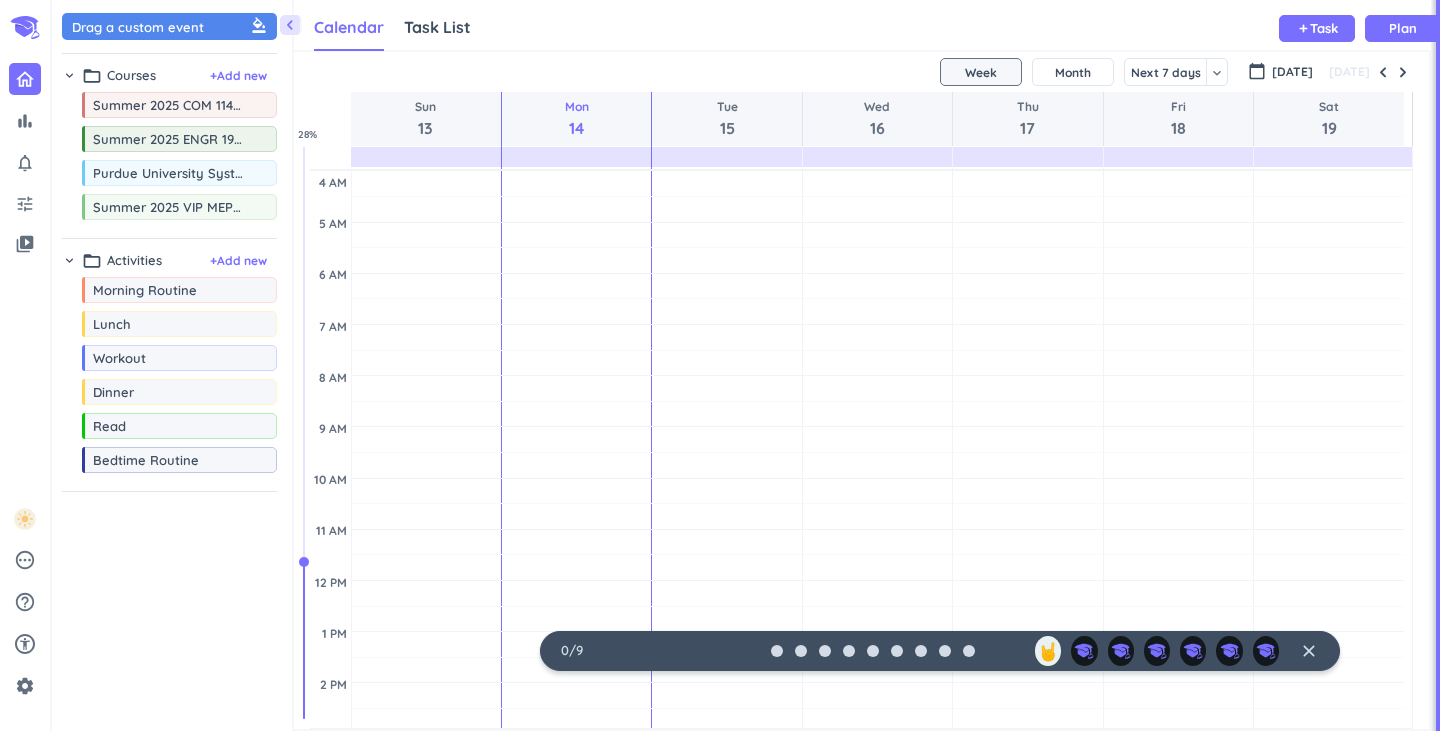 scroll, scrollTop: 0, scrollLeft: 0, axis: both 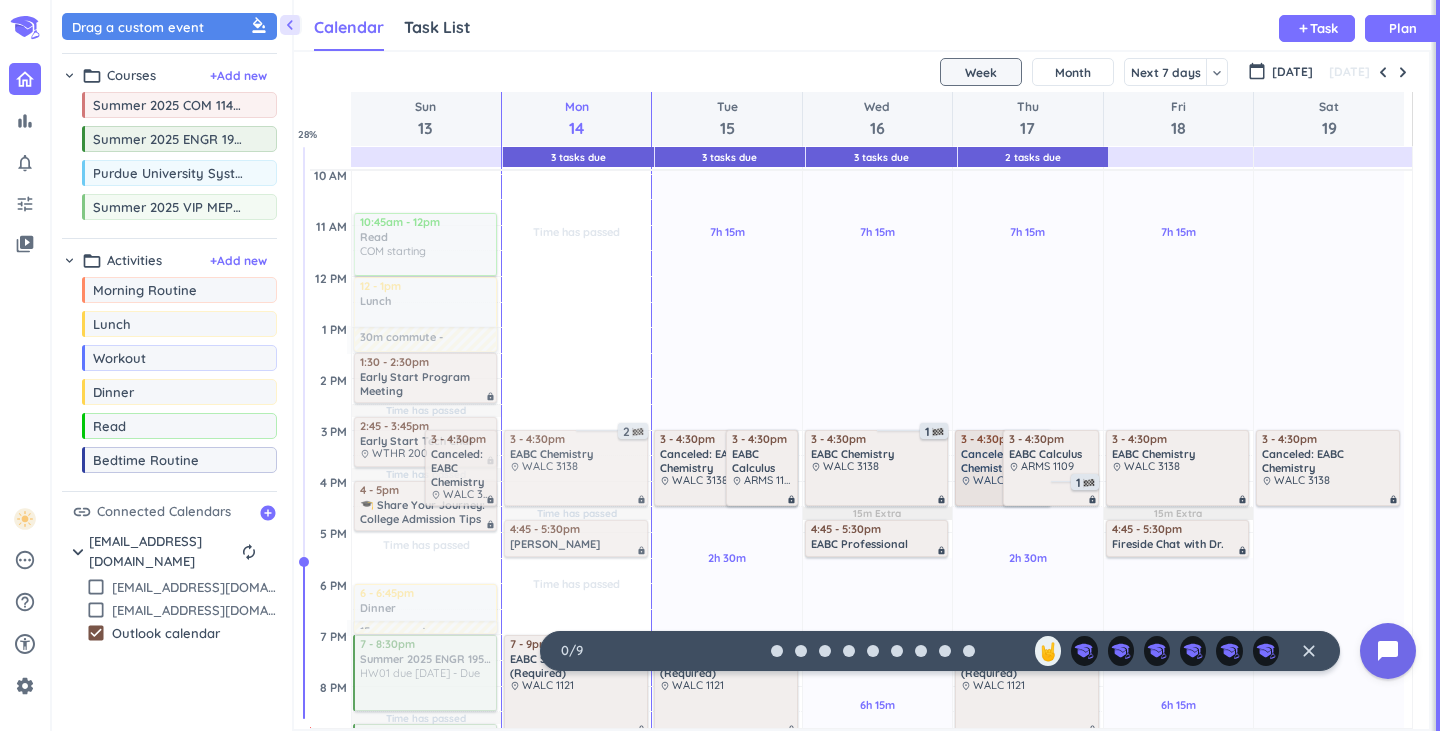 click on "place WALC 3138" at bounding box center [1004, 480] 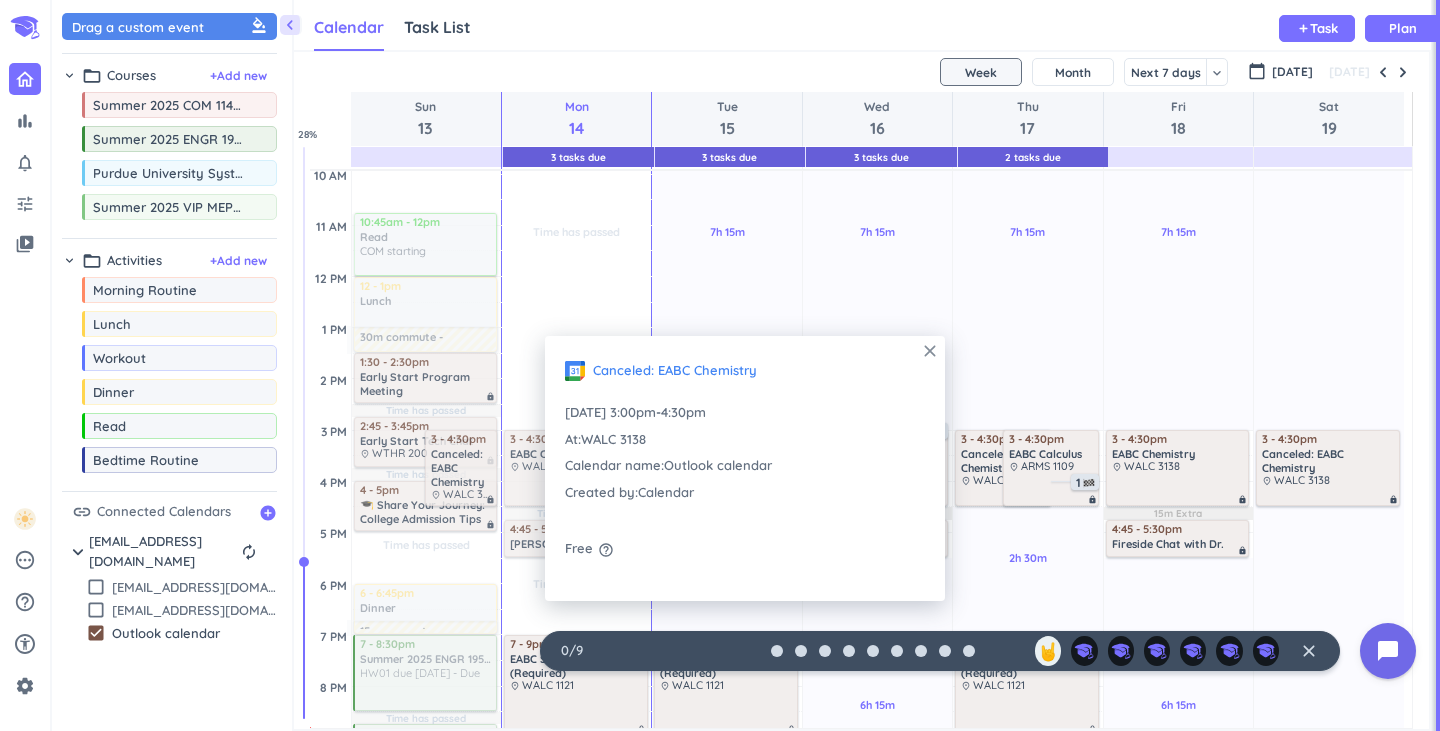 click on "close" at bounding box center (930, 351) 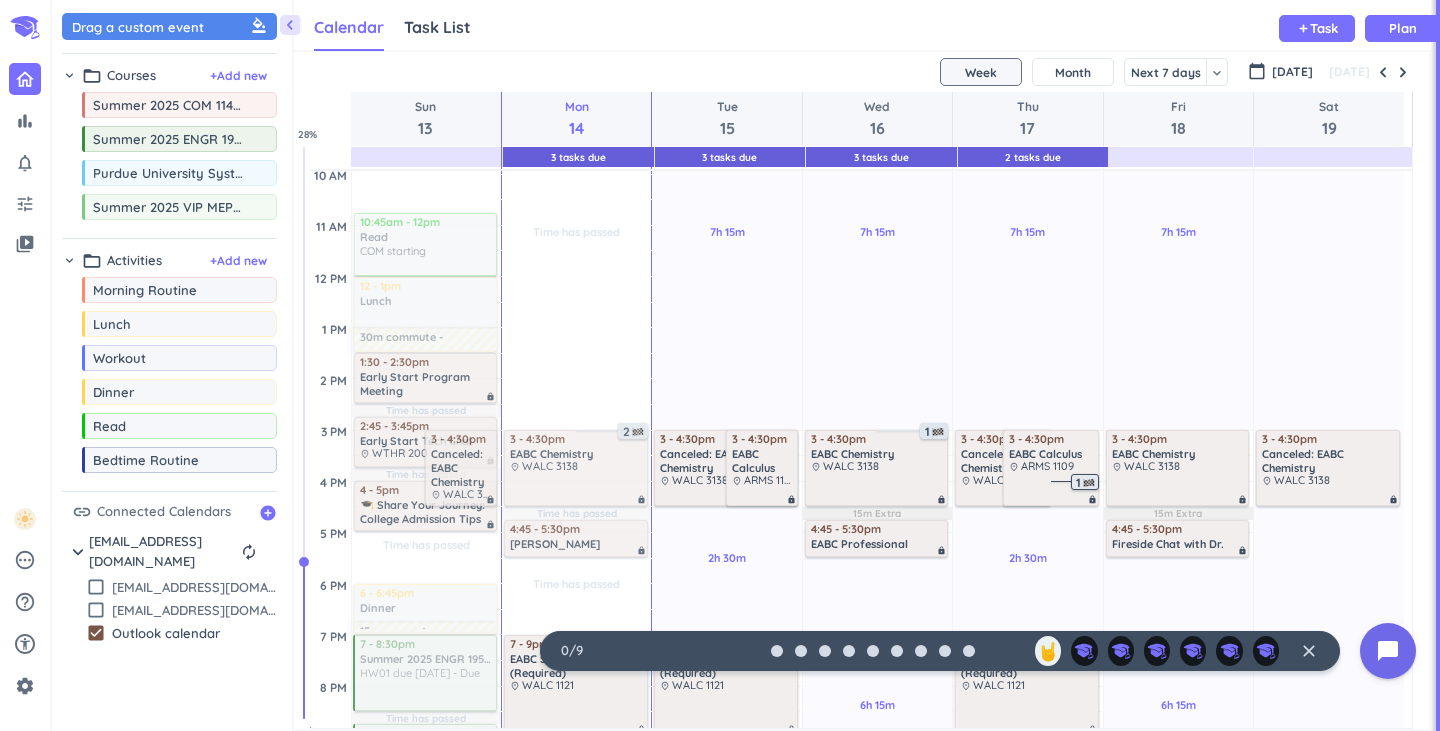 click at bounding box center (1089, 483) 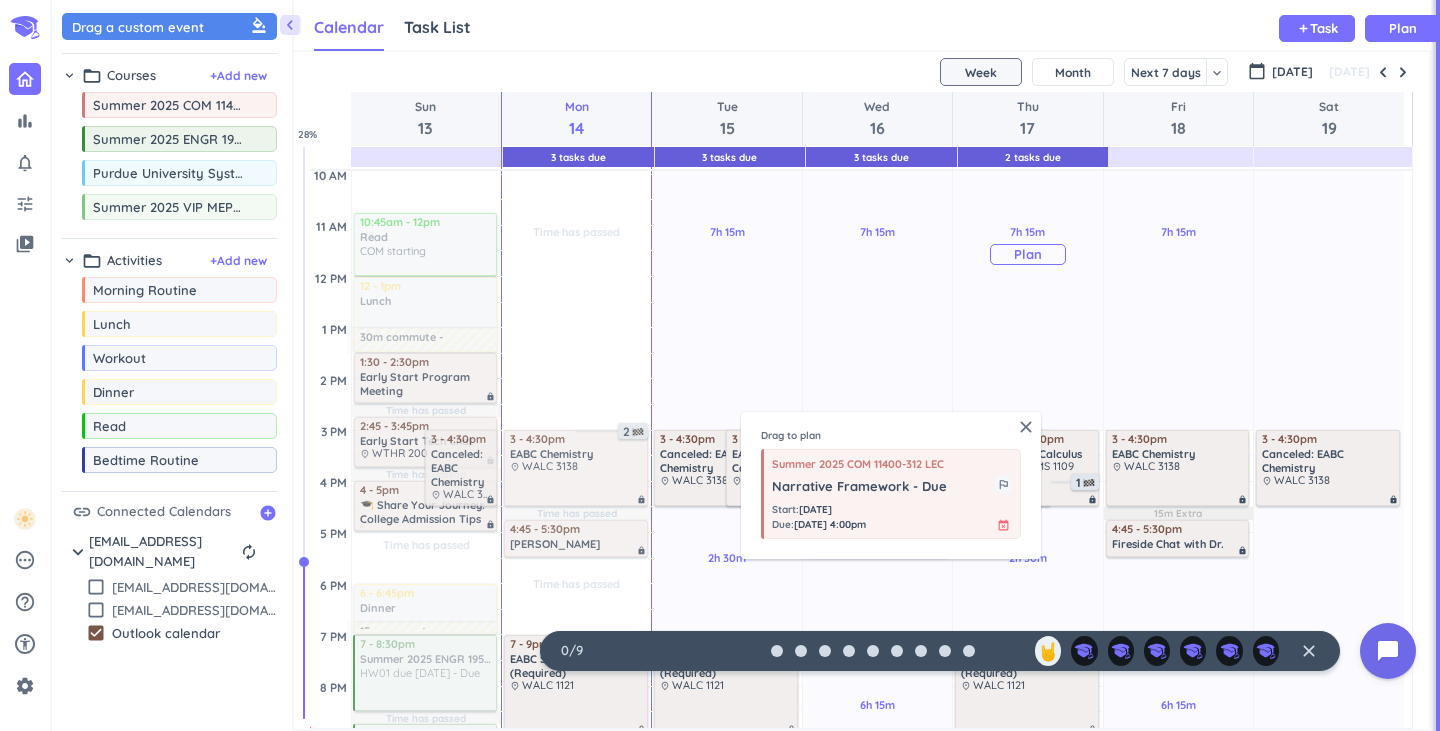 click on "7h 15m Past due Plan" at bounding box center (1027, 244) 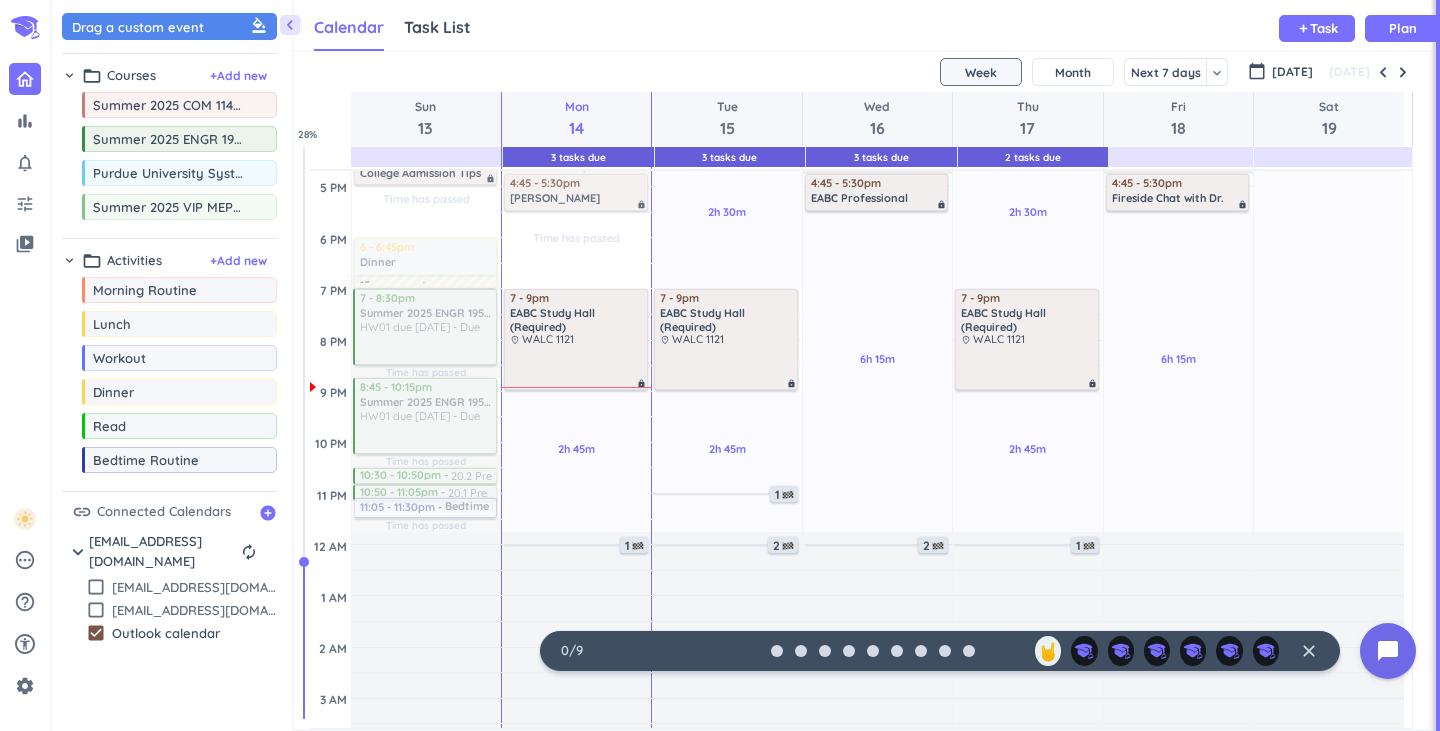 scroll, scrollTop: 651, scrollLeft: 0, axis: vertical 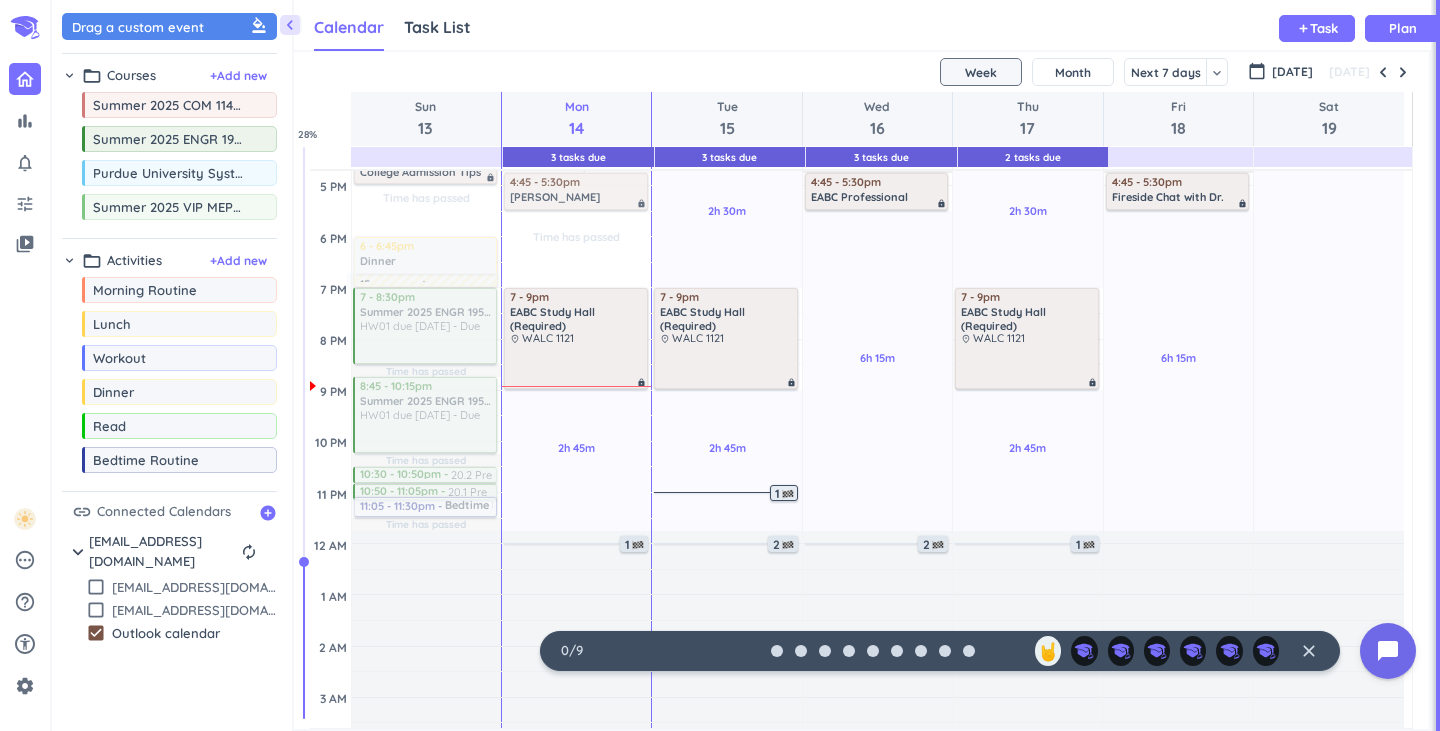 click on "1" at bounding box center [786, 494] 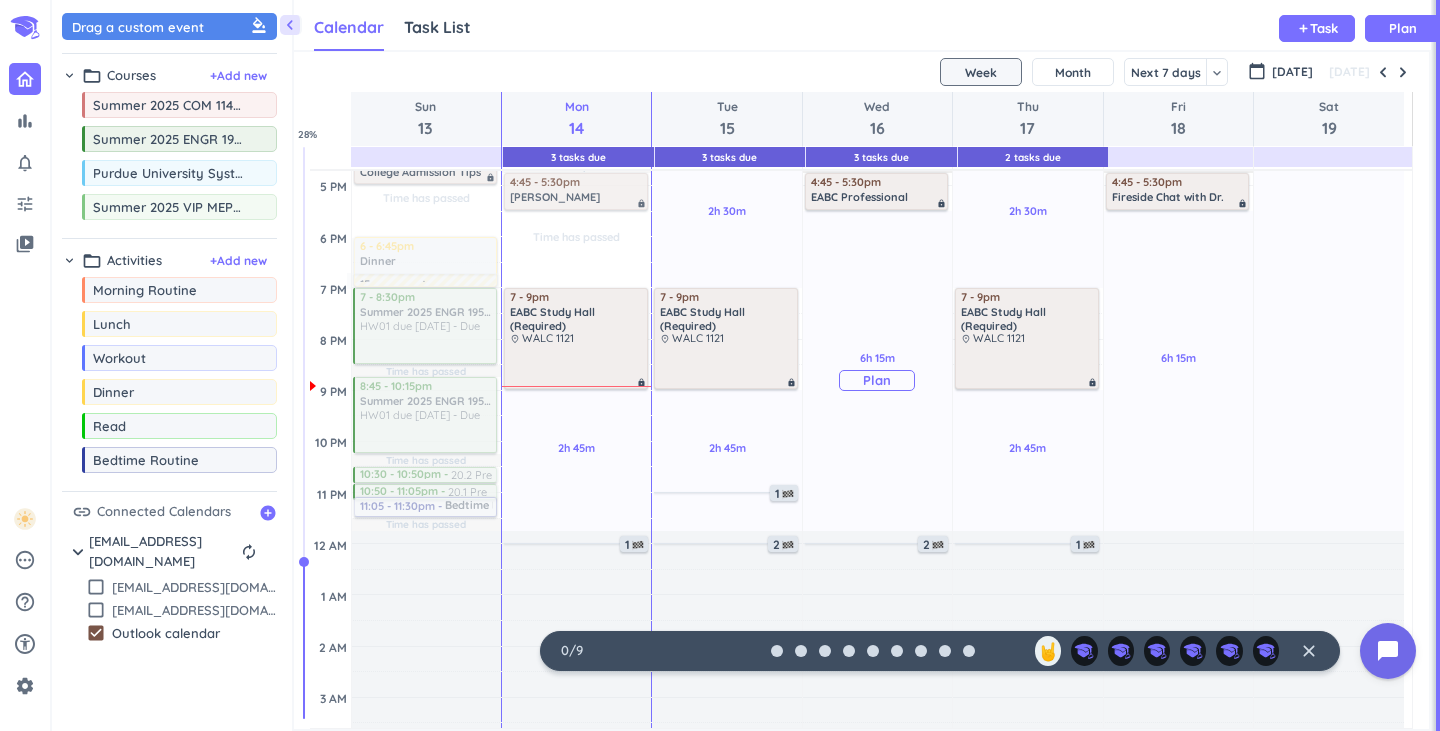 click on "6h 15m Past due Plan" at bounding box center (877, 371) 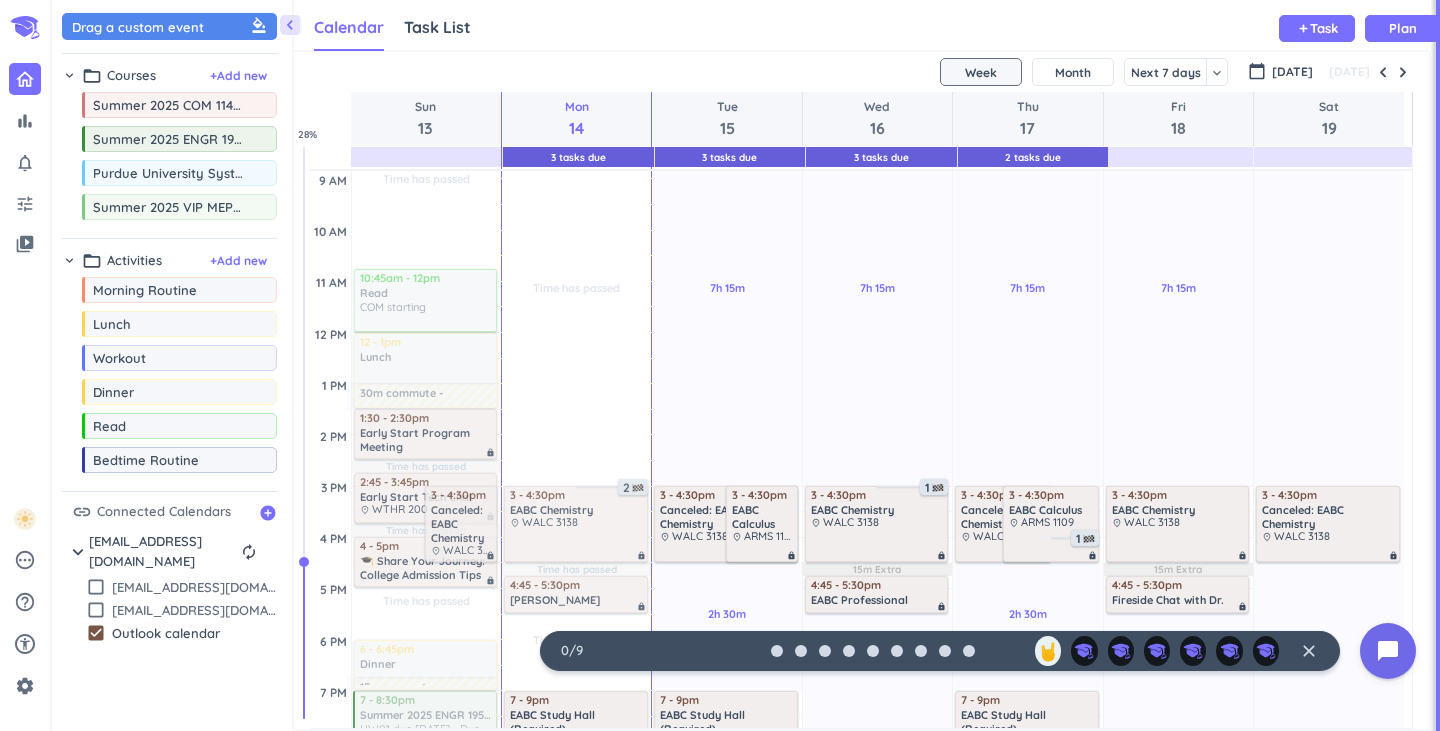 scroll, scrollTop: 242, scrollLeft: 0, axis: vertical 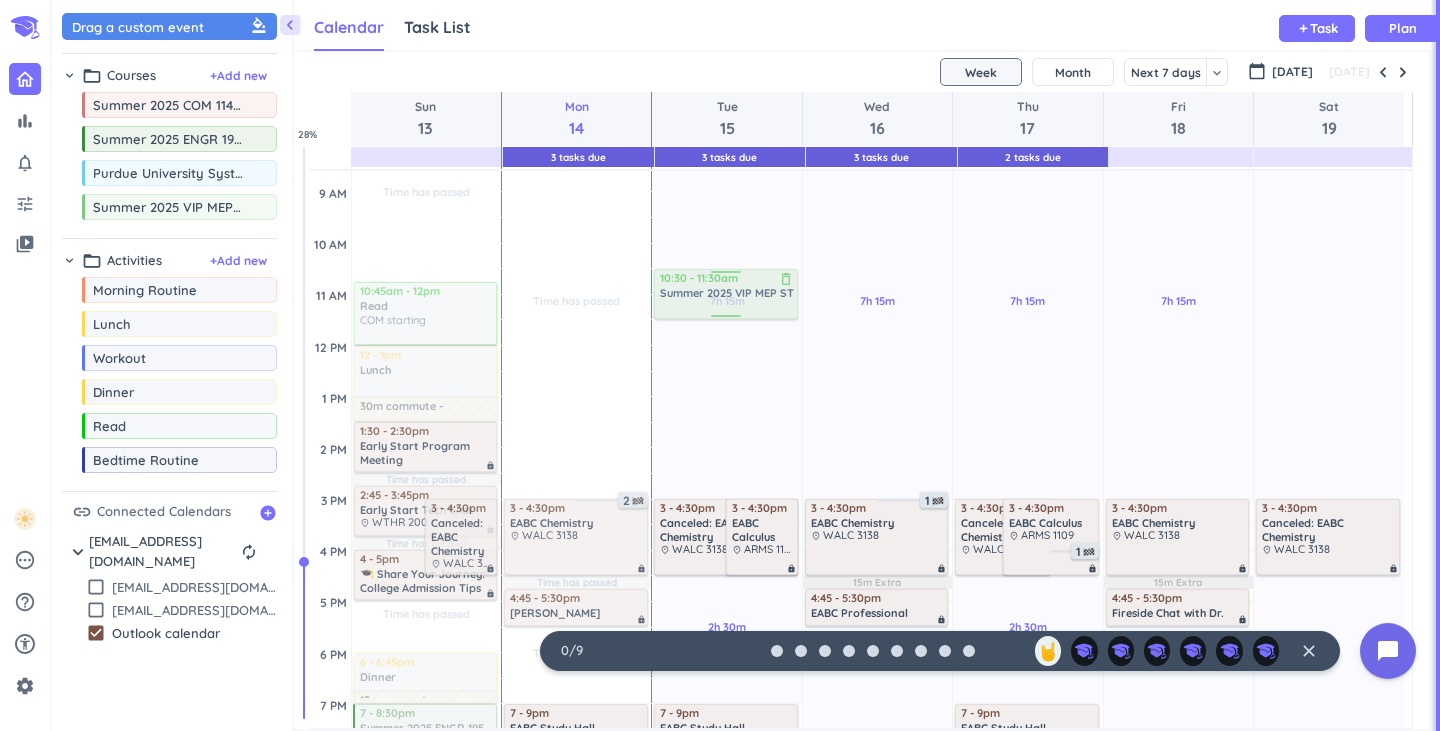 drag, startPoint x: 245, startPoint y: 210, endPoint x: 746, endPoint y: 270, distance: 504.58002 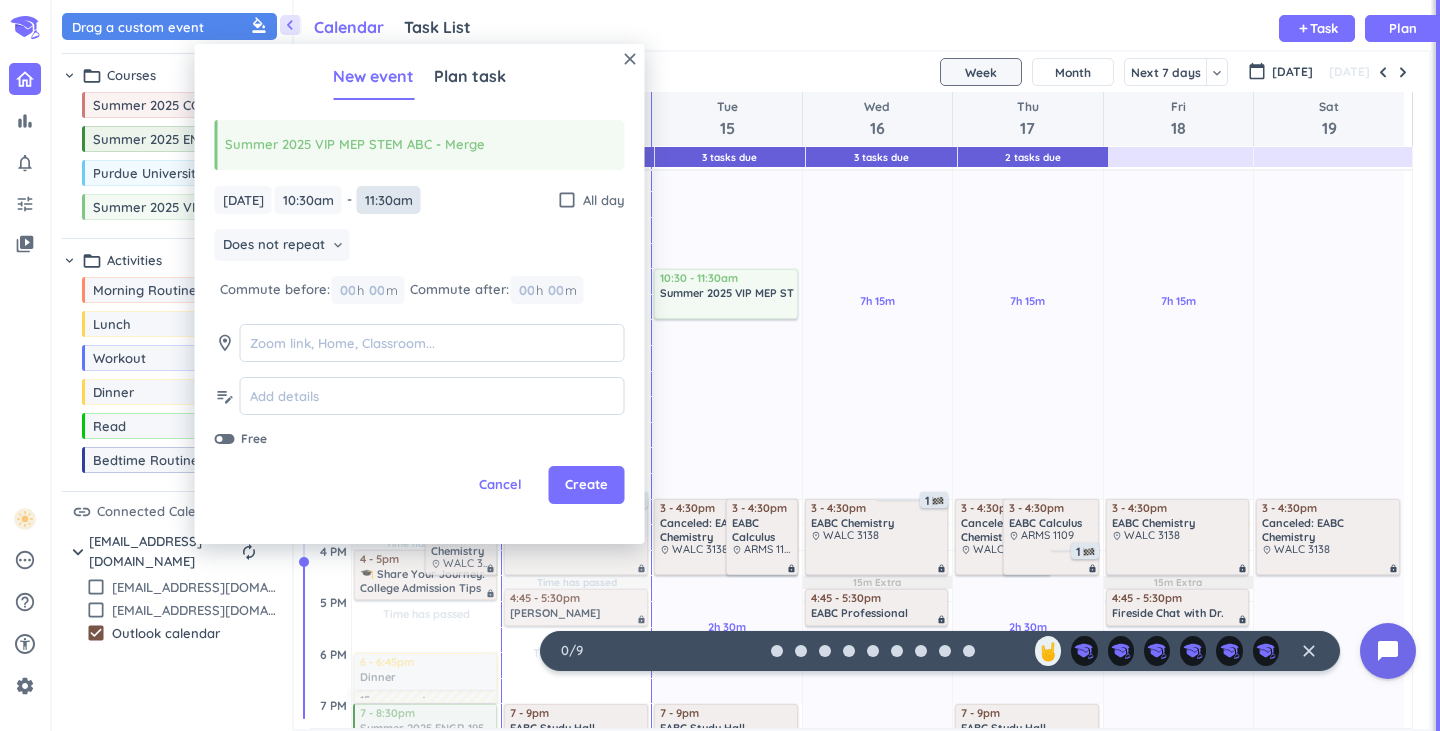 click on "11:30am" at bounding box center (389, 200) 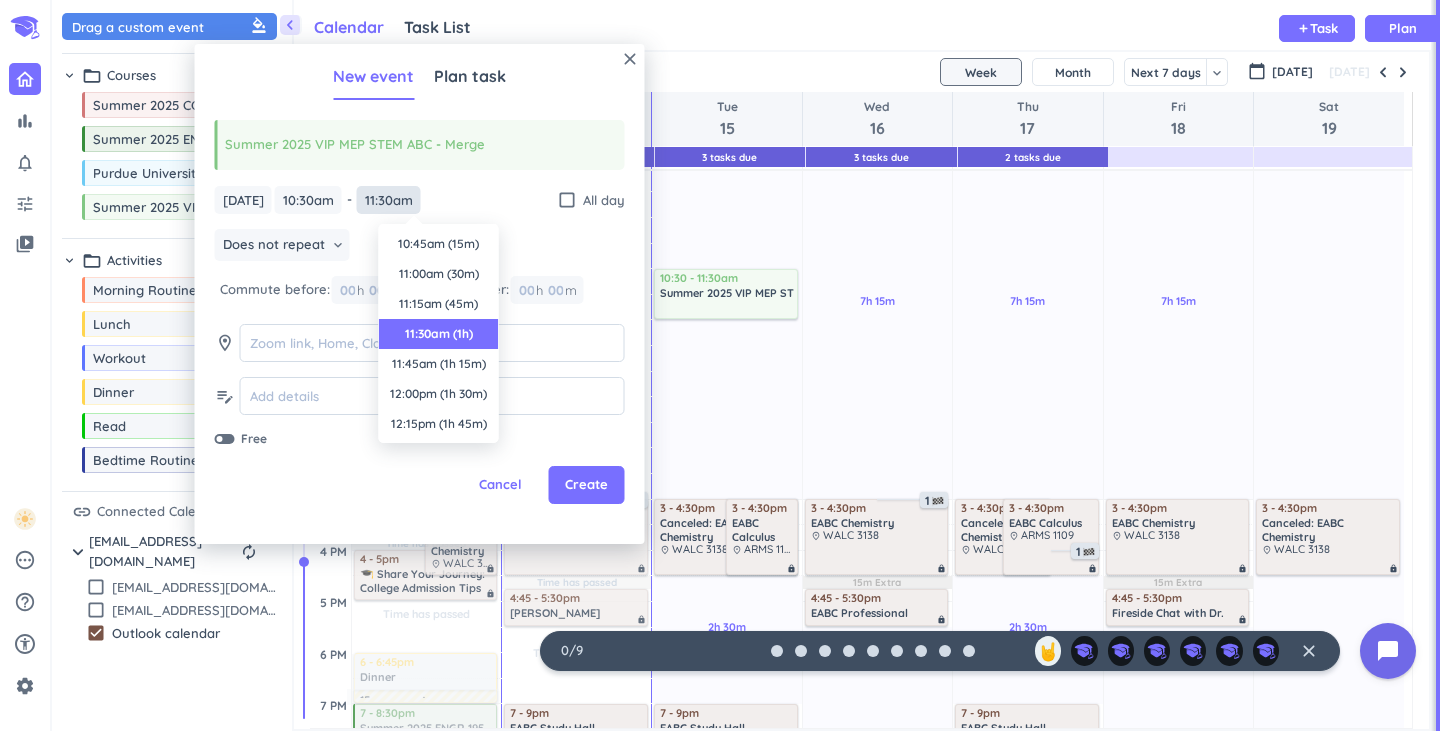 scroll, scrollTop: 90, scrollLeft: 0, axis: vertical 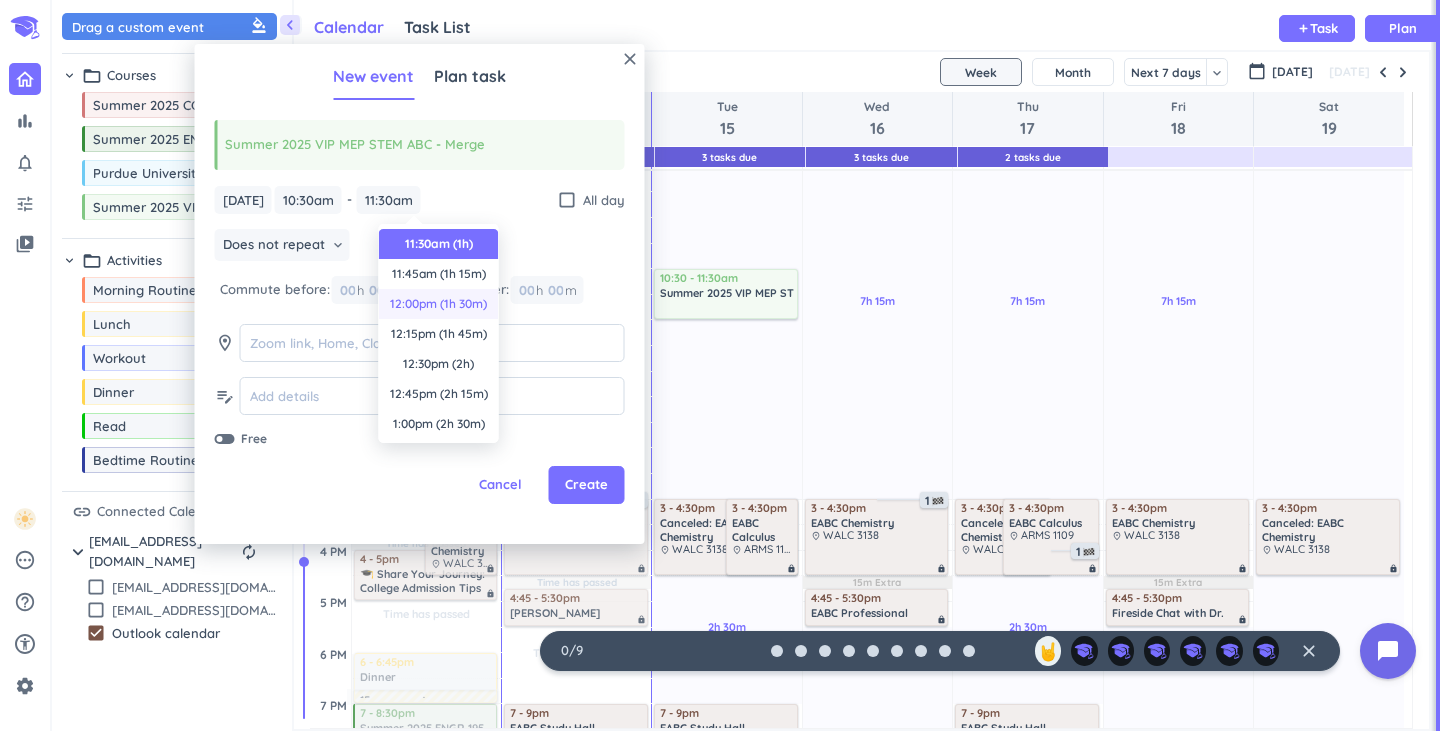 click on "12:00pm (1h 30m)" at bounding box center (439, 304) 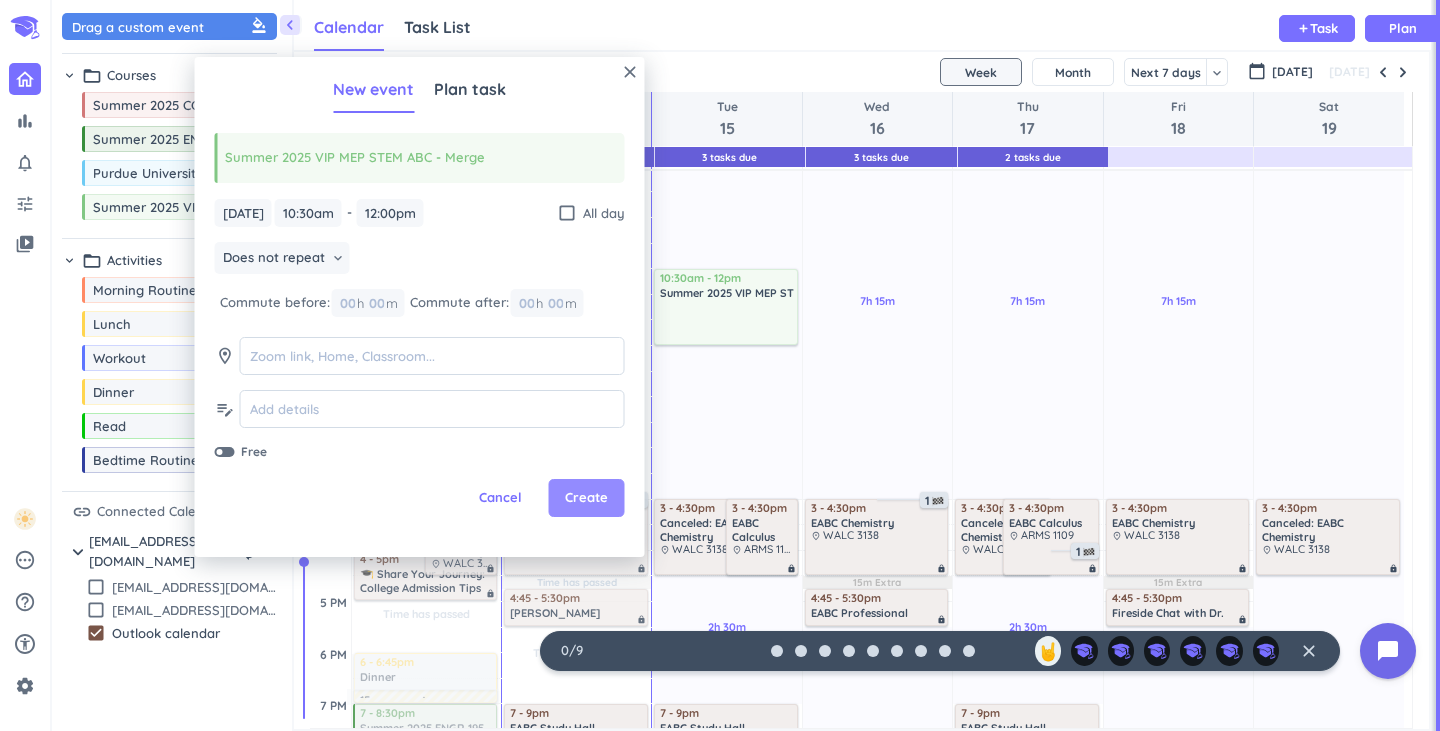 click on "Create" at bounding box center (586, 498) 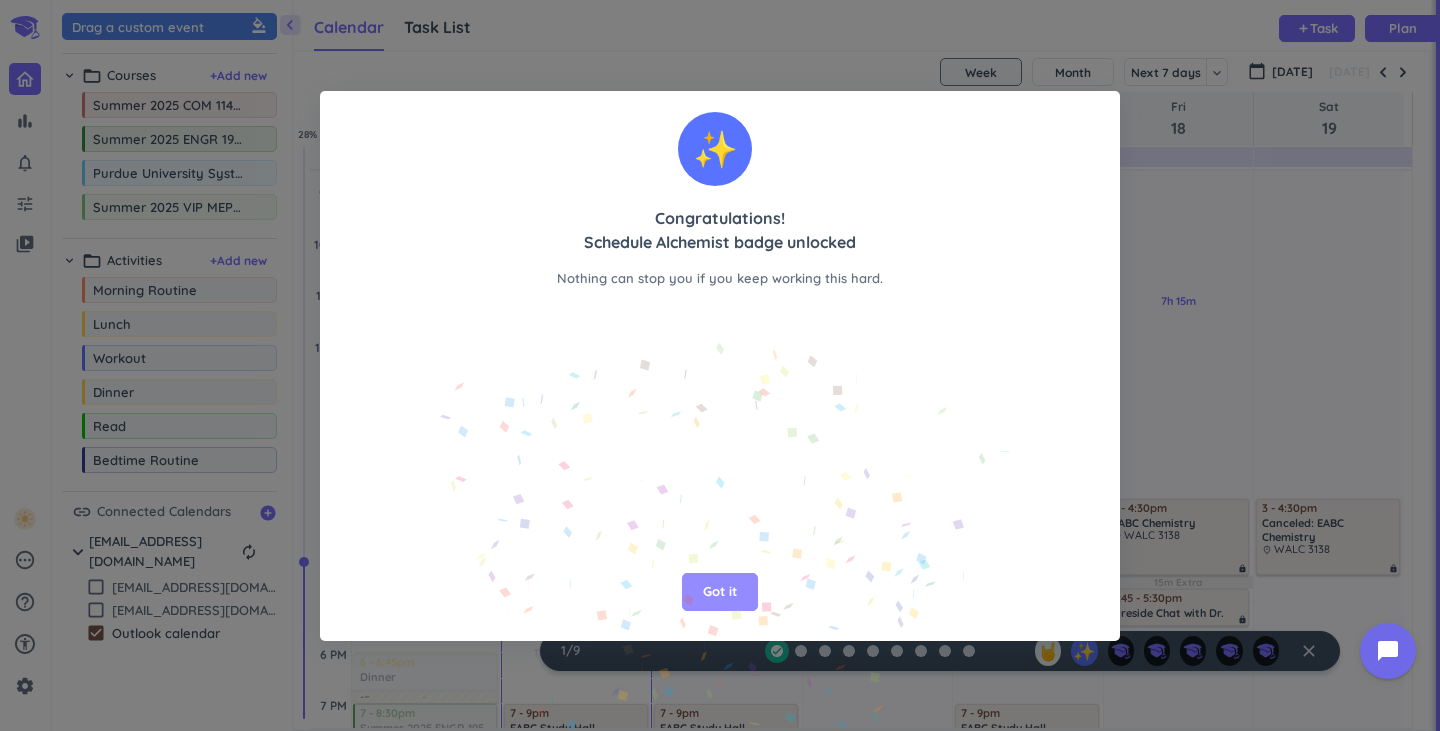 click on "Got it" at bounding box center (720, 592) 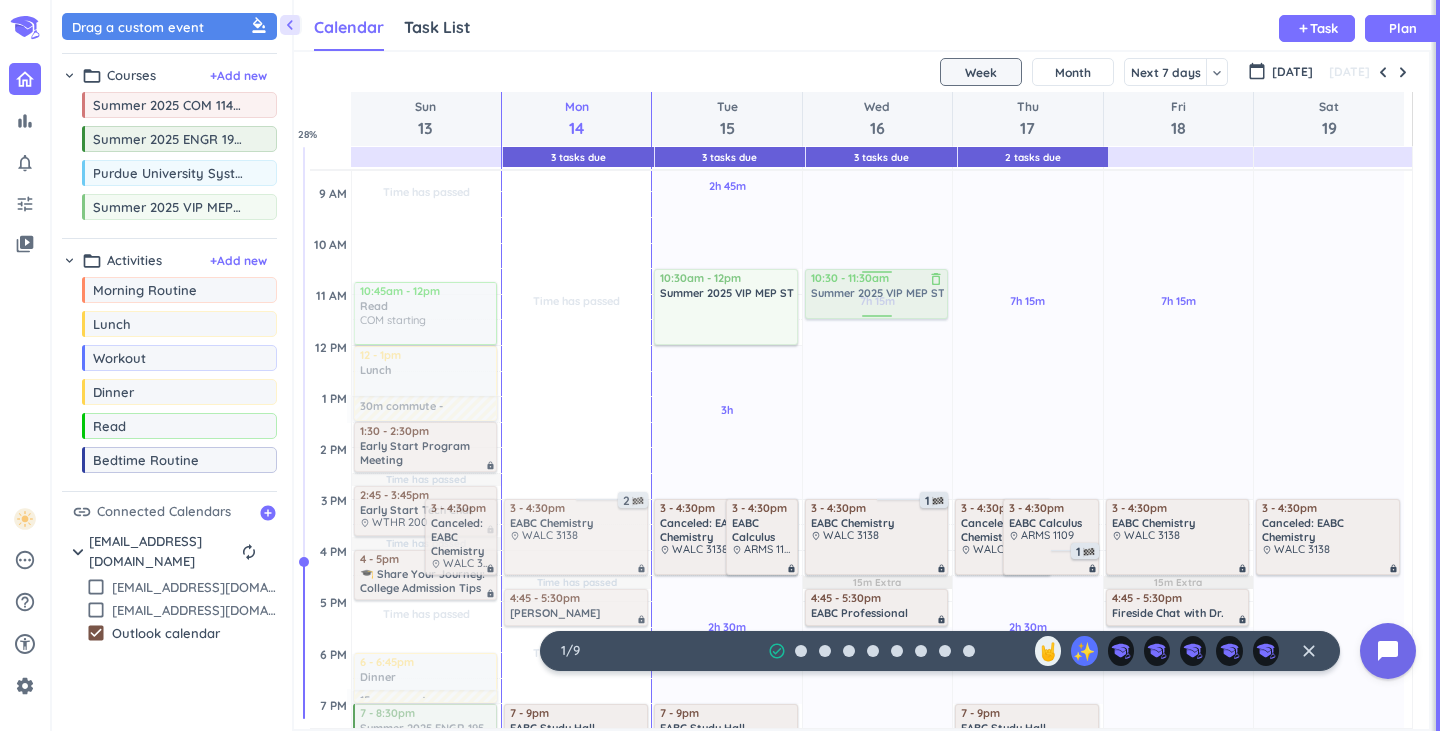 drag, startPoint x: 214, startPoint y: 213, endPoint x: 869, endPoint y: 270, distance: 657.47546 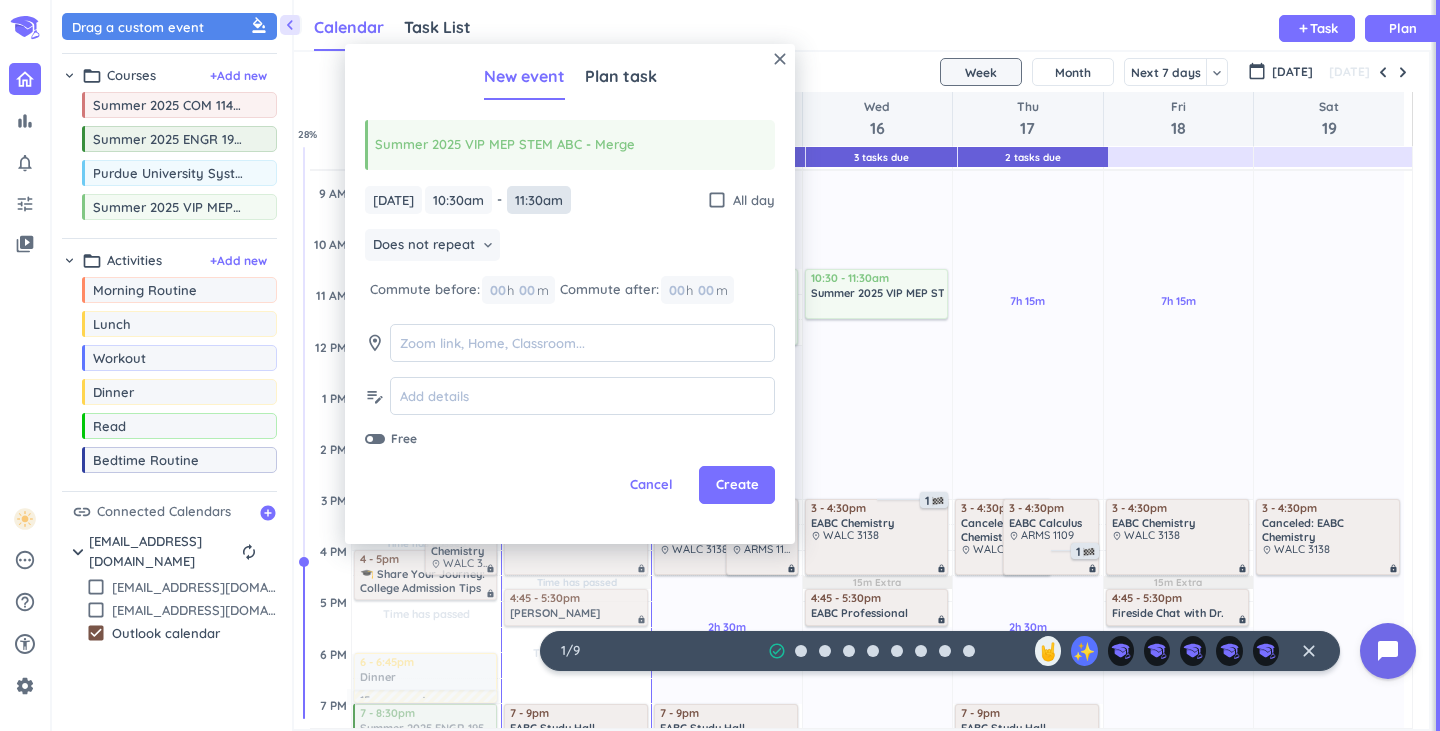 click on "11:30am" at bounding box center (539, 200) 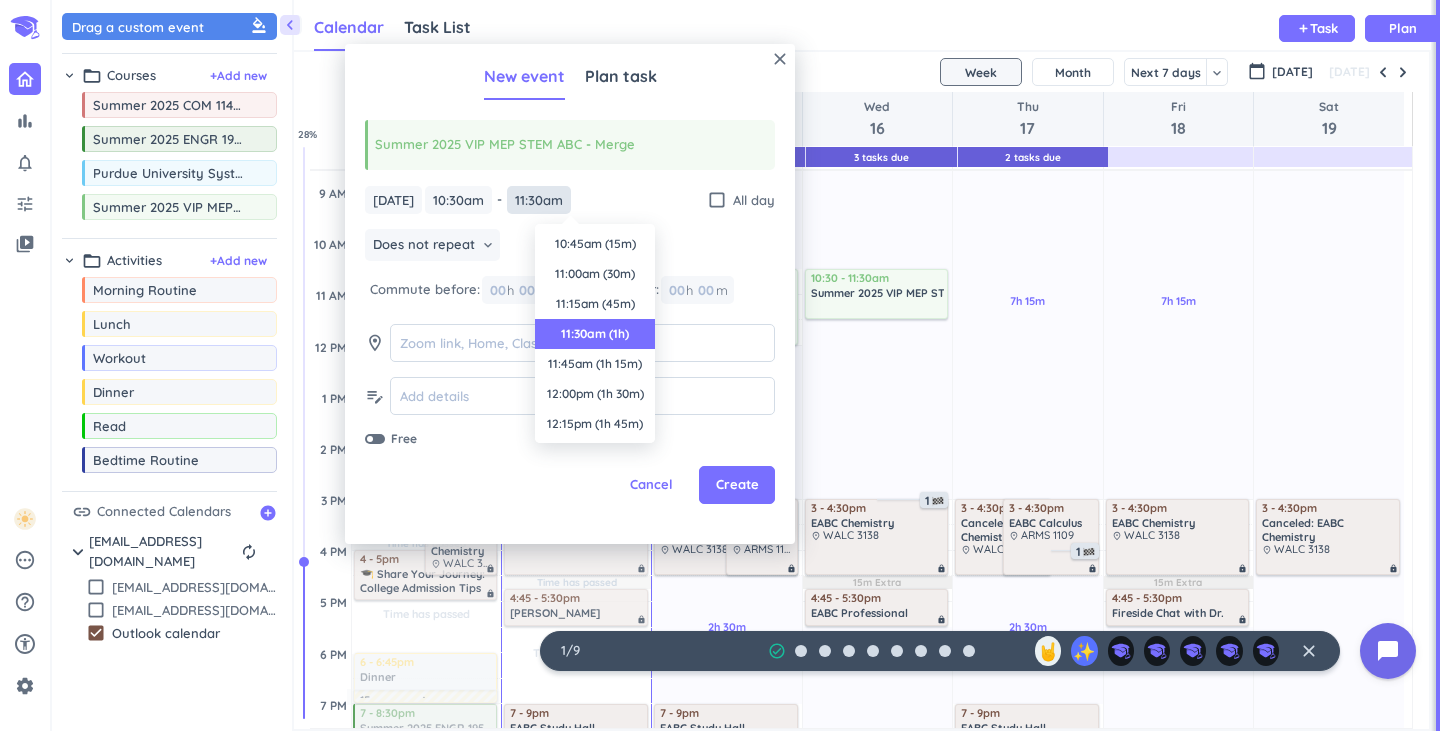 scroll, scrollTop: 90, scrollLeft: 0, axis: vertical 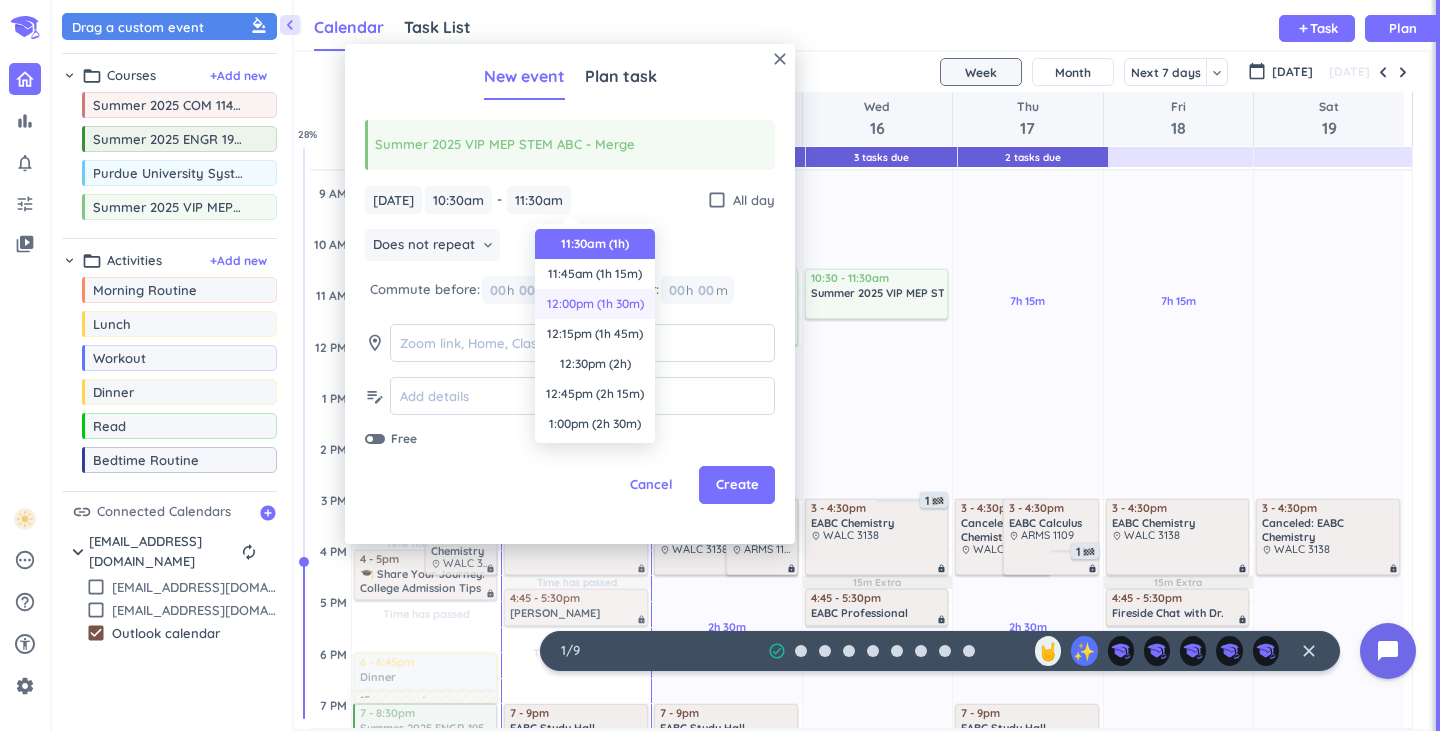 click on "12:00pm (1h 30m)" at bounding box center (595, 304) 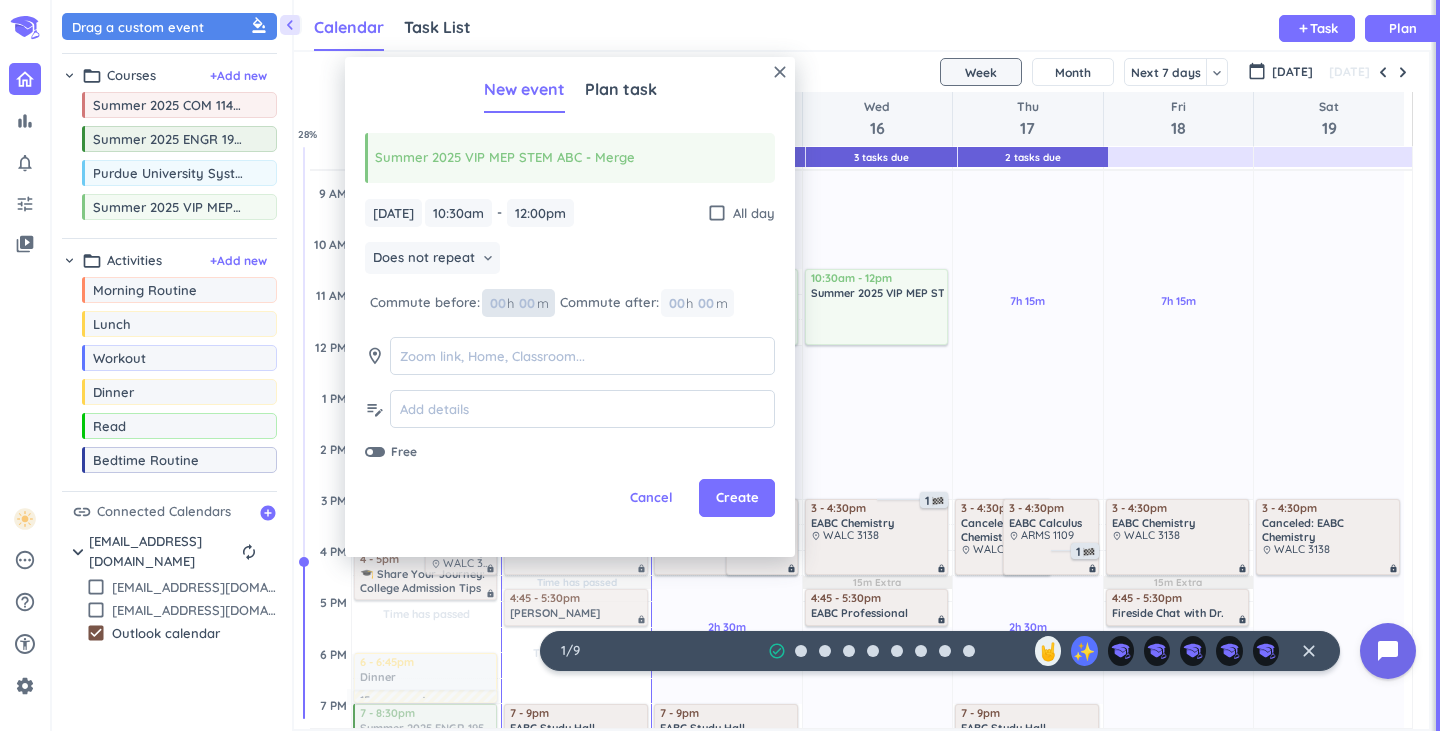 click at bounding box center (526, 303) 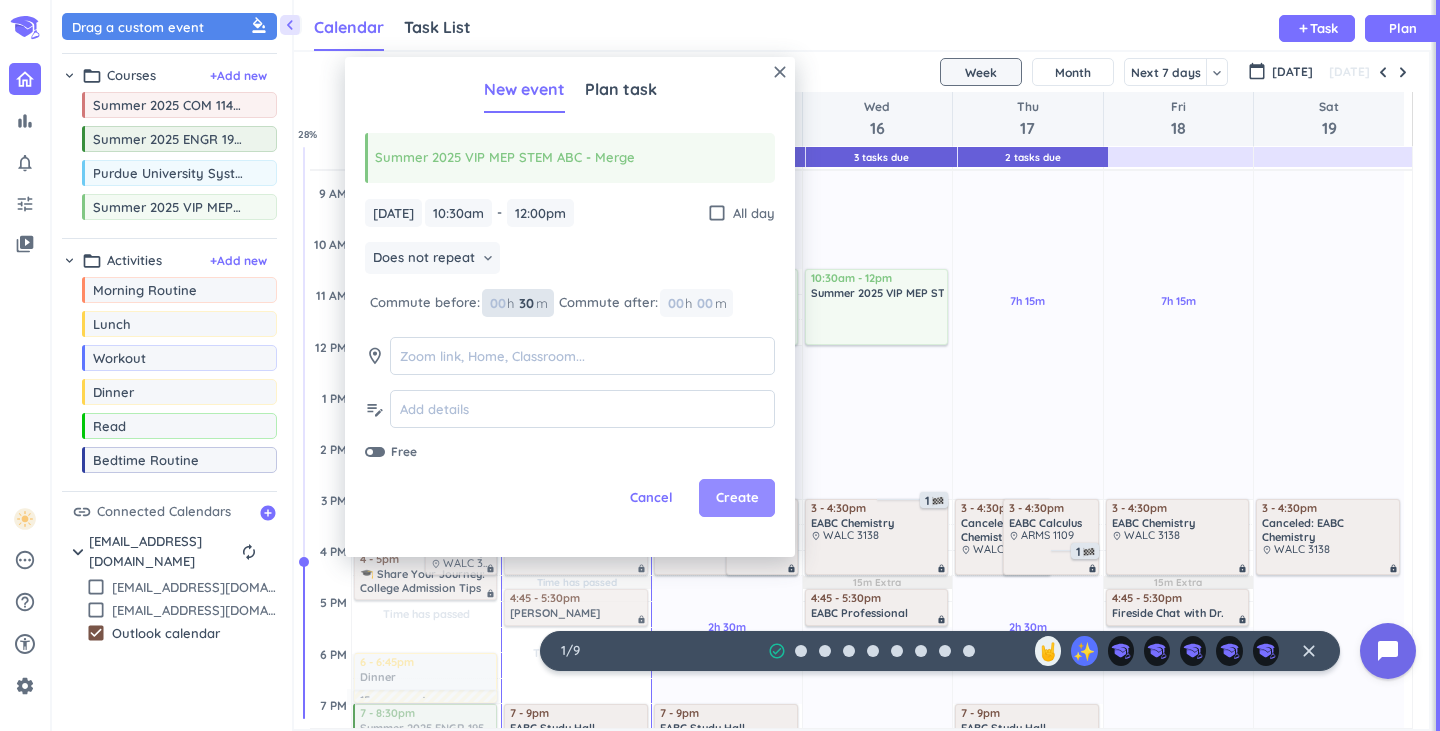 type on "30" 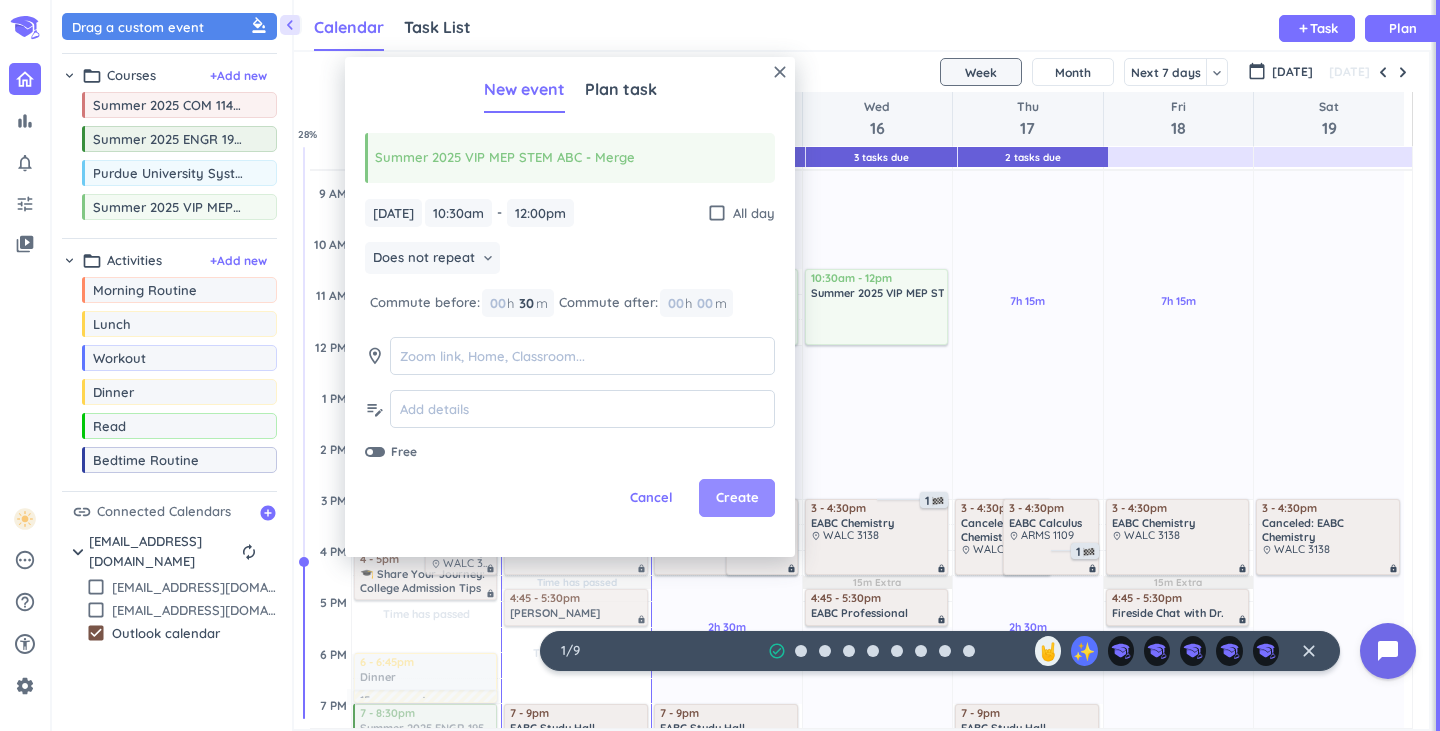 click on "Create" at bounding box center [737, 498] 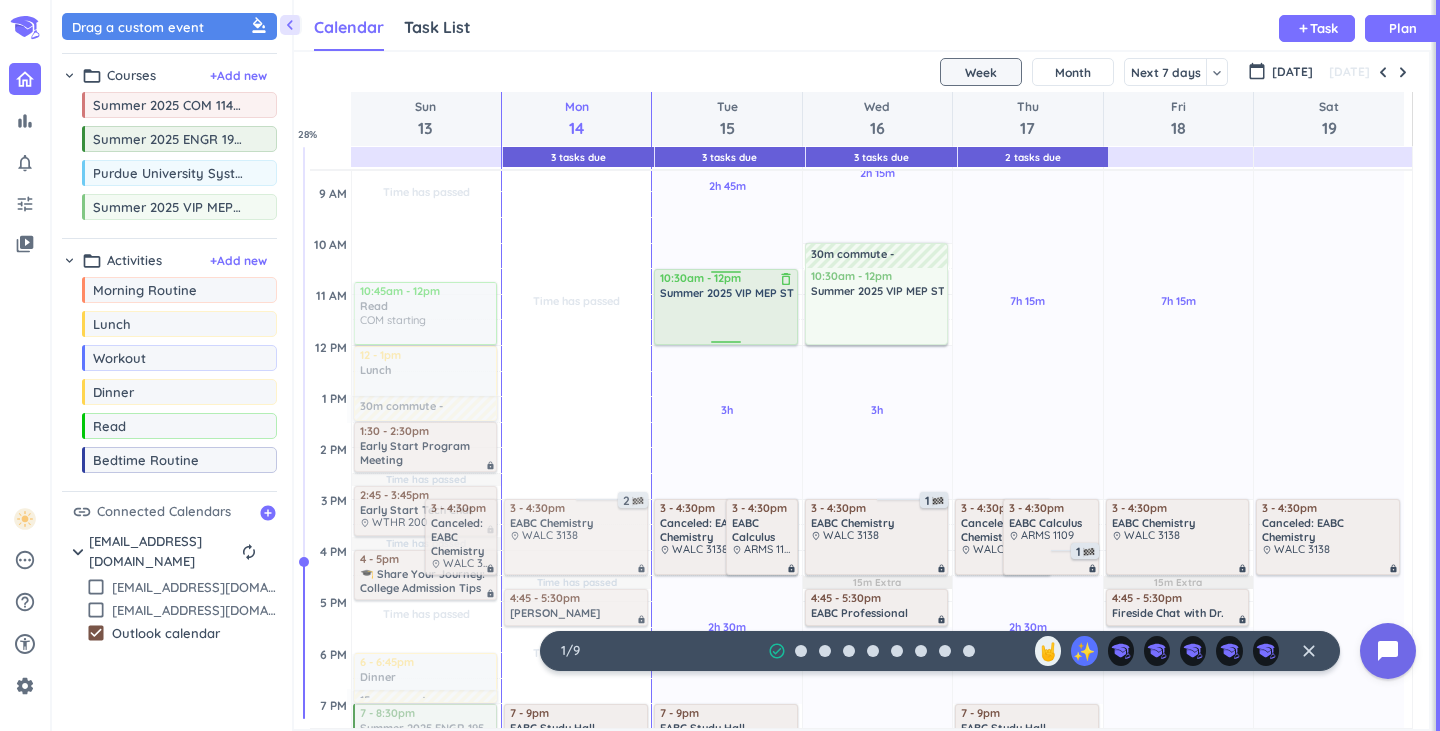 click at bounding box center (727, 321) 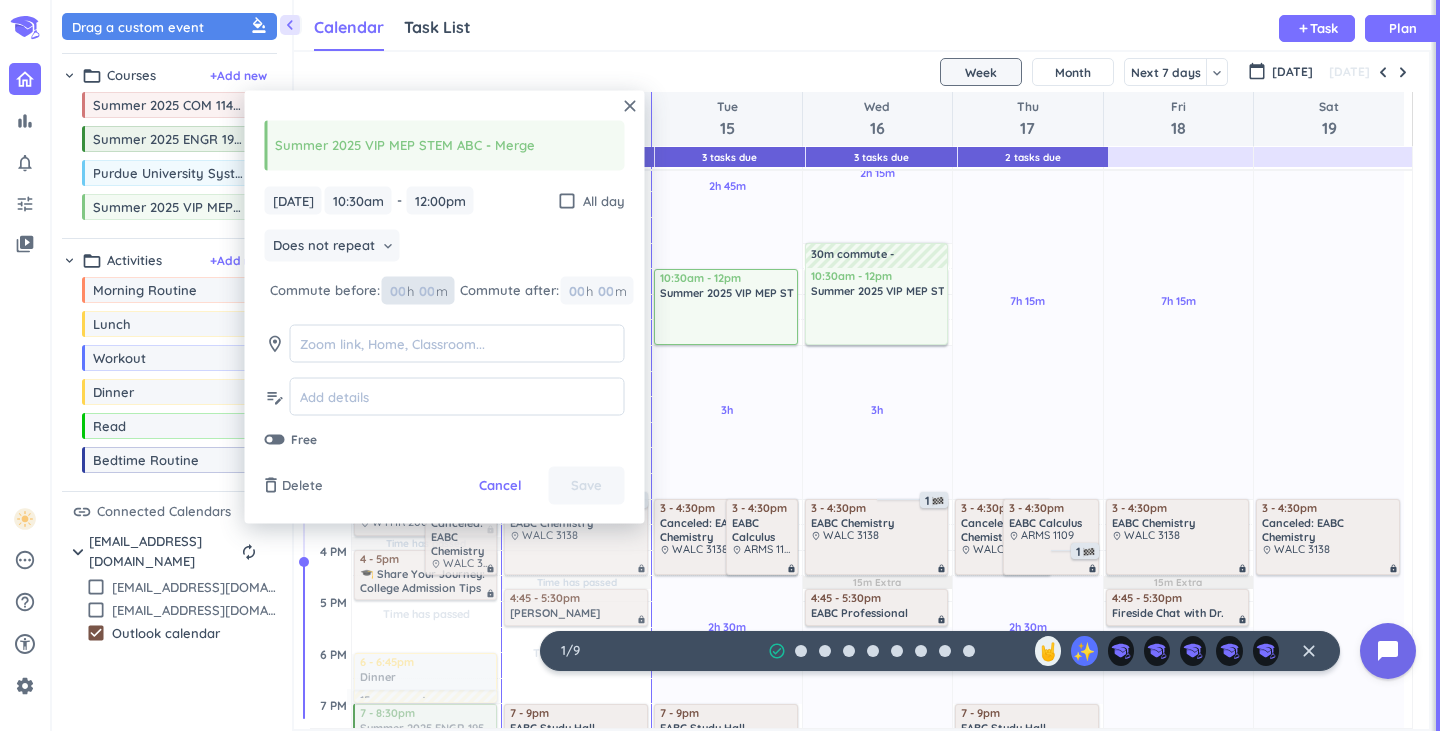 click on "00" at bounding box center [402, 290] 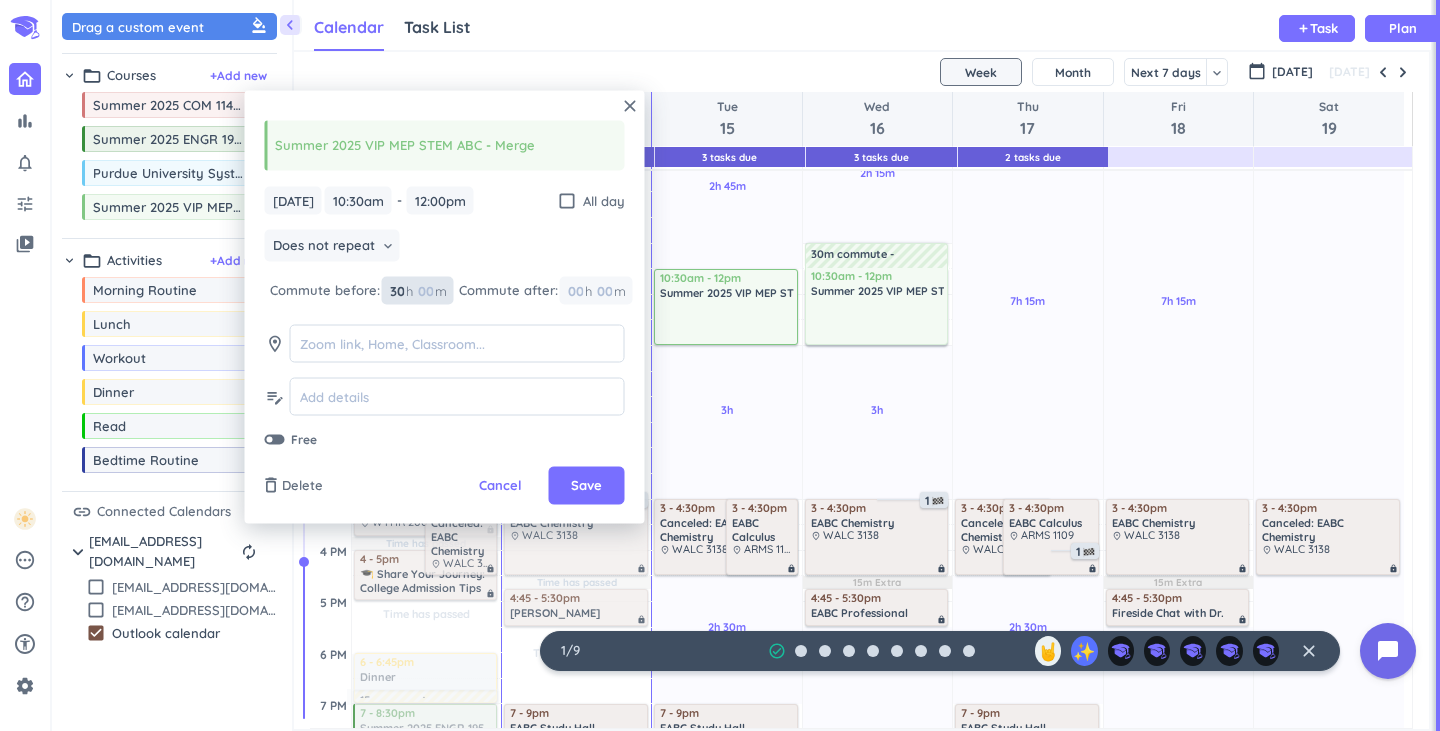 type on "3" 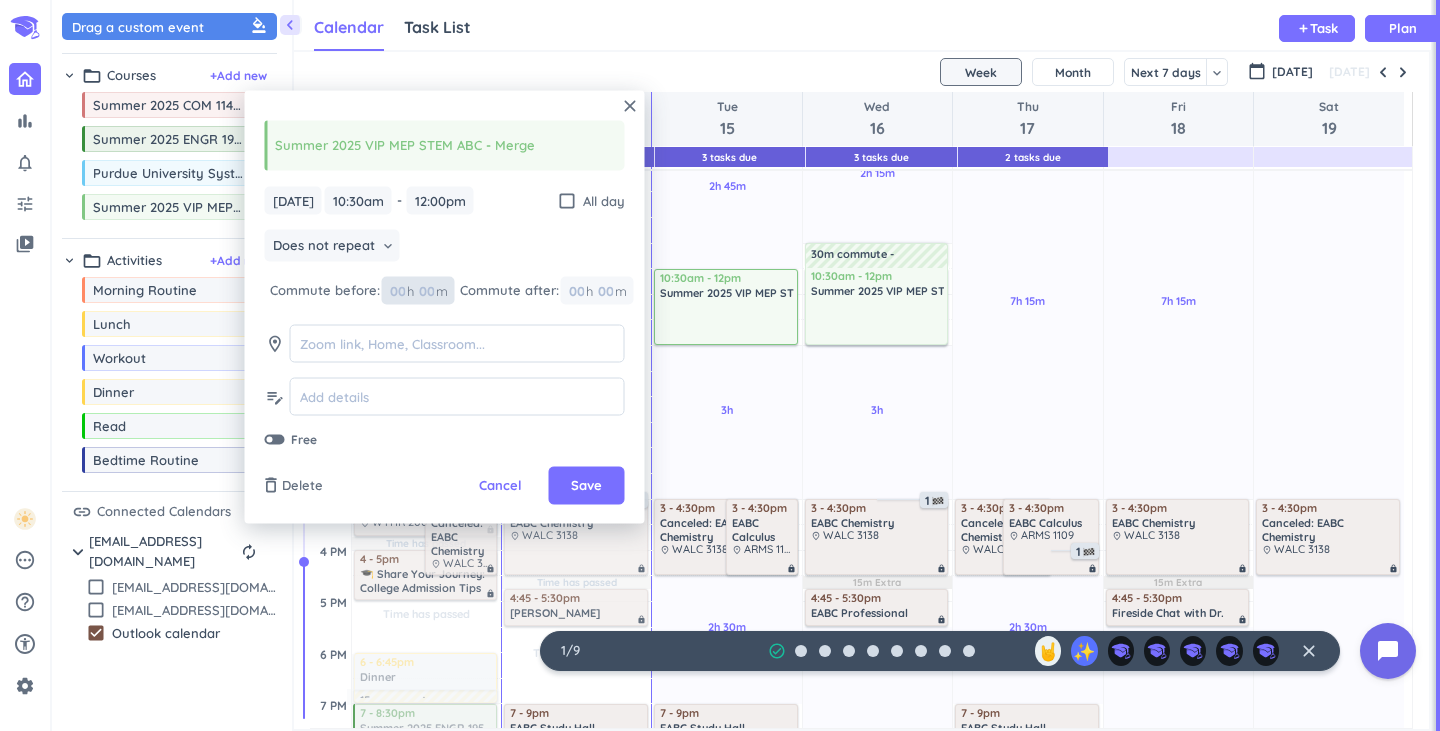 type on "3" 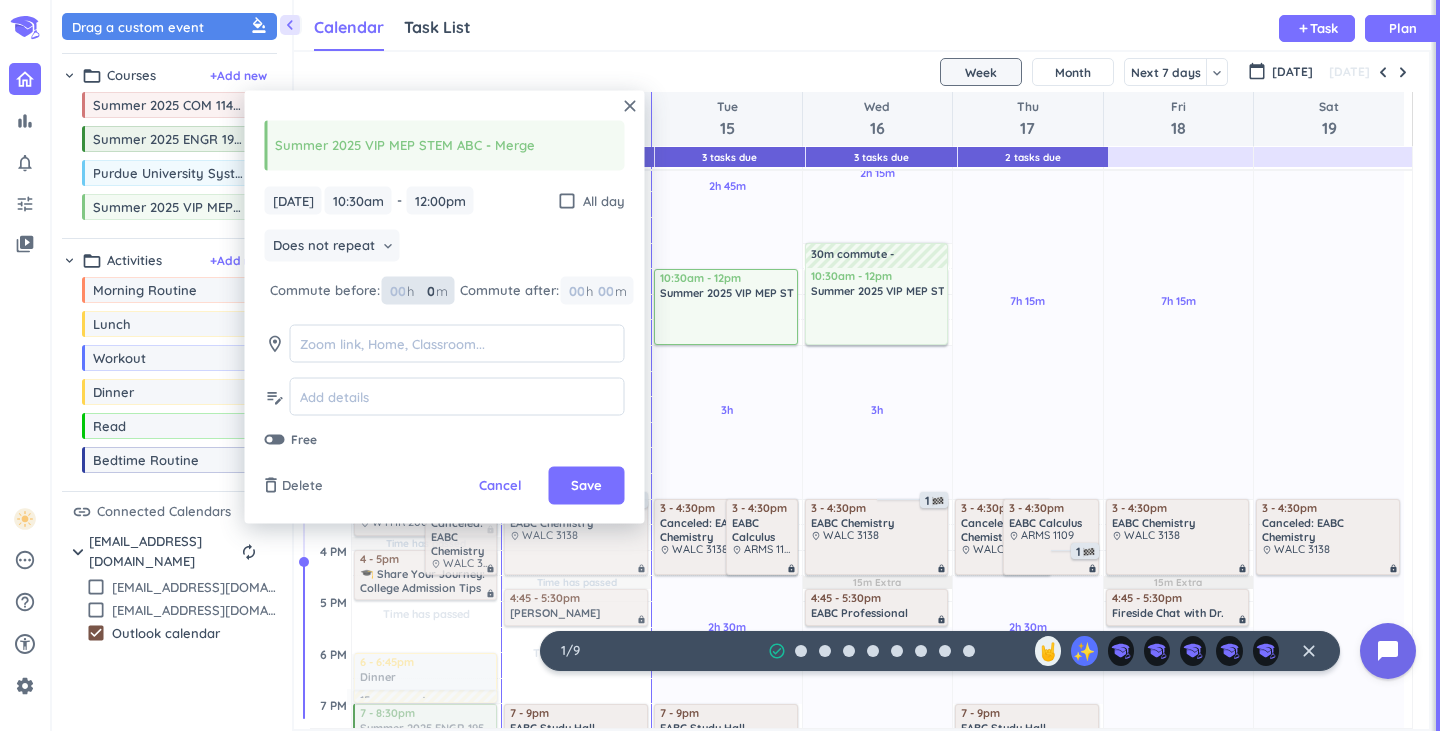 type on "3" 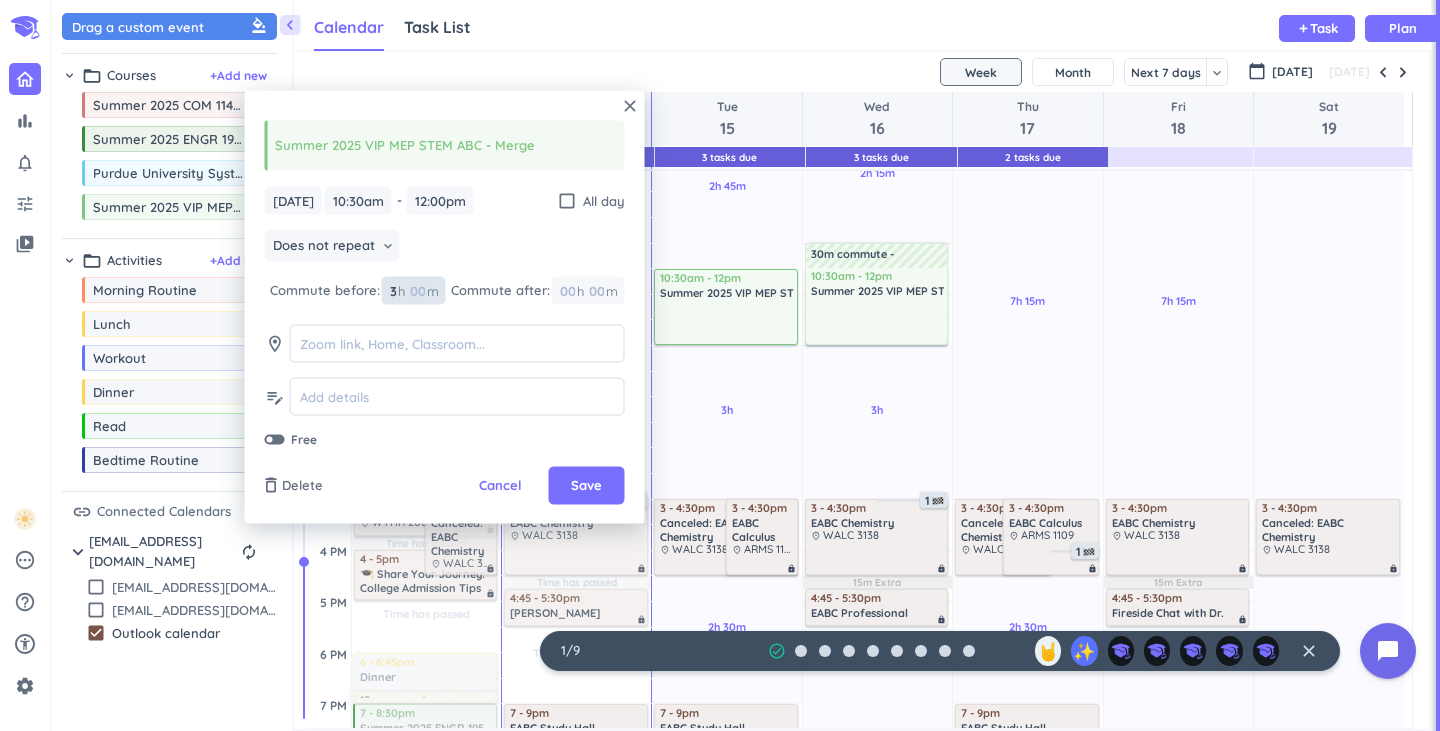 type 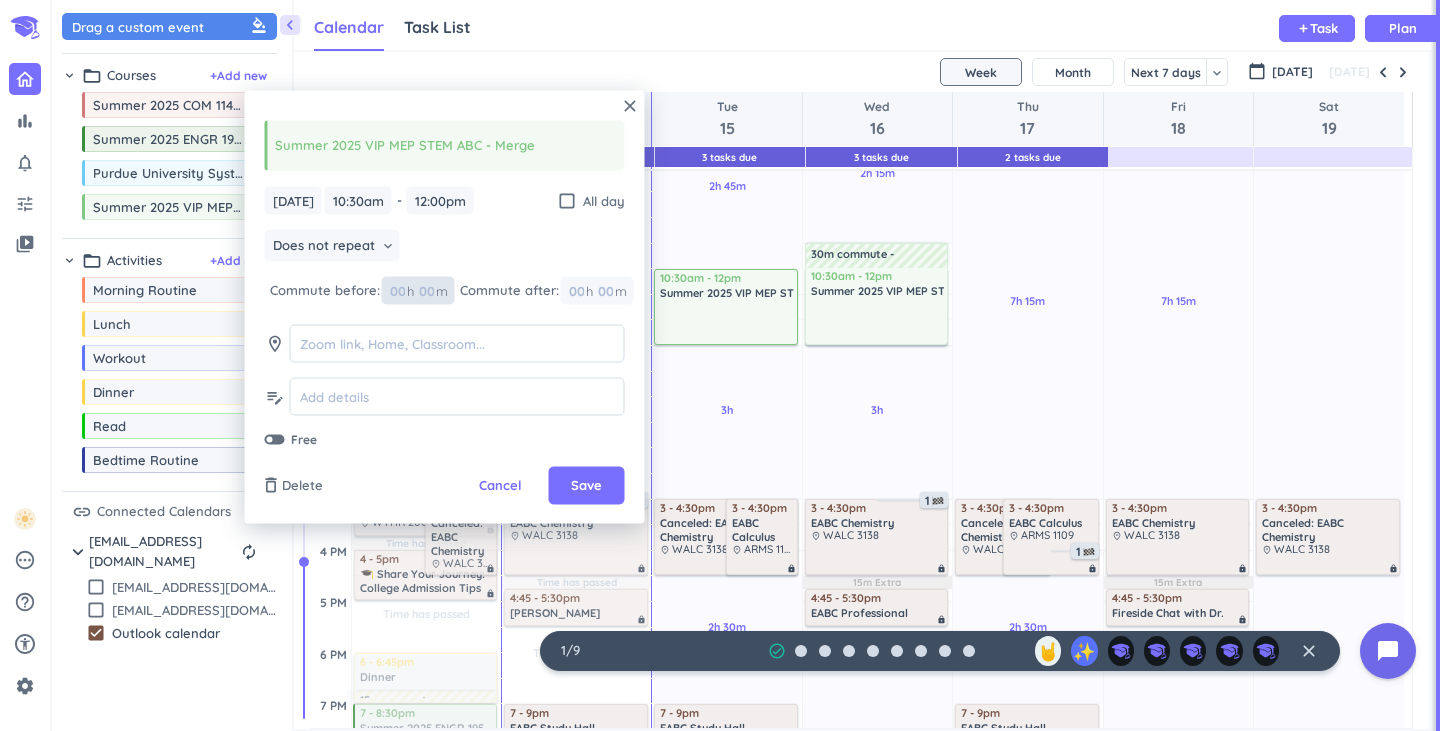 click at bounding box center [426, 290] 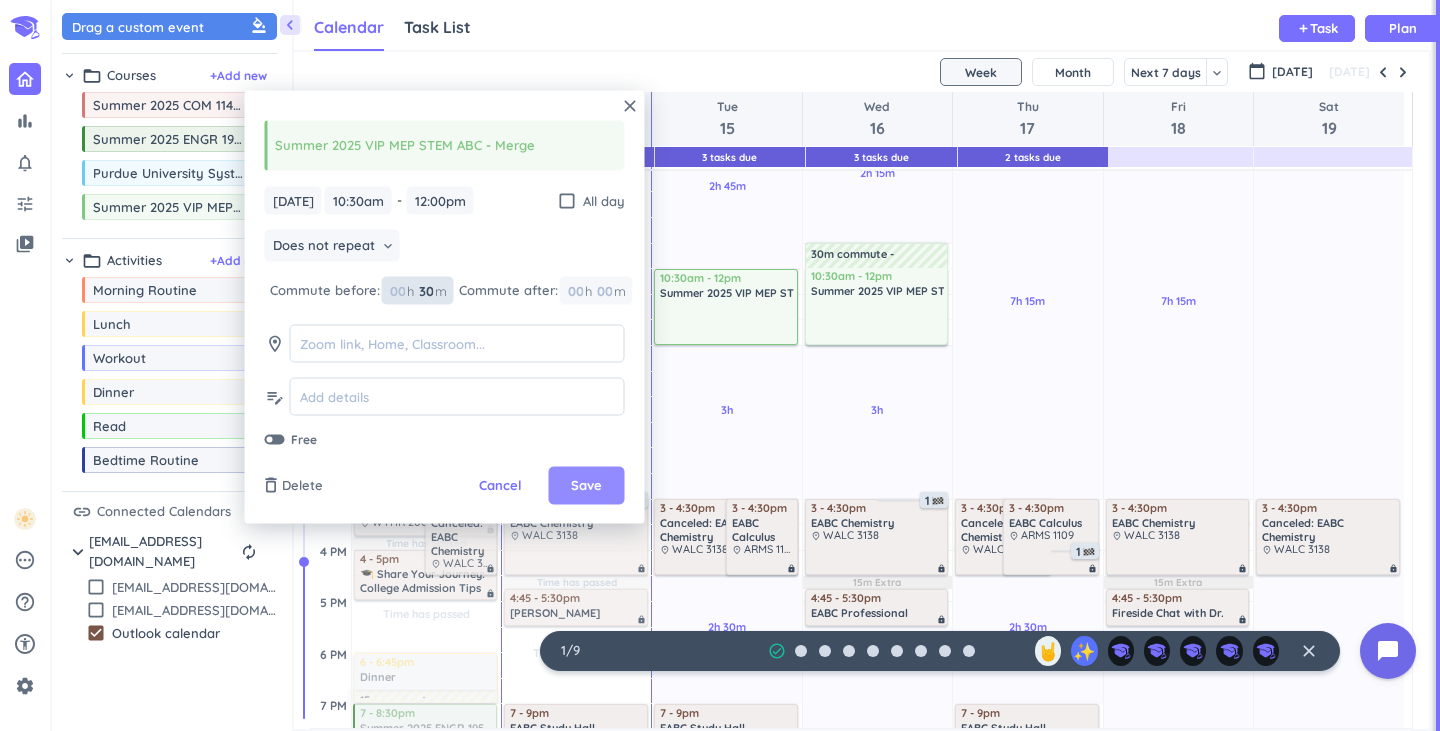 type on "30" 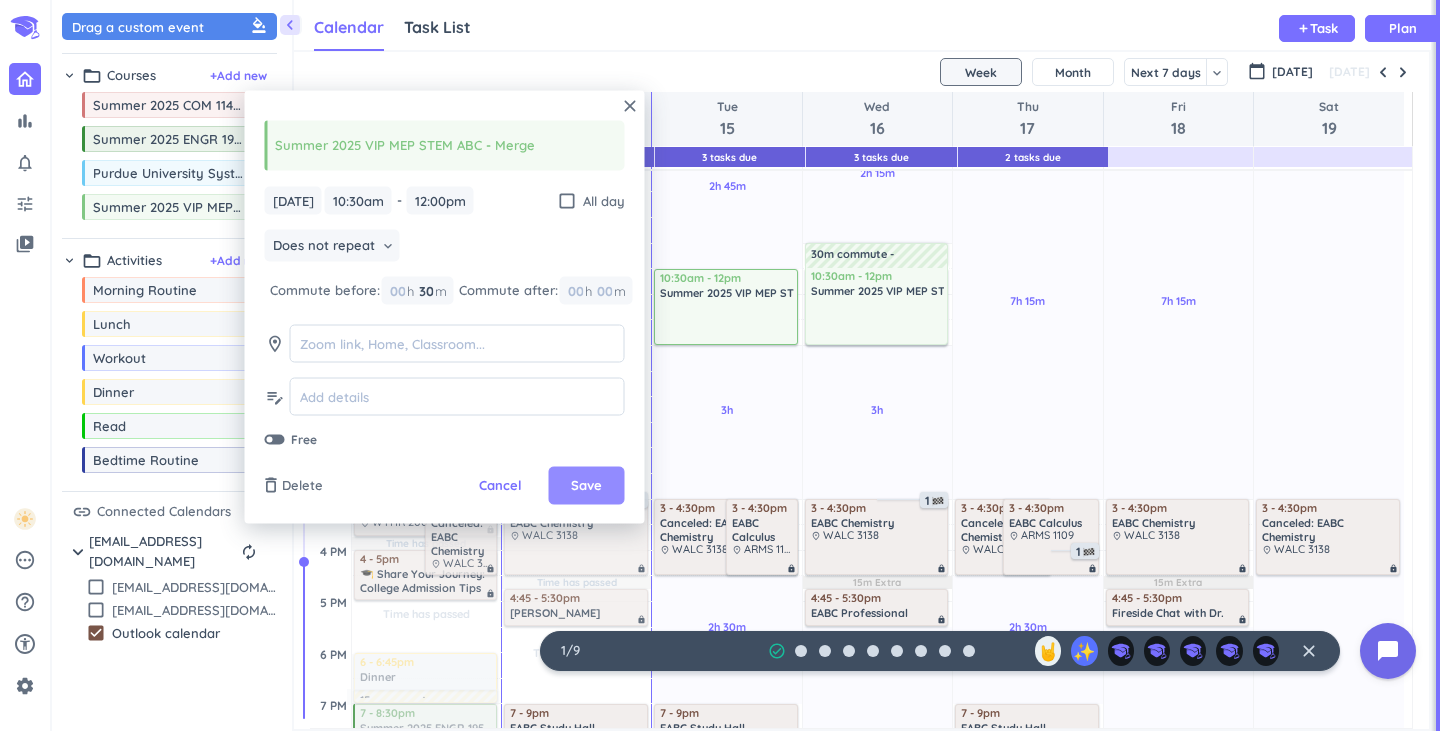 click on "Save" at bounding box center (587, 486) 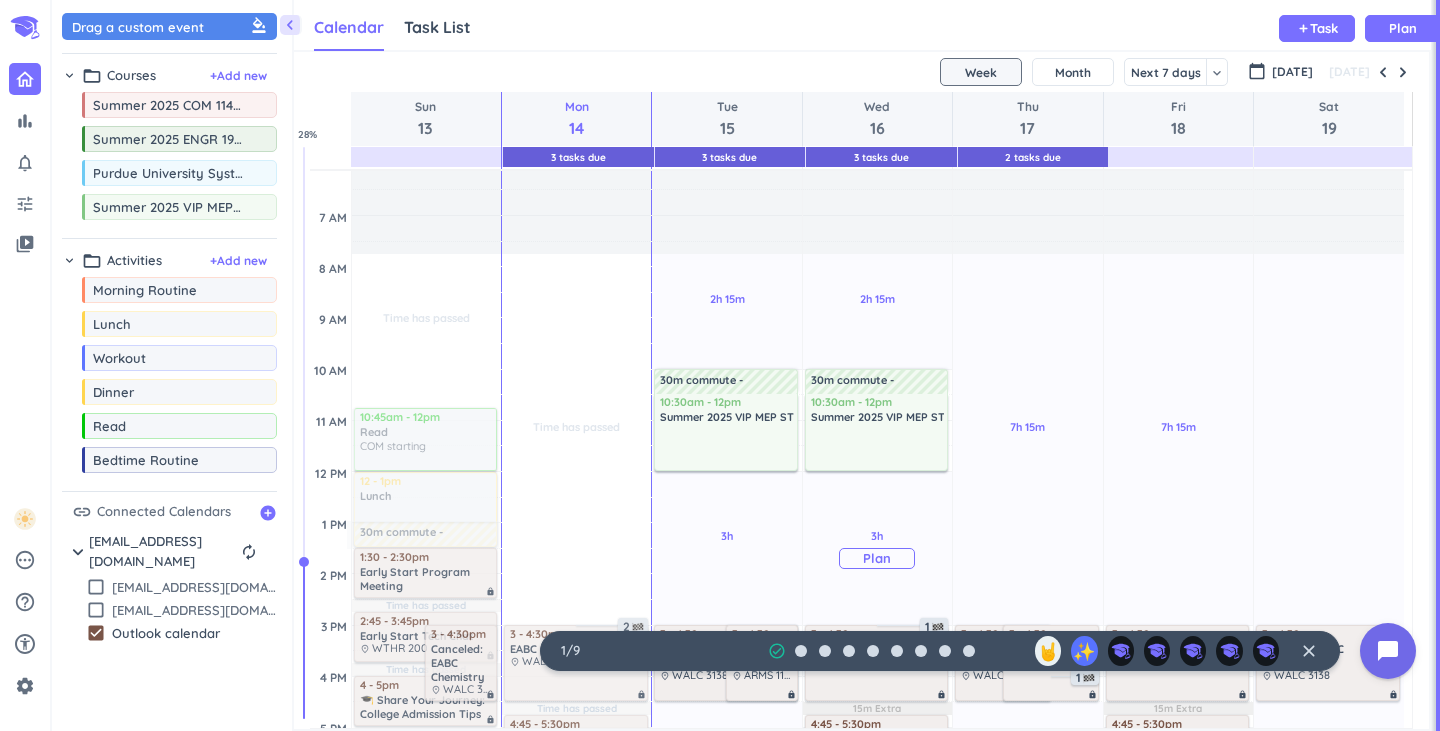 scroll, scrollTop: 204, scrollLeft: 0, axis: vertical 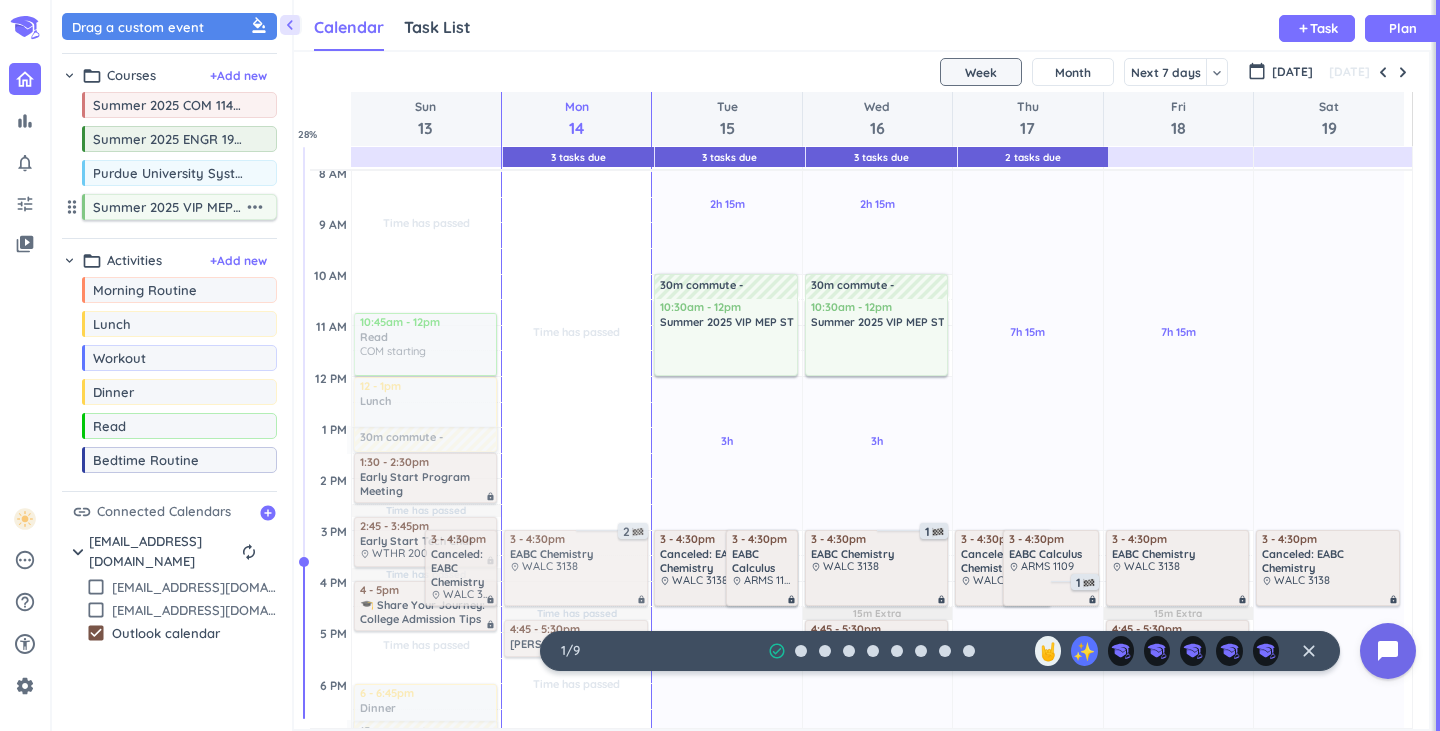 click on "more_horiz" at bounding box center (255, 207) 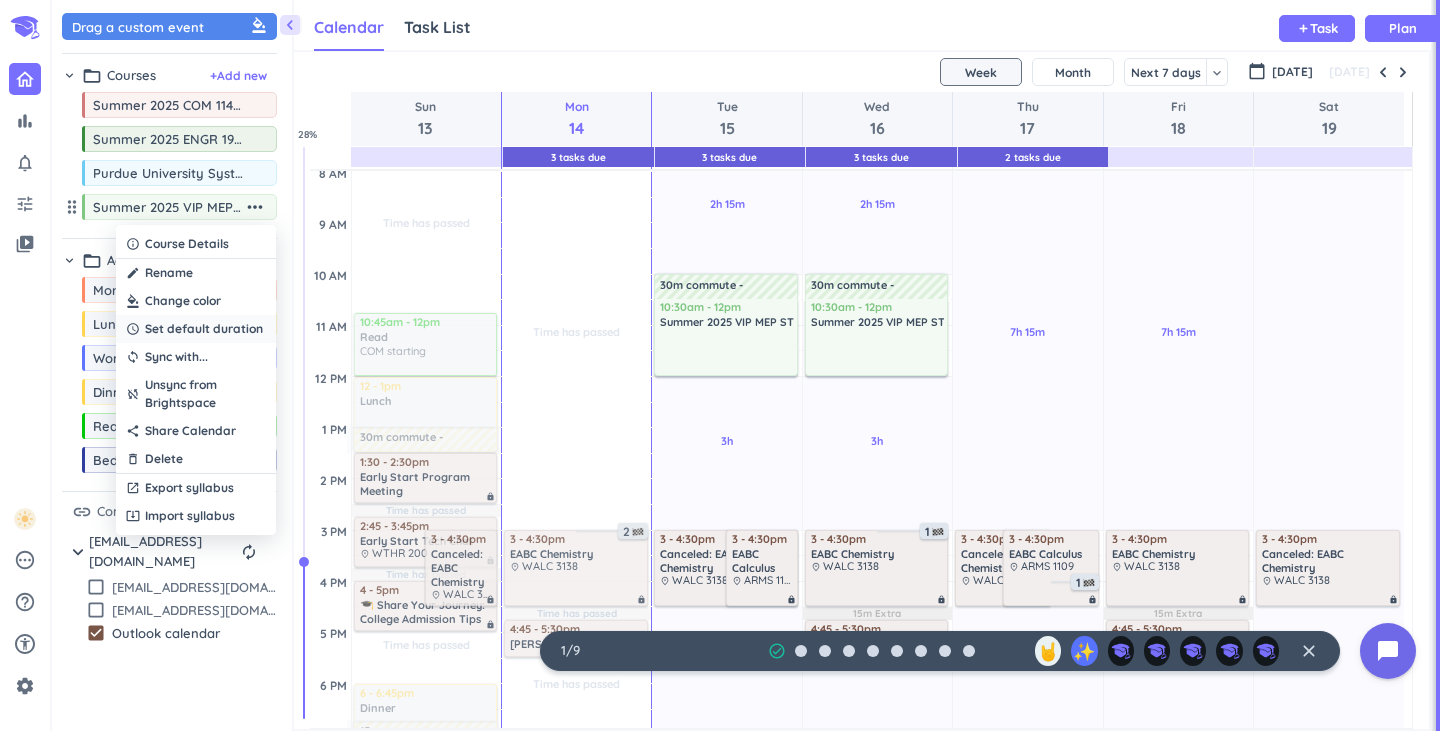 click on "Set default duration" at bounding box center (204, 329) 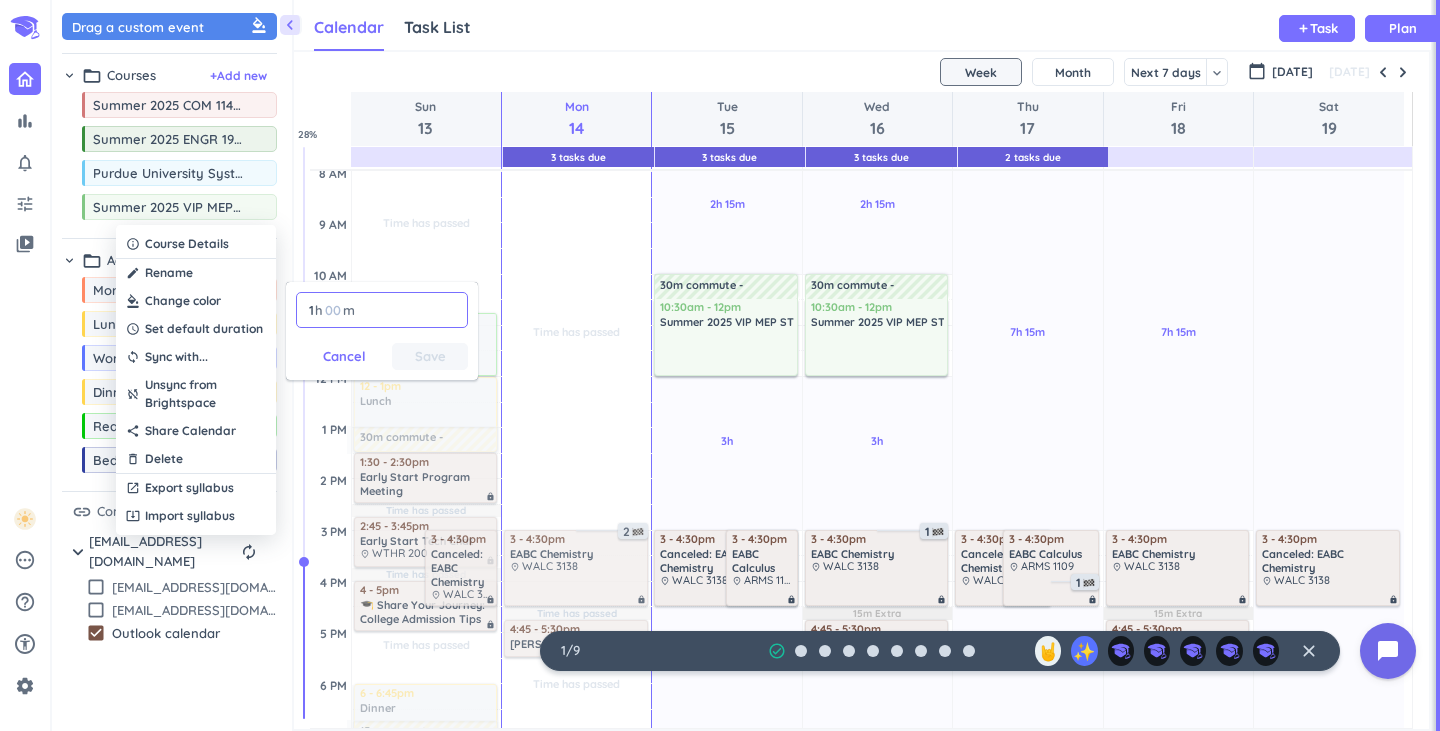 click at bounding box center (333, 310) 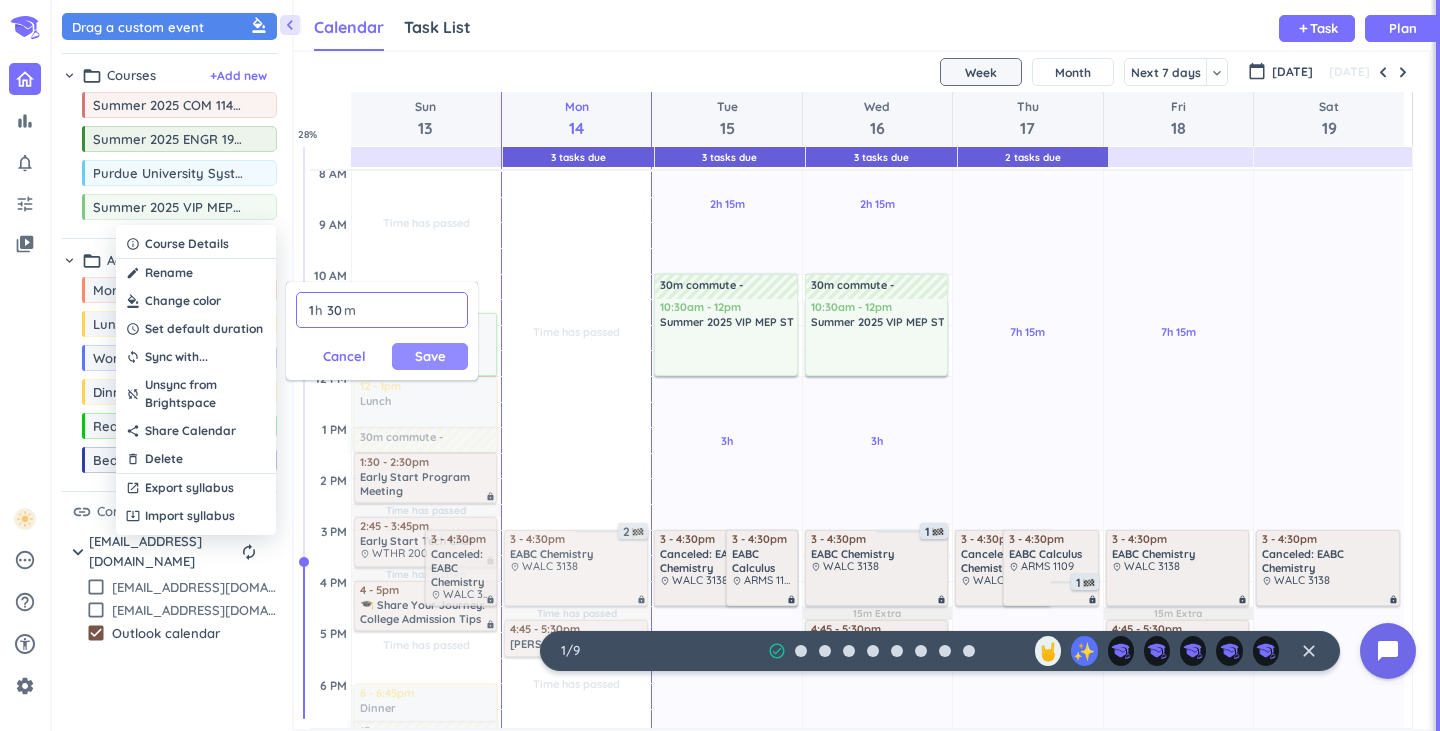 type on "30" 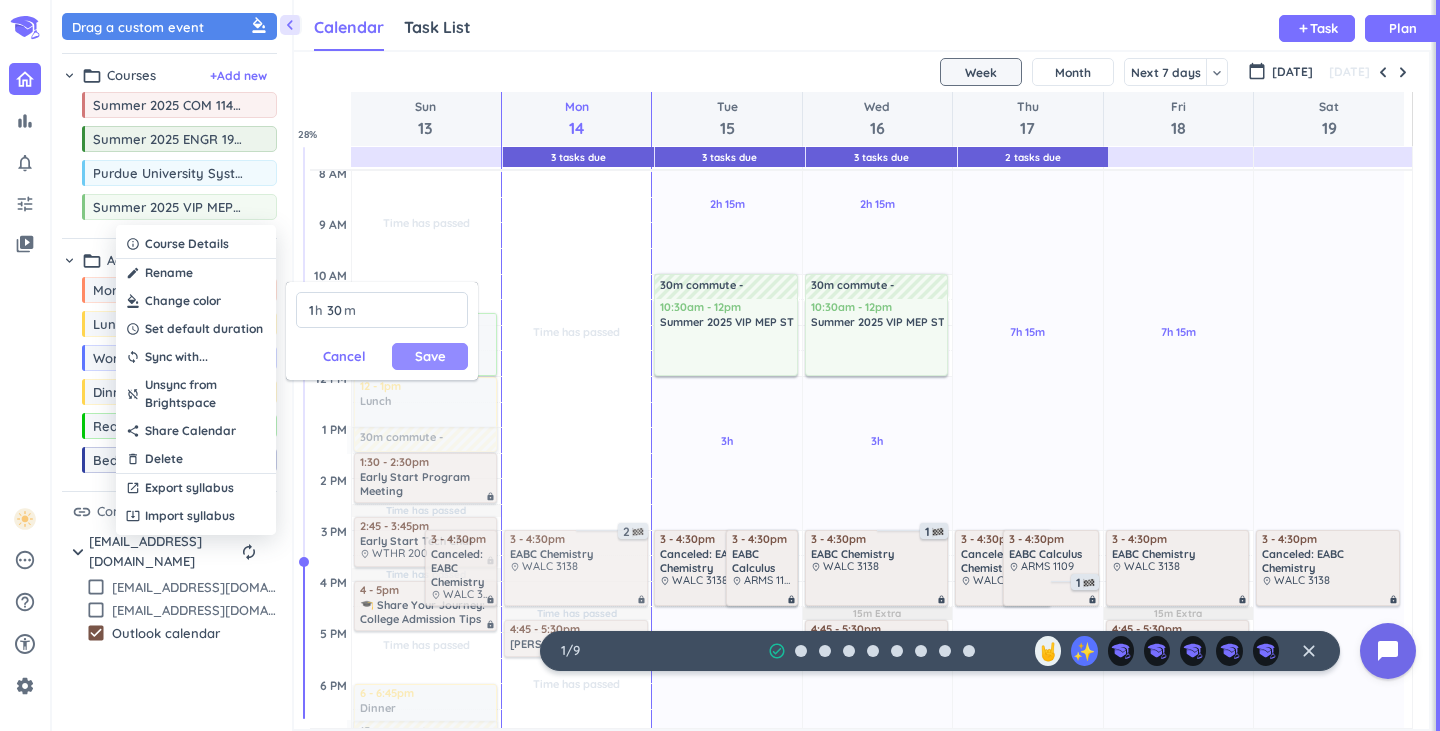 click on "Save" at bounding box center [430, 356] 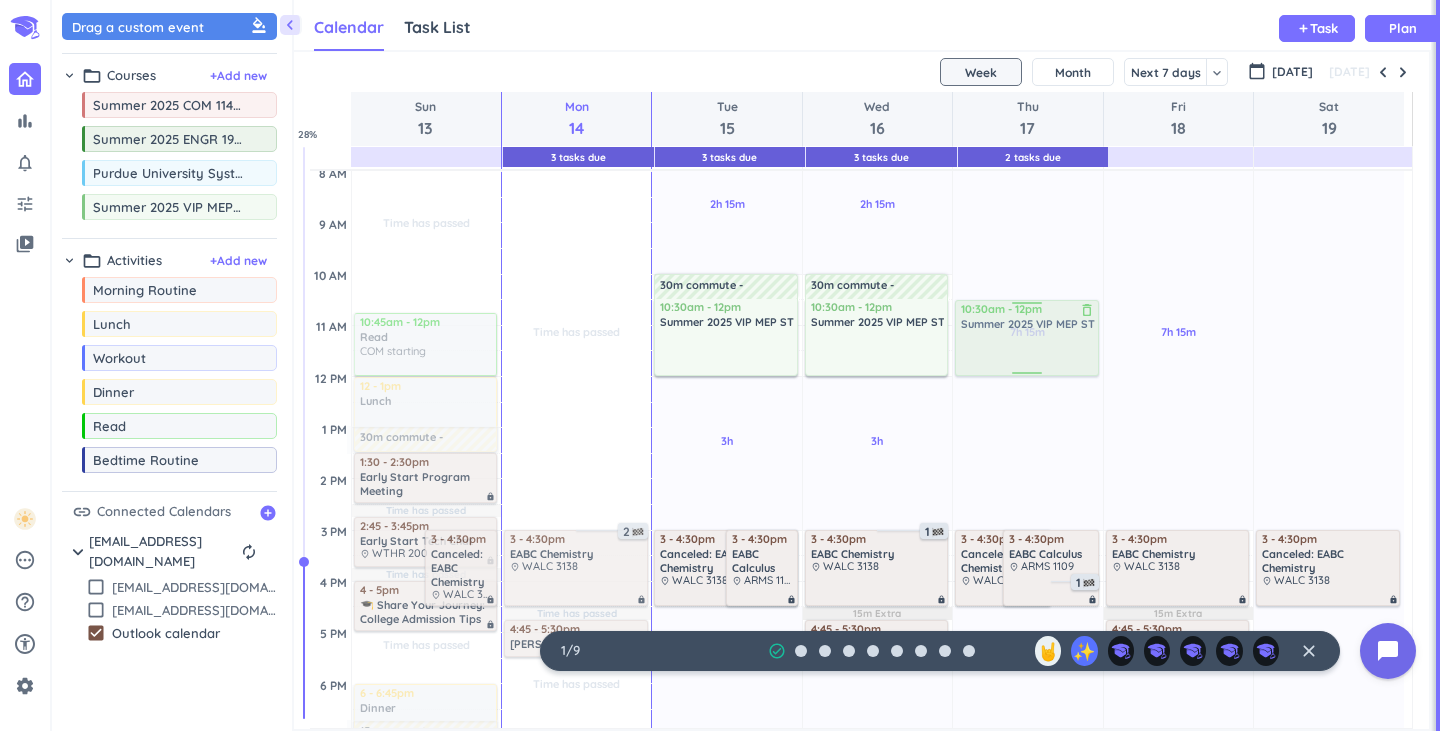 drag, startPoint x: 212, startPoint y: 216, endPoint x: 987, endPoint y: 303, distance: 779.8679 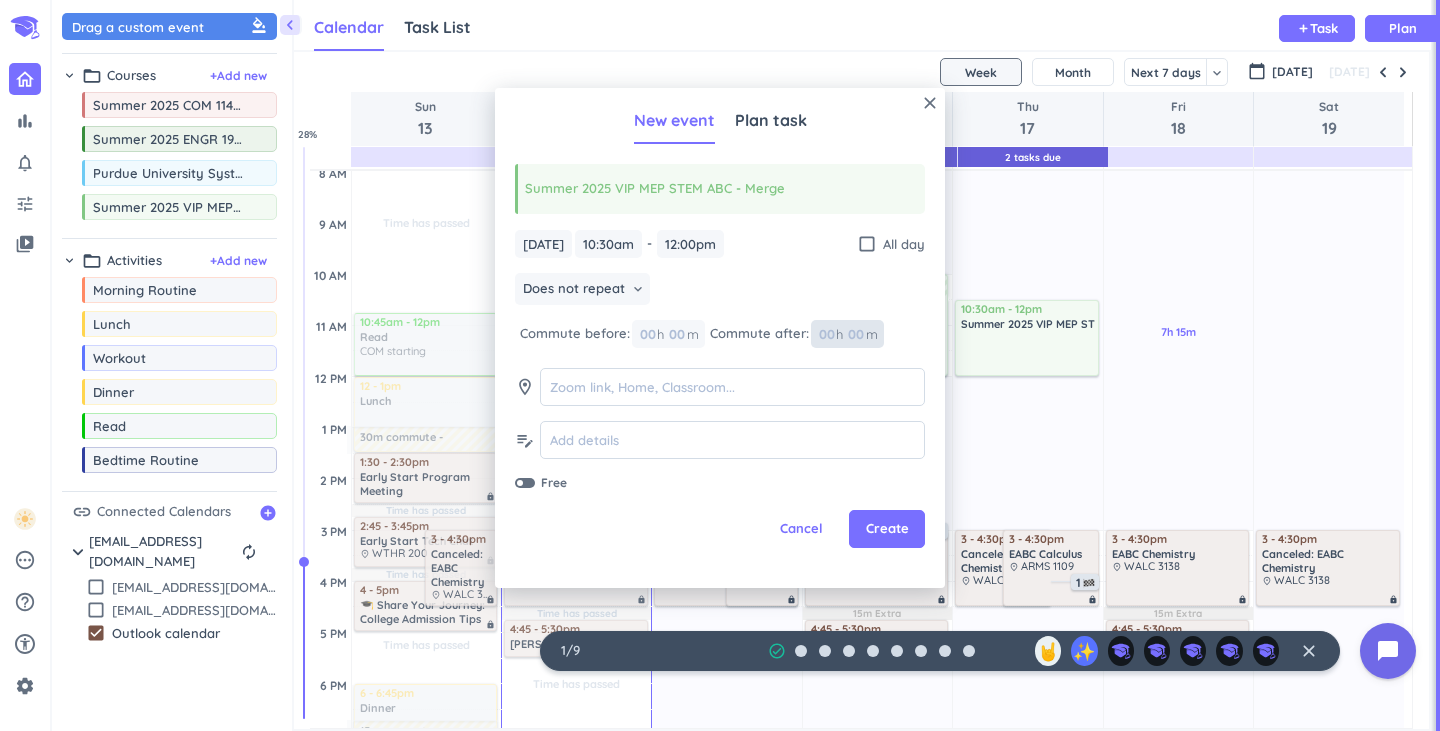 click on "00" at bounding box center (831, 334) 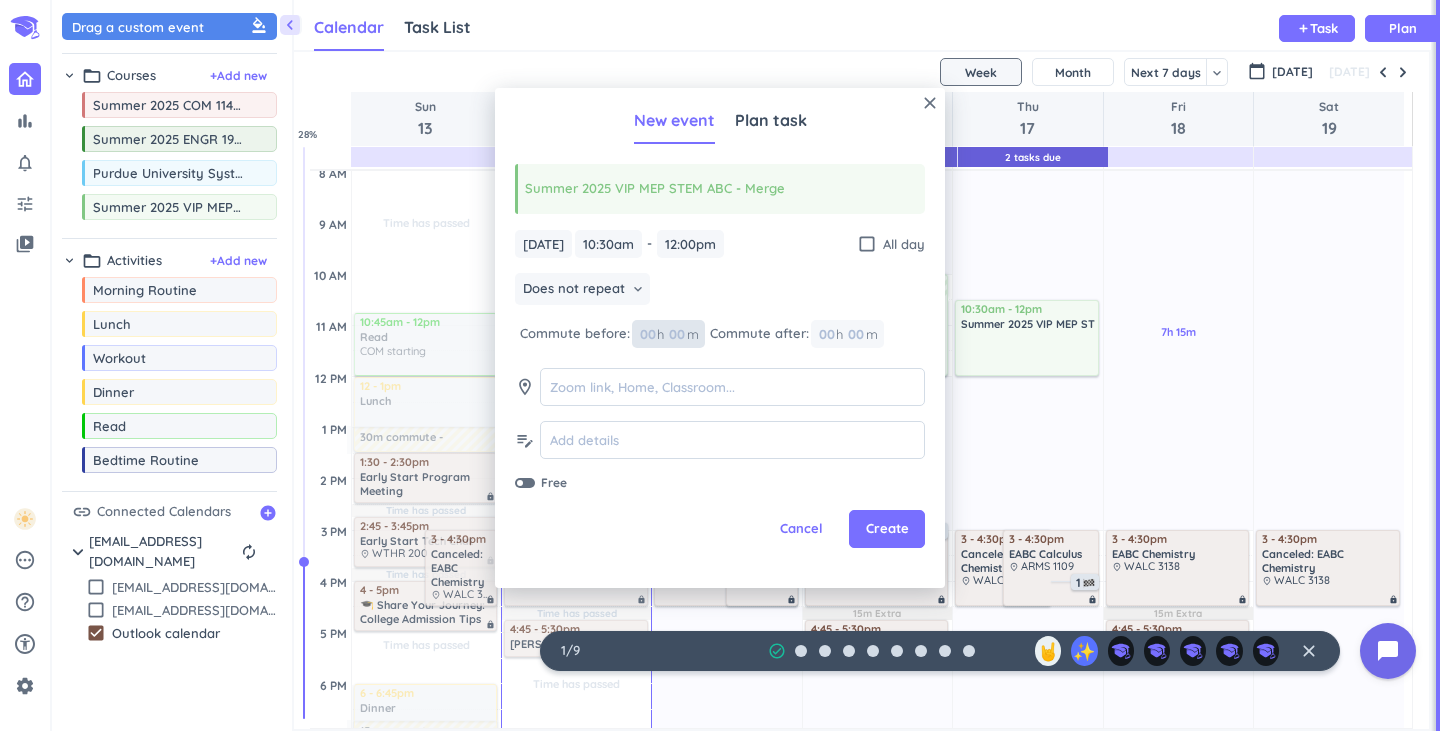 click at bounding box center [676, 334] 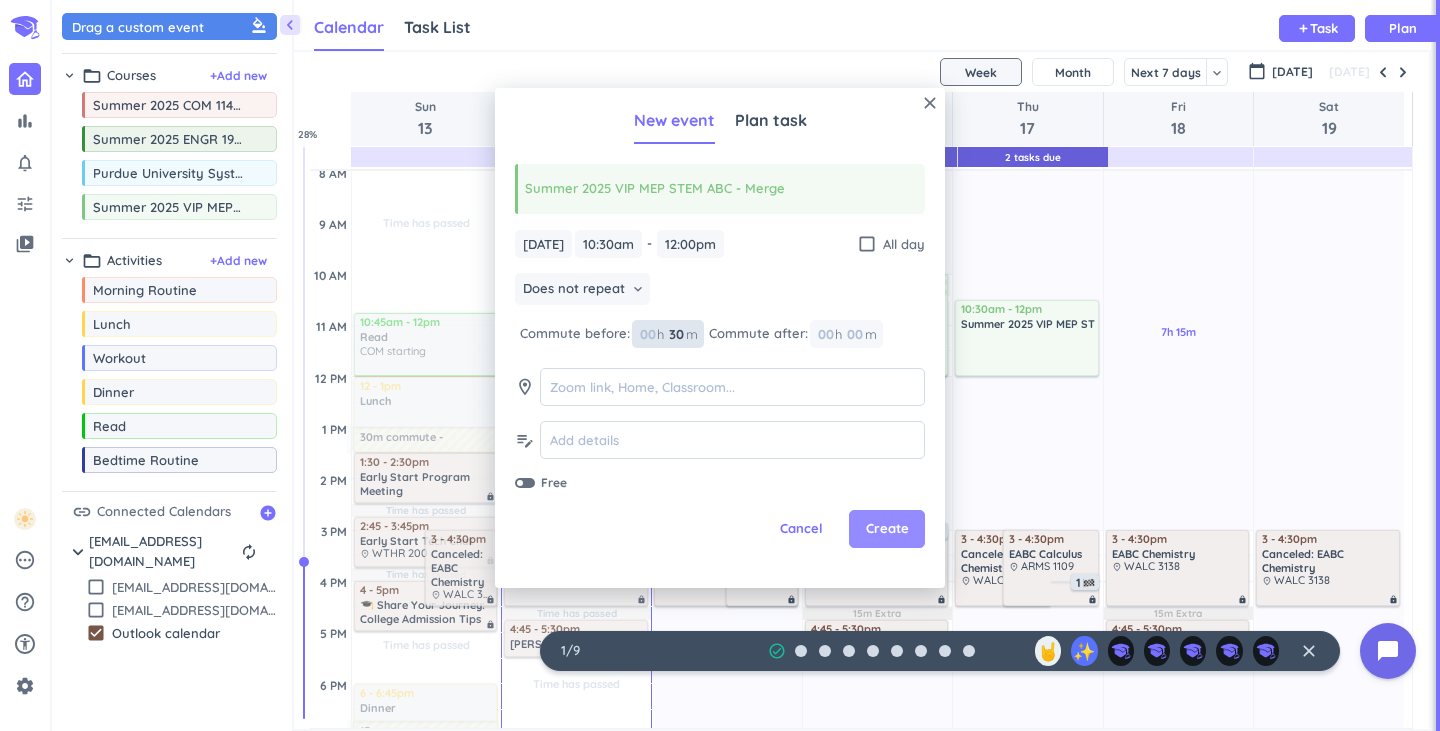type on "30" 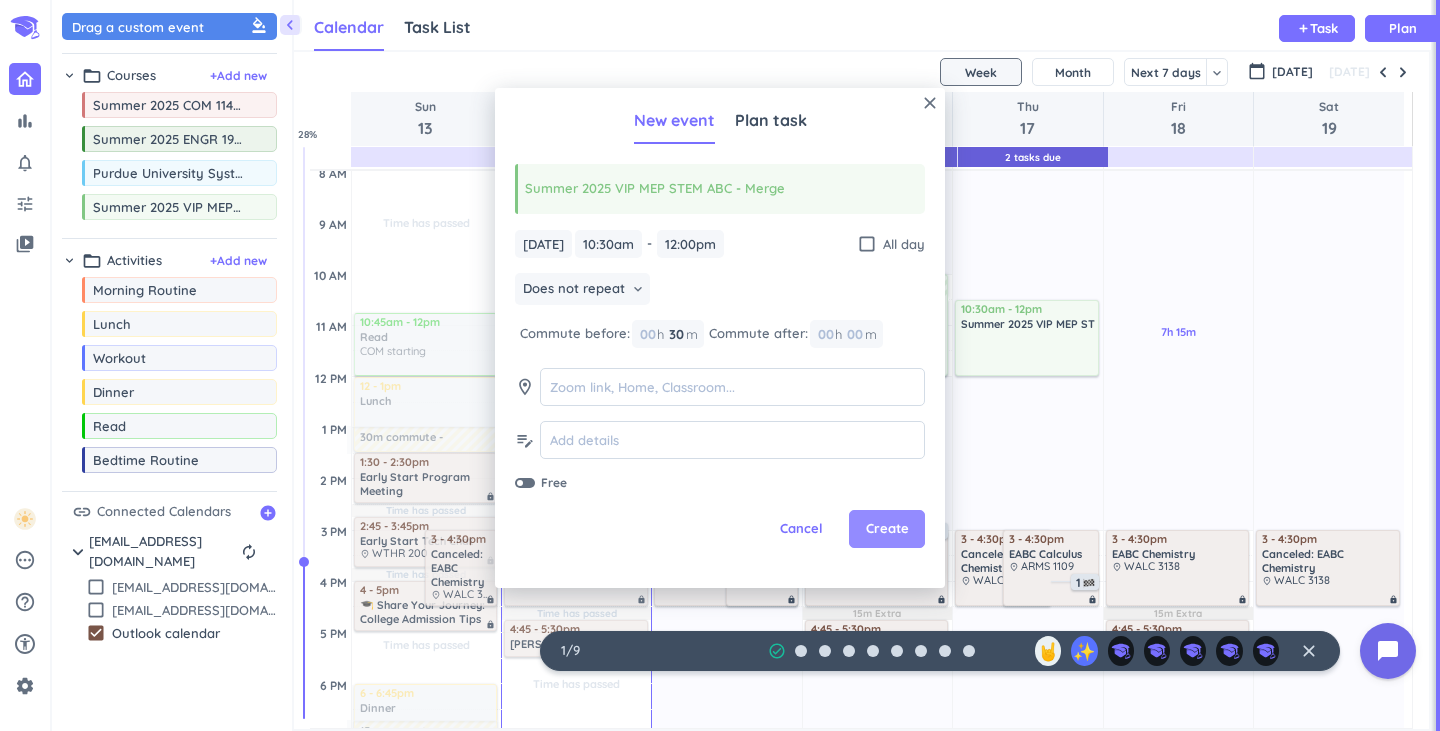 click on "Create" at bounding box center (887, 529) 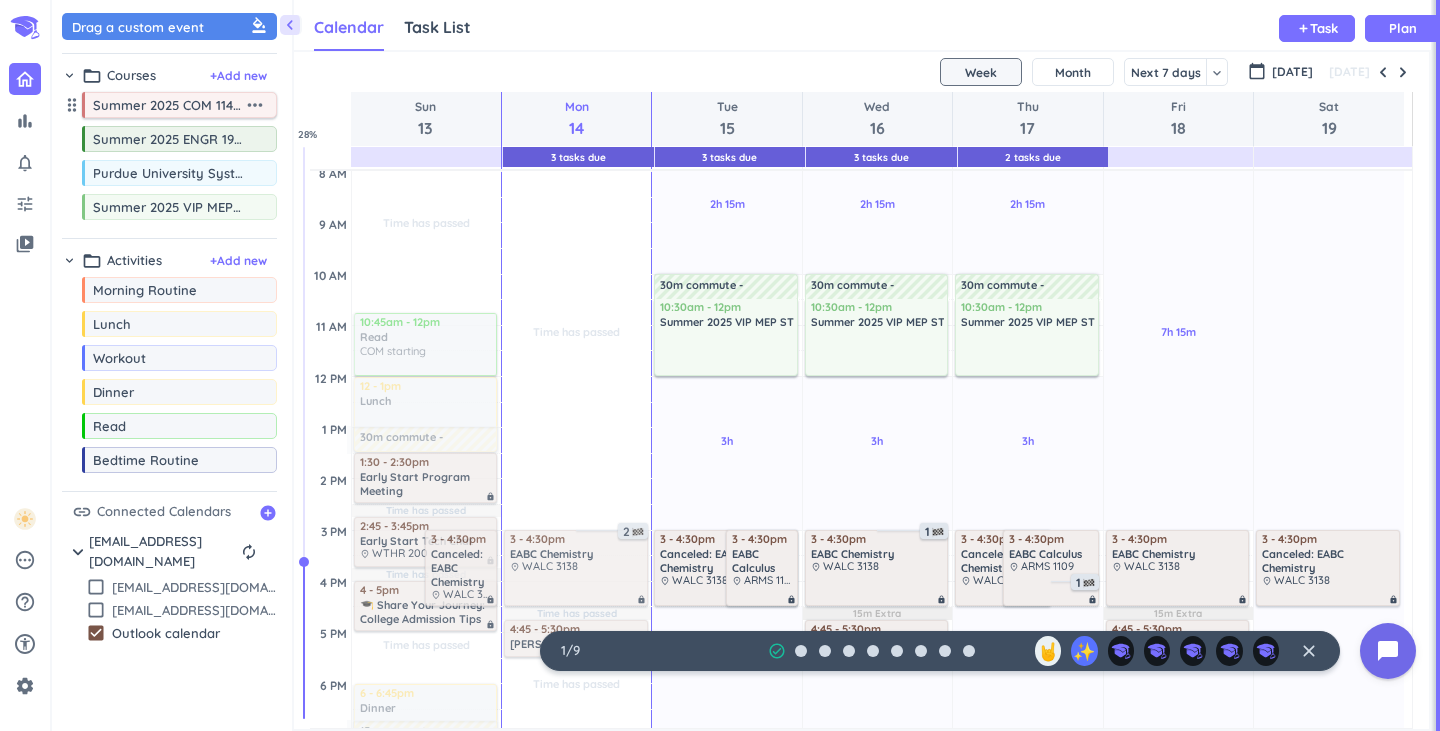 click on "more_horiz" at bounding box center [255, 105] 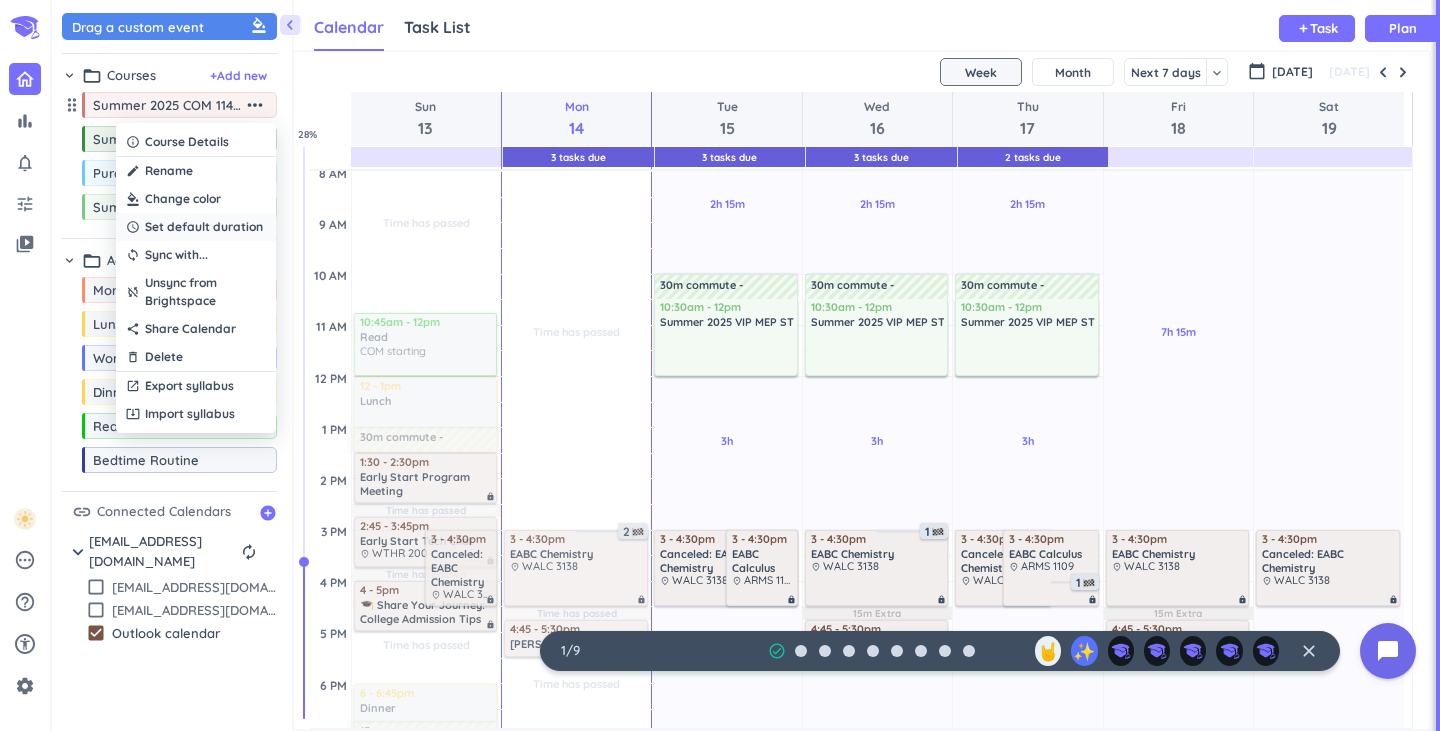 click on "Set default duration" at bounding box center (204, 227) 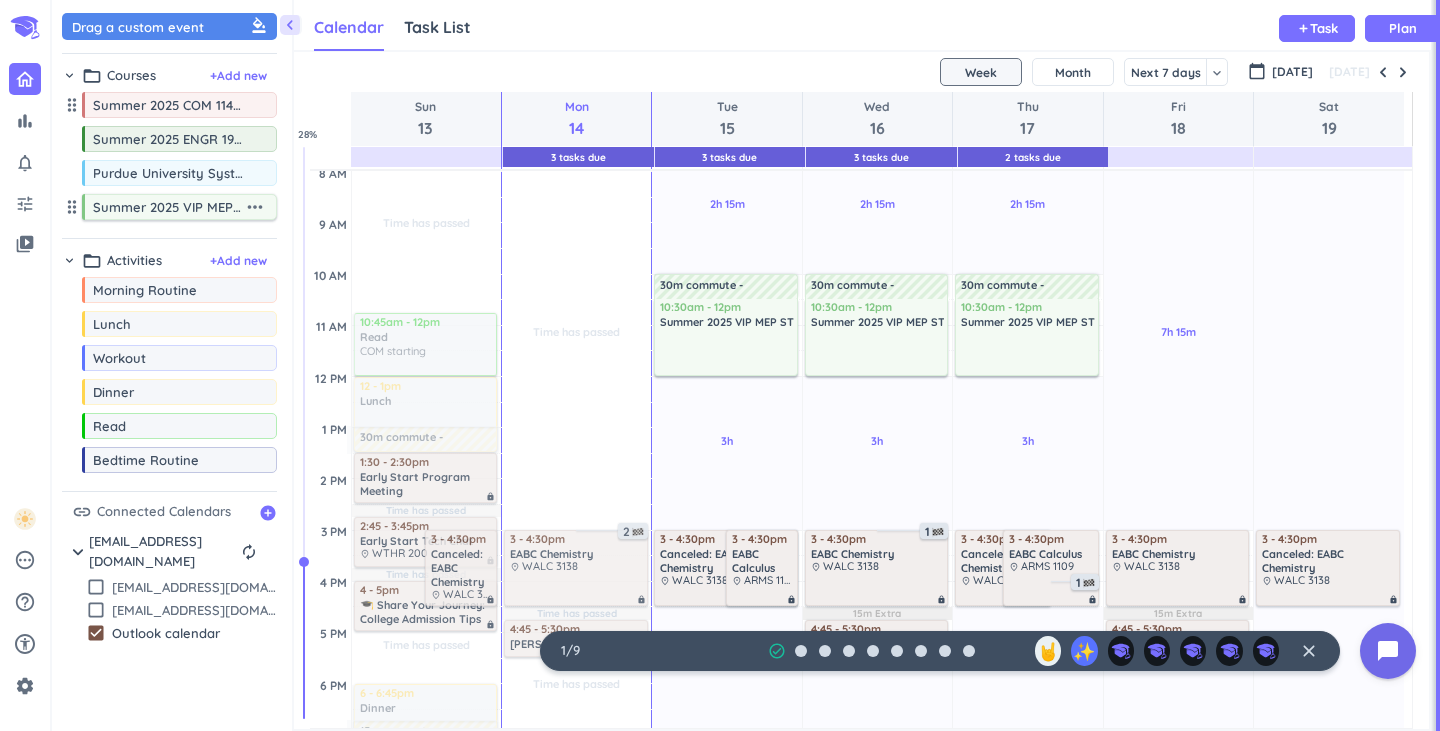 click on "more_horiz" at bounding box center [255, 207] 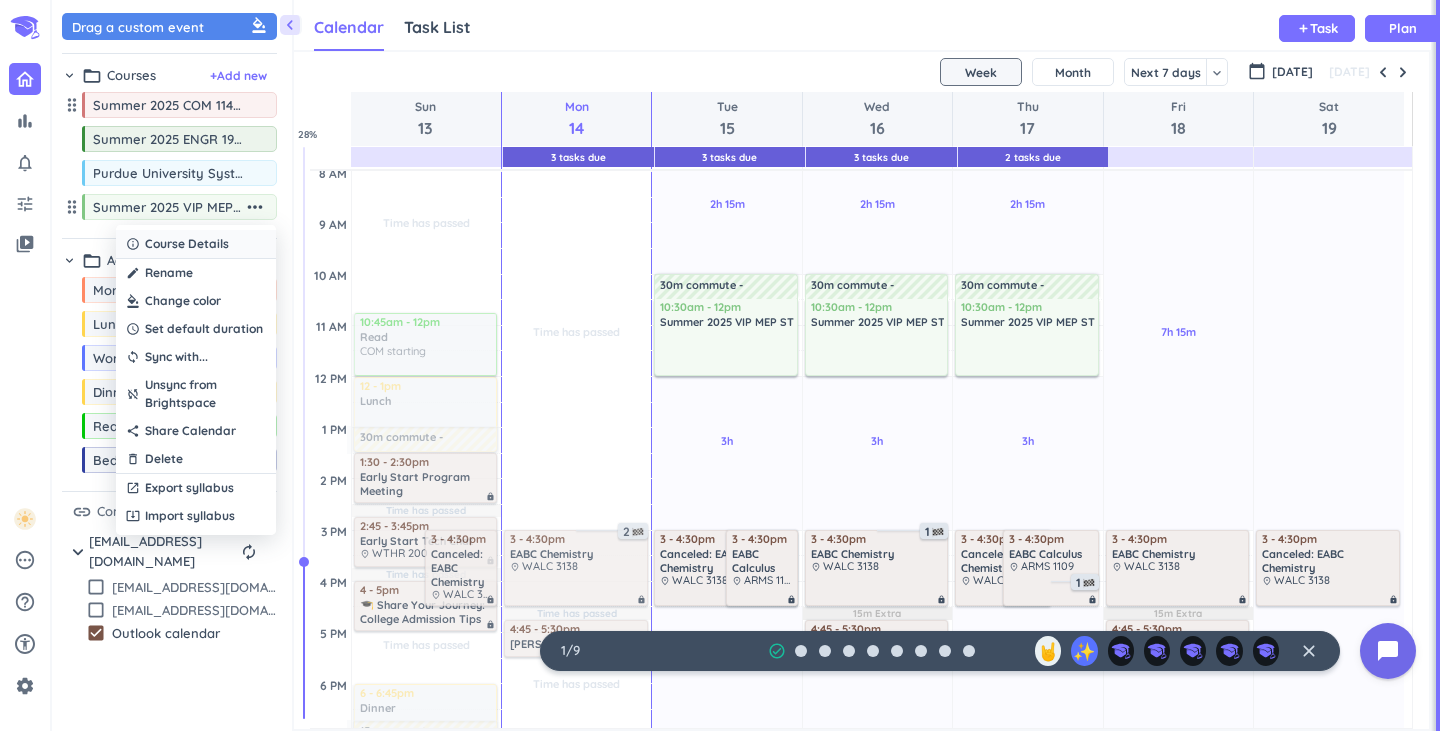 click on "info_outline Course Details" at bounding box center (196, 244) 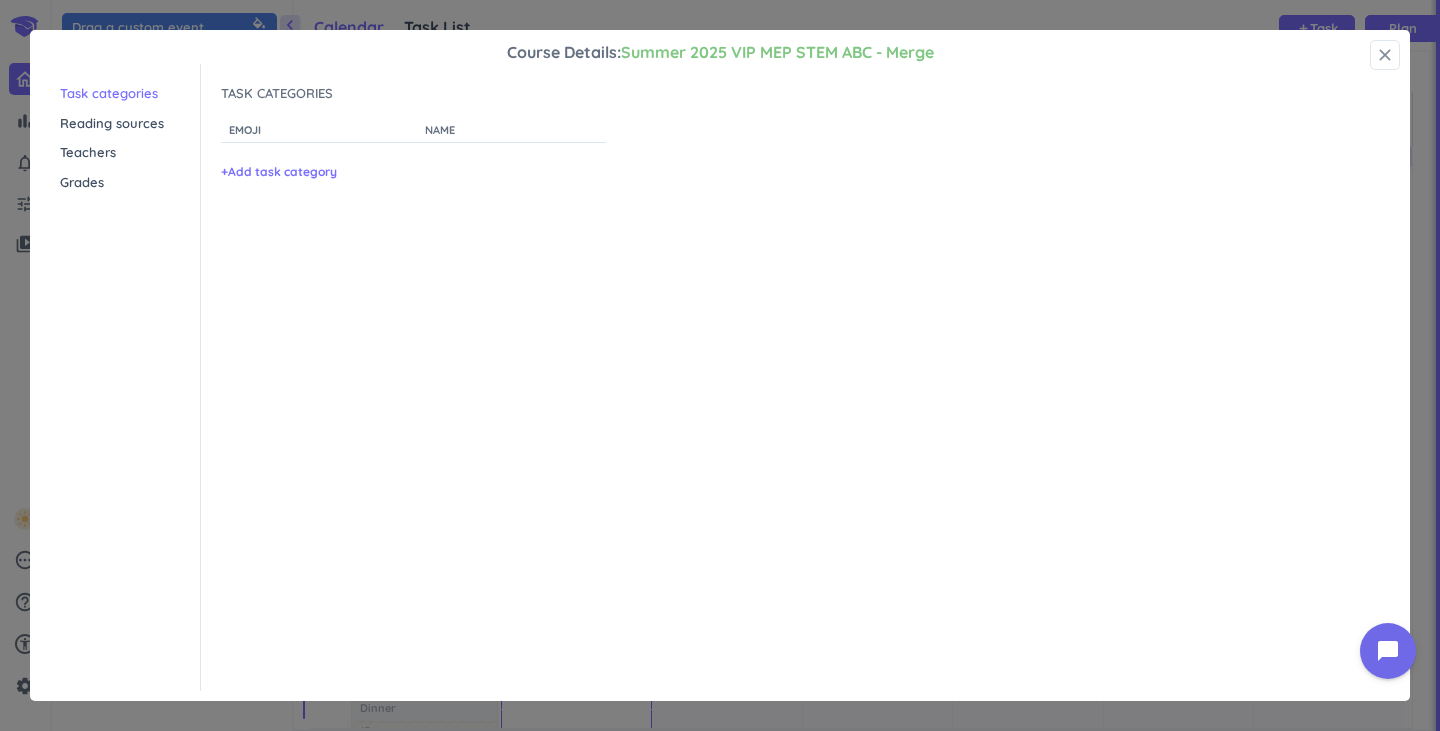 click on "close" at bounding box center [1385, 55] 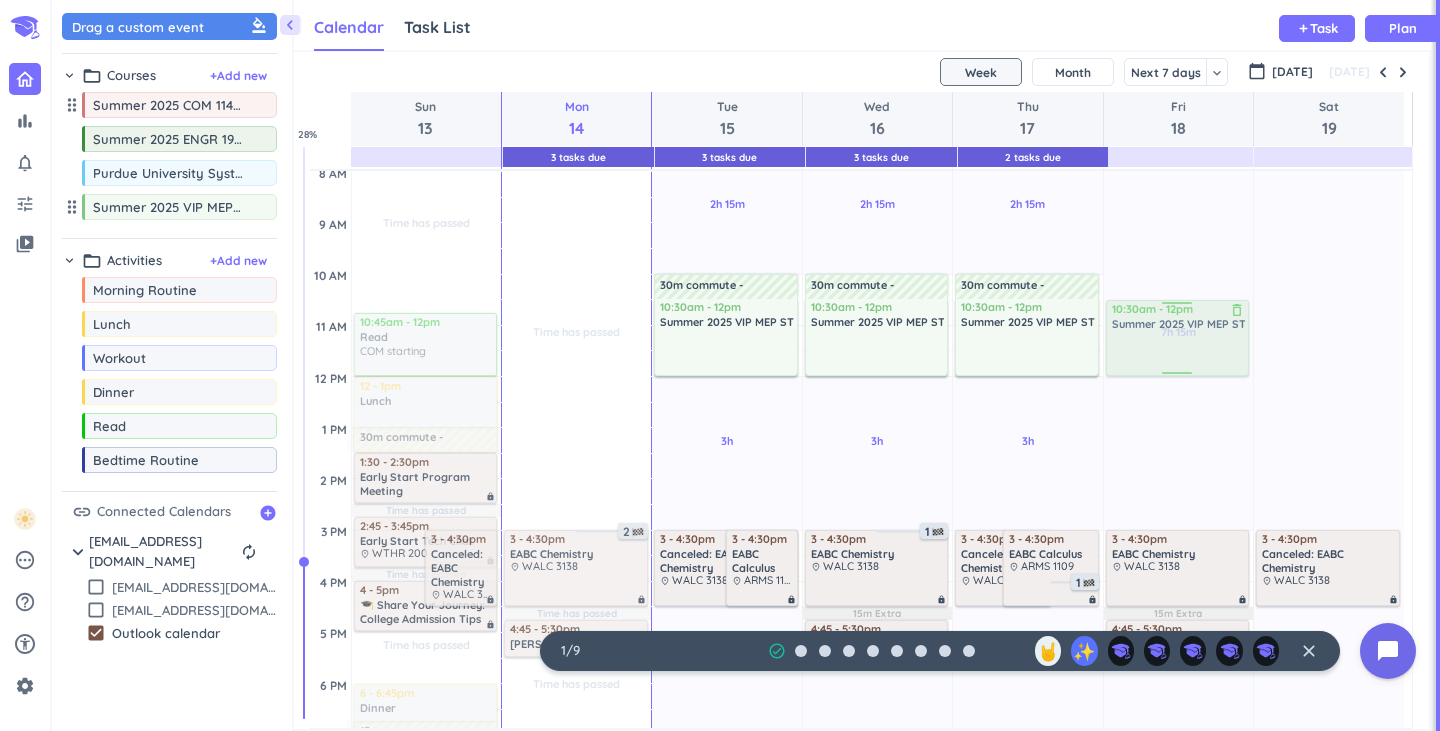 drag, startPoint x: 215, startPoint y: 216, endPoint x: 1163, endPoint y: 303, distance: 951.9837 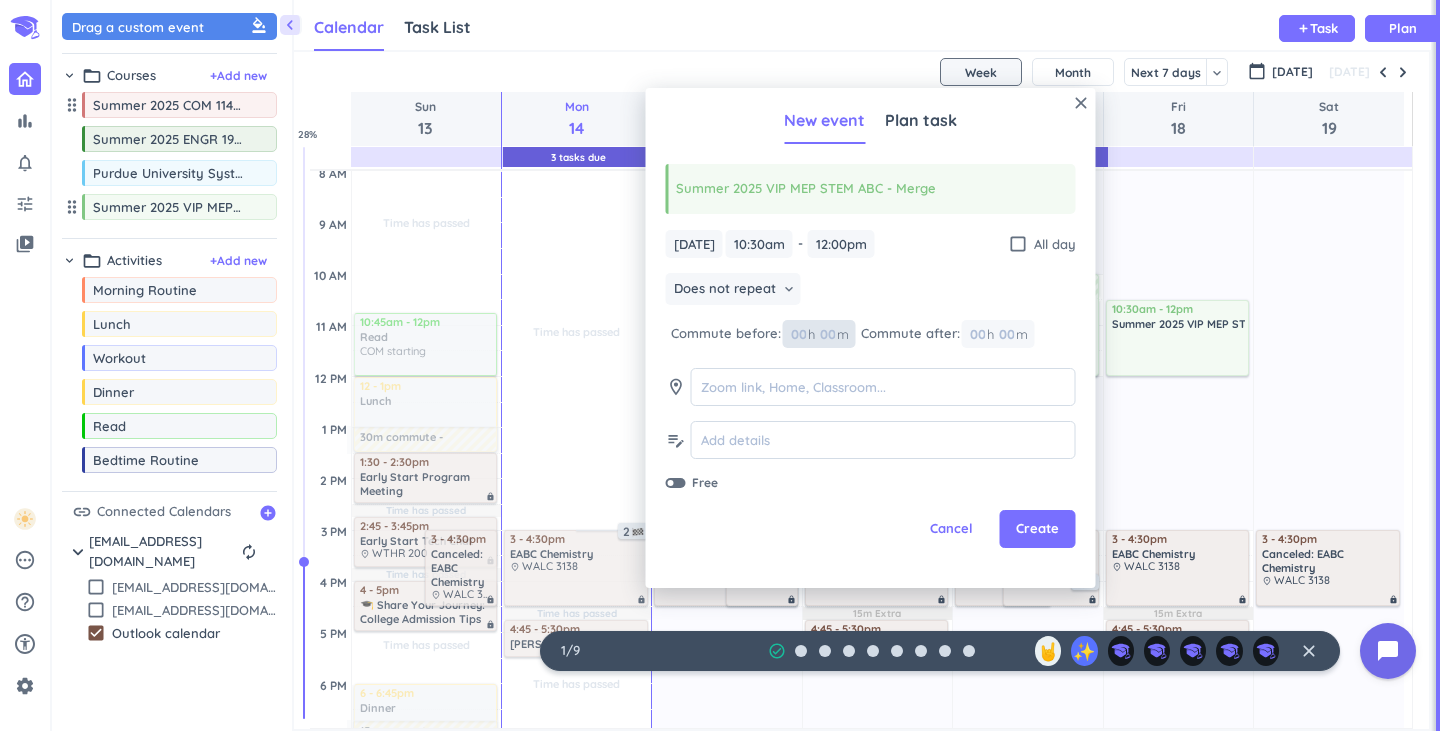 click at bounding box center (827, 334) 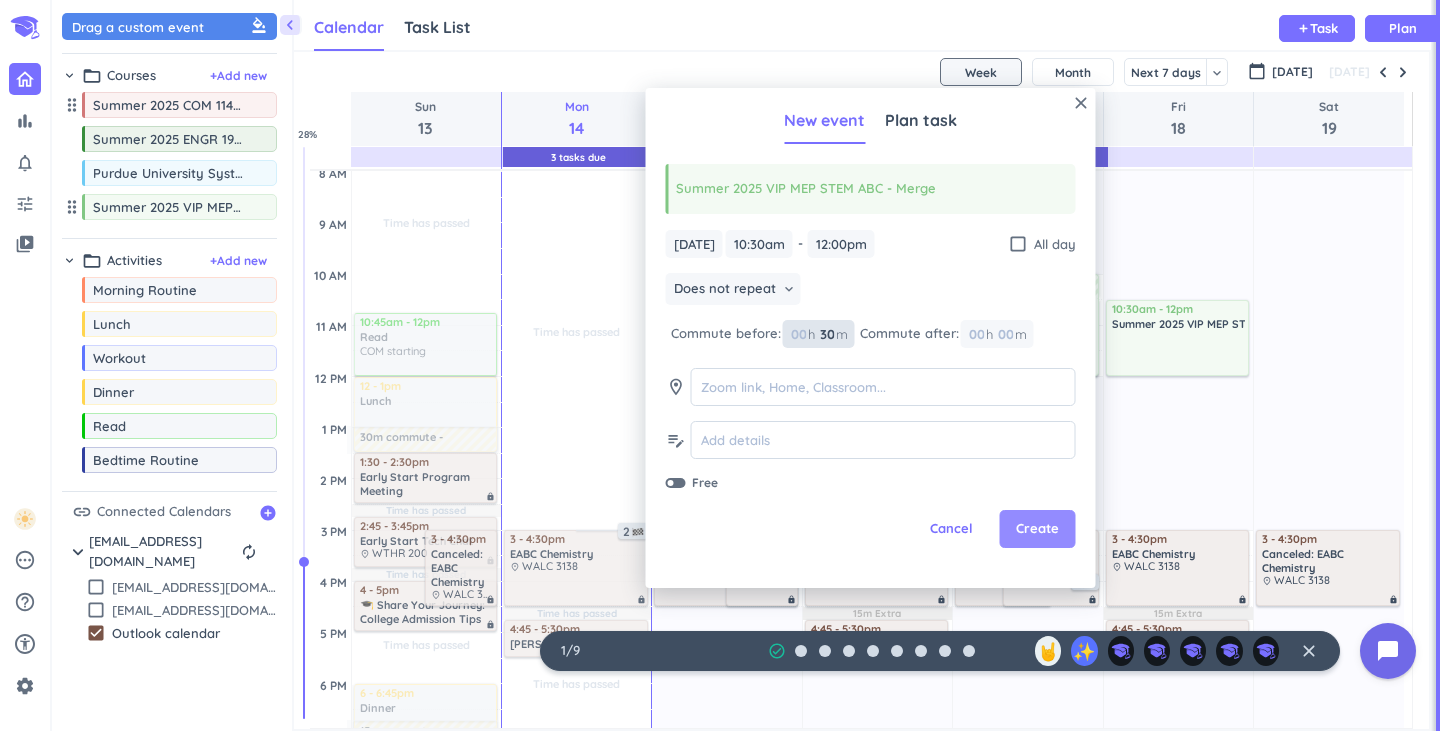 type on "30" 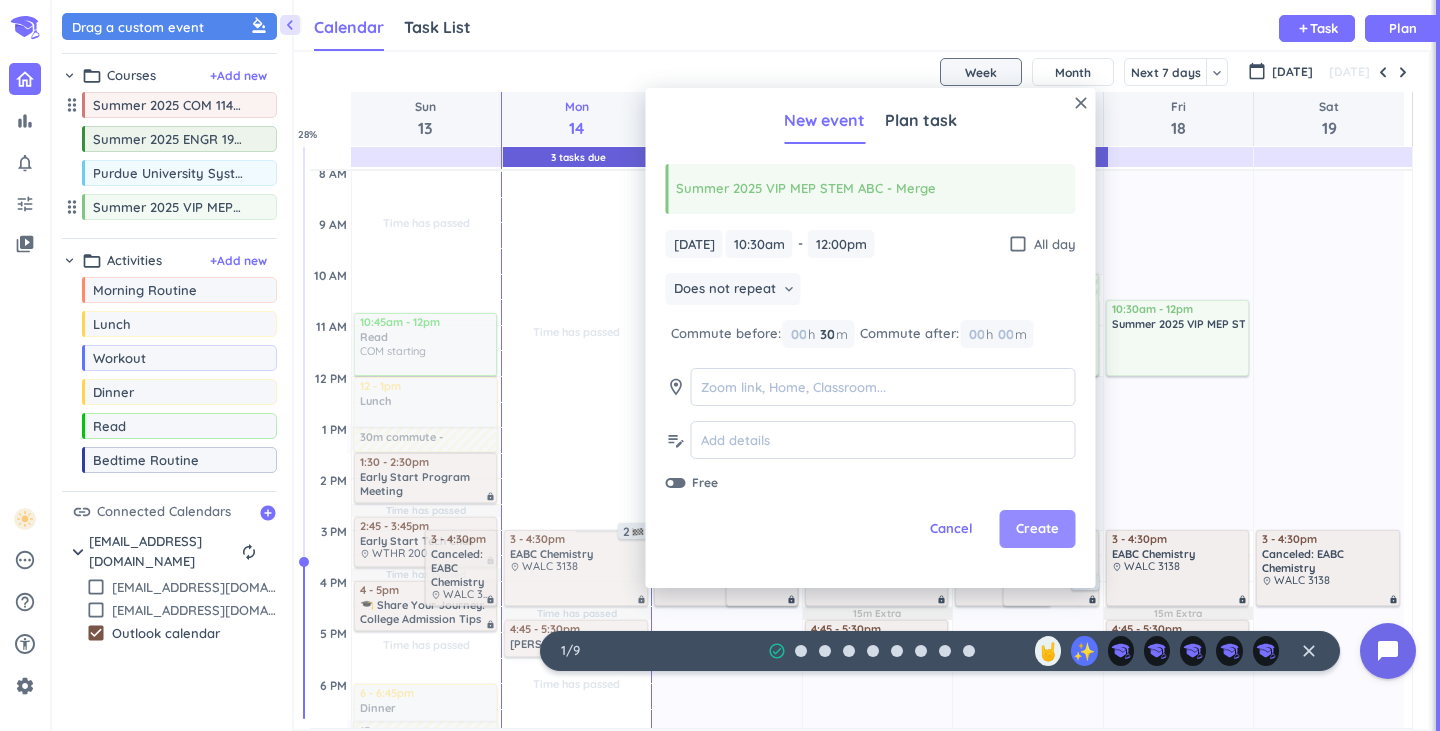 click on "Create" at bounding box center [1037, 529] 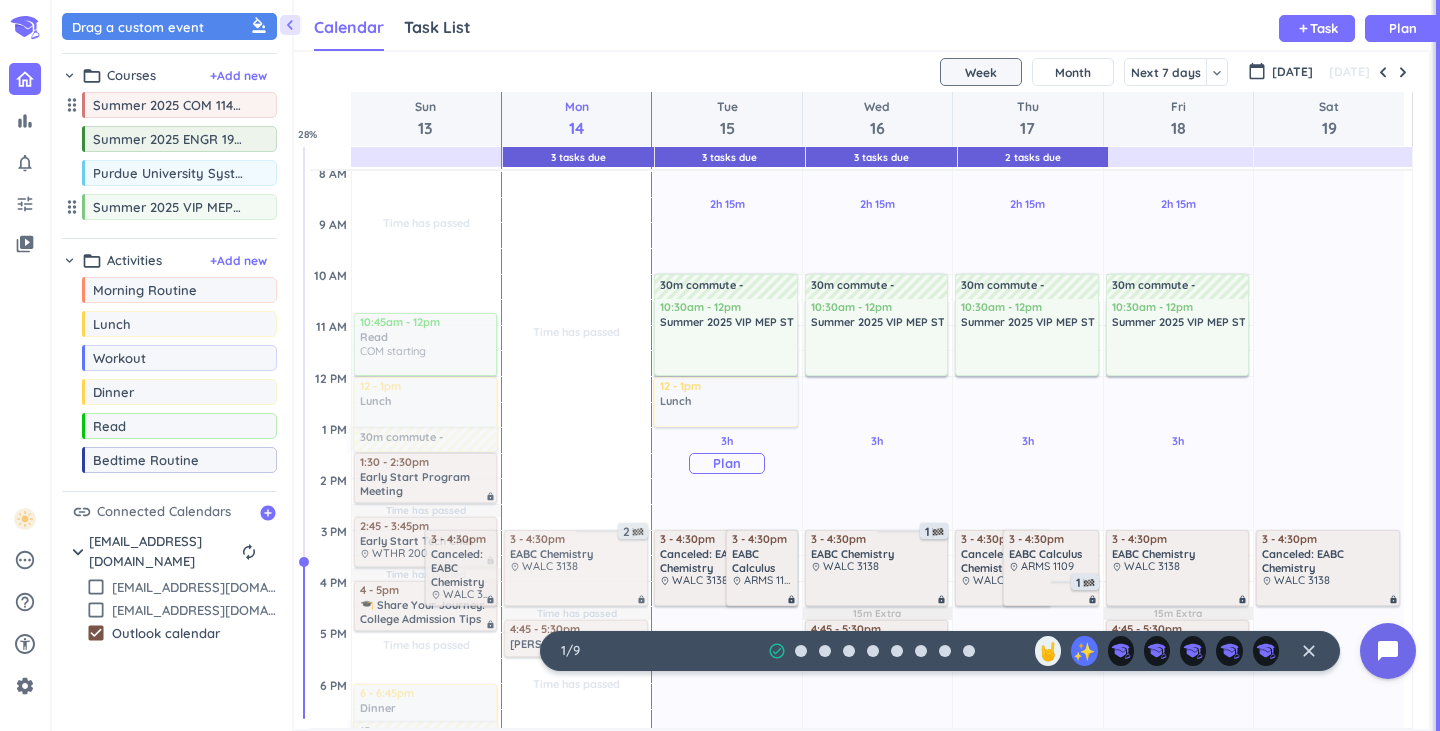 drag, startPoint x: 161, startPoint y: 336, endPoint x: 700, endPoint y: 380, distance: 540.7929 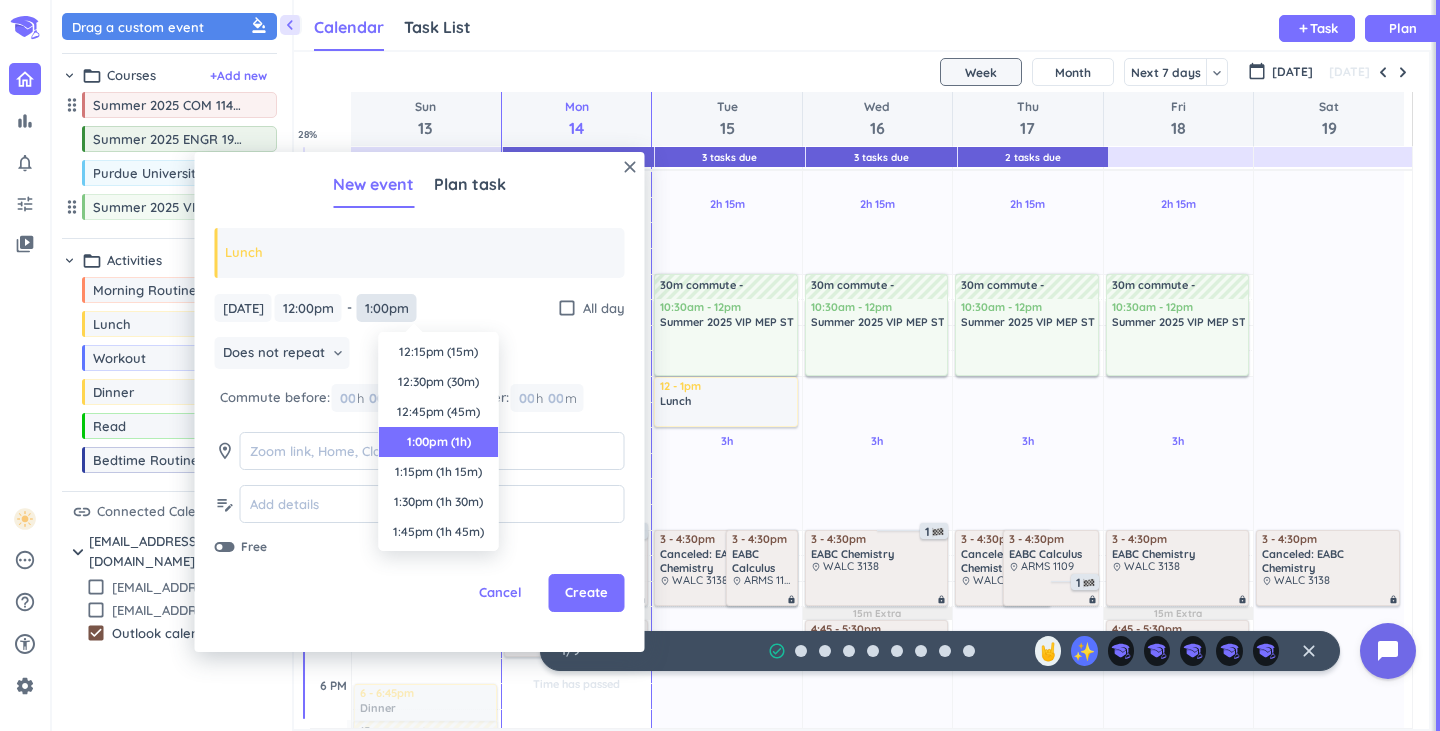 click on "1:00pm" at bounding box center (387, 308) 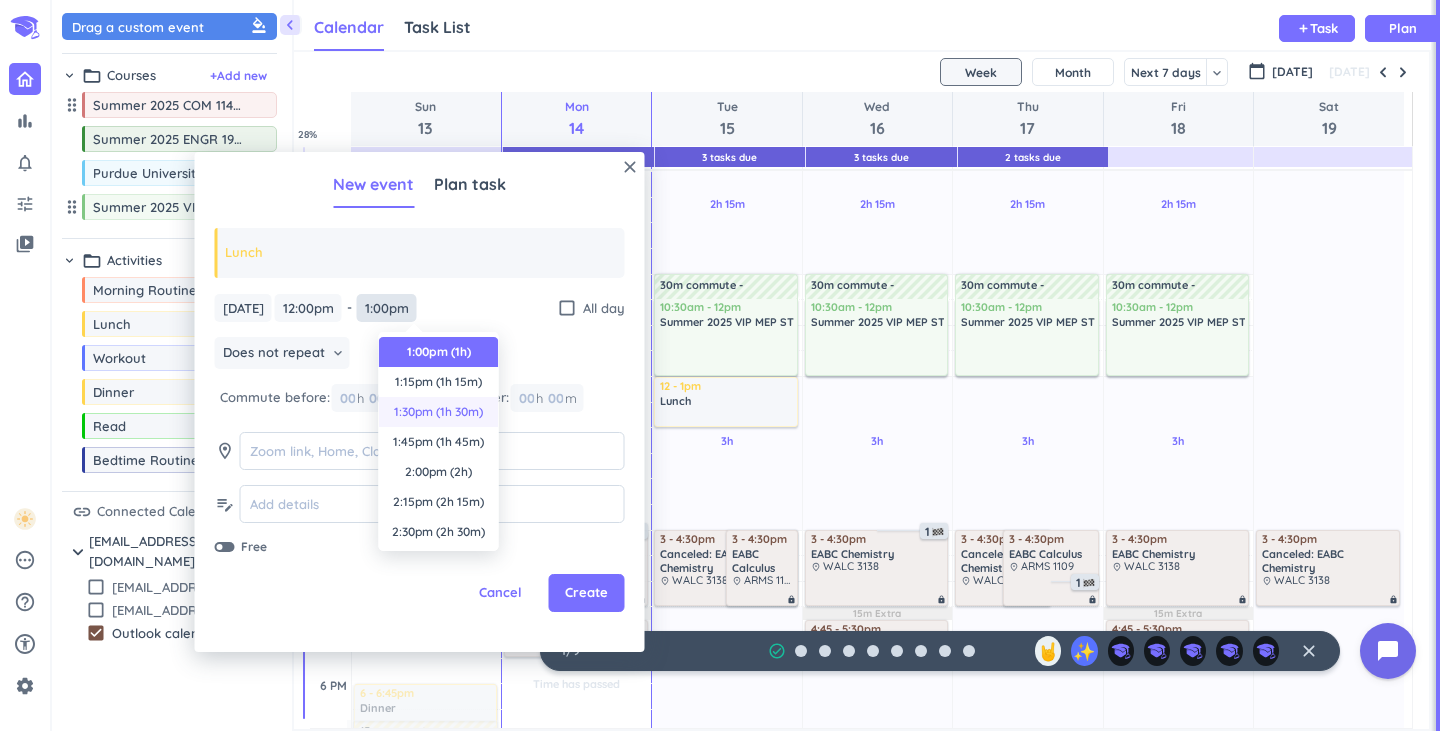 scroll, scrollTop: 0, scrollLeft: 0, axis: both 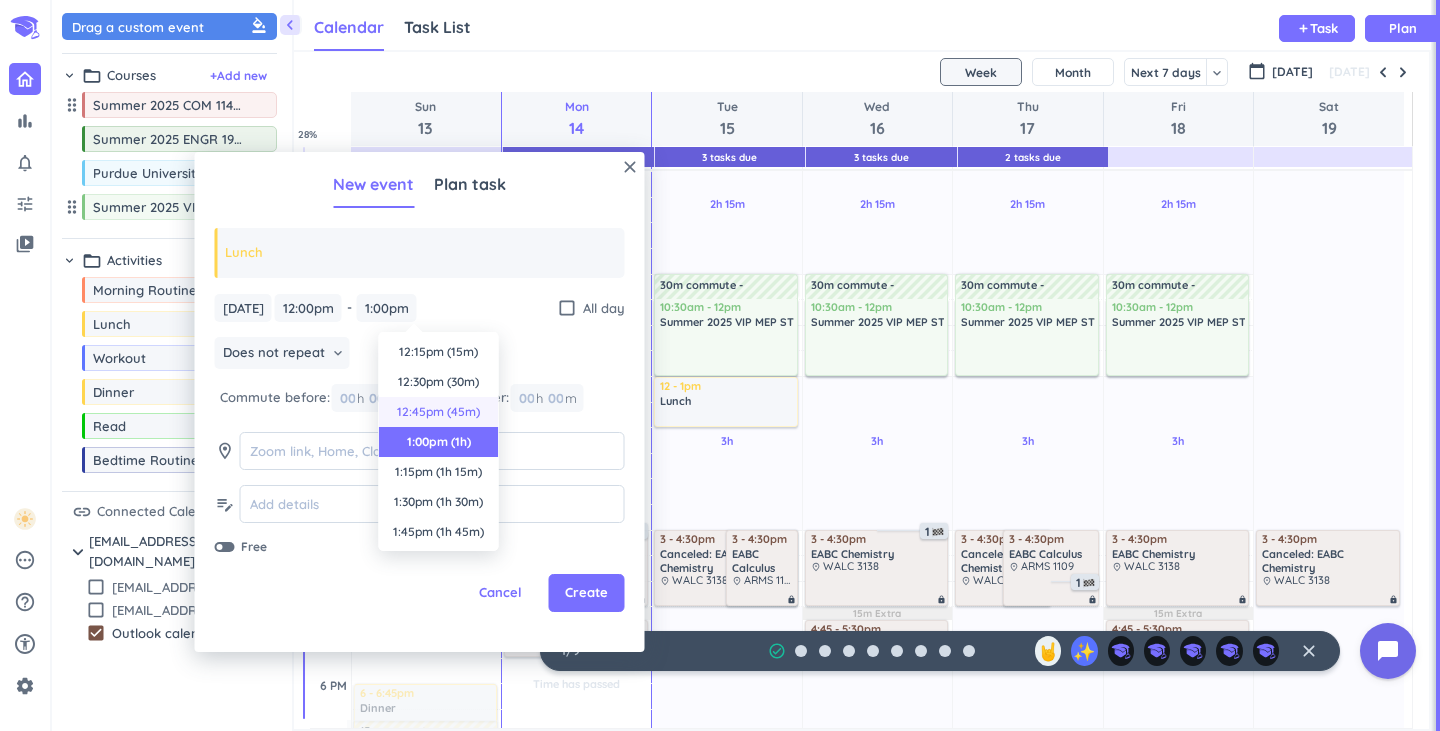 click on "12:45pm (45m)" at bounding box center [439, 412] 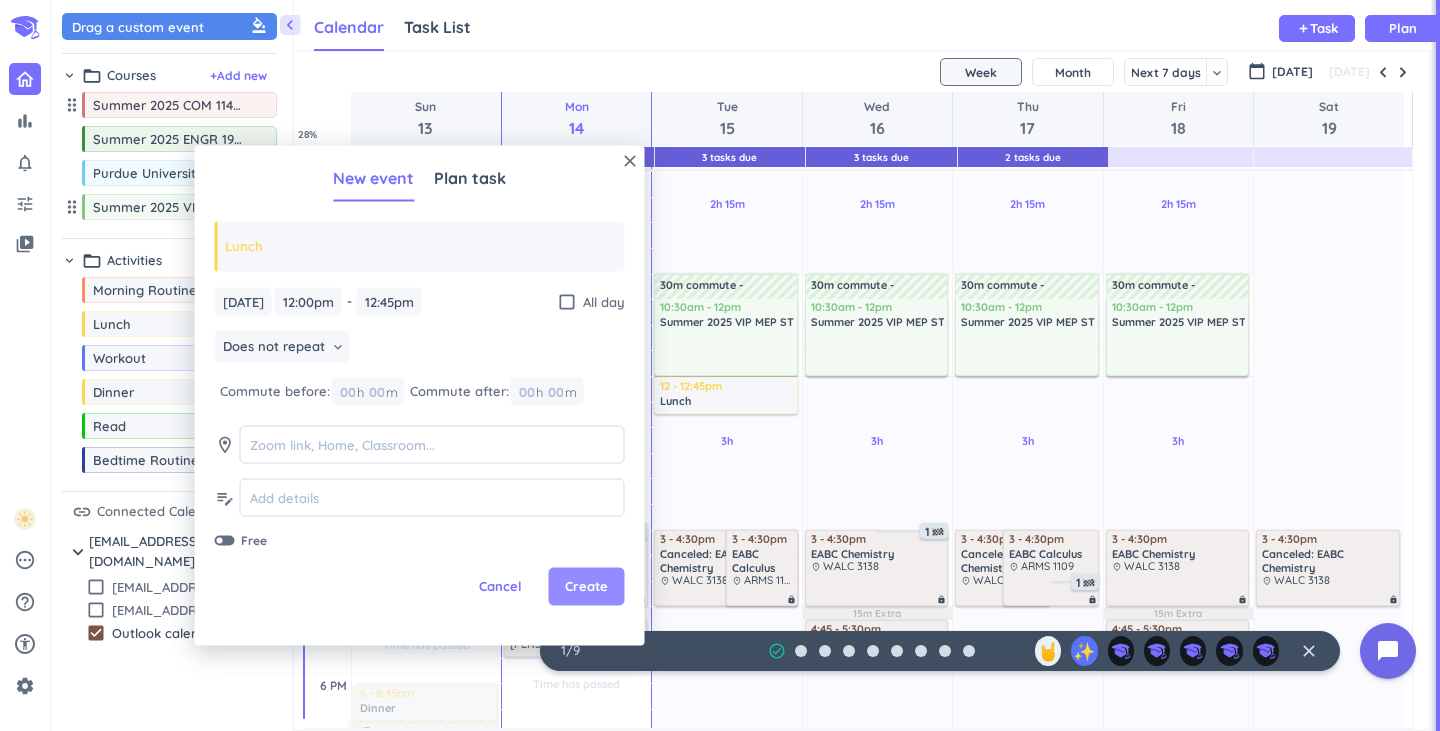 click on "Create" at bounding box center [586, 587] 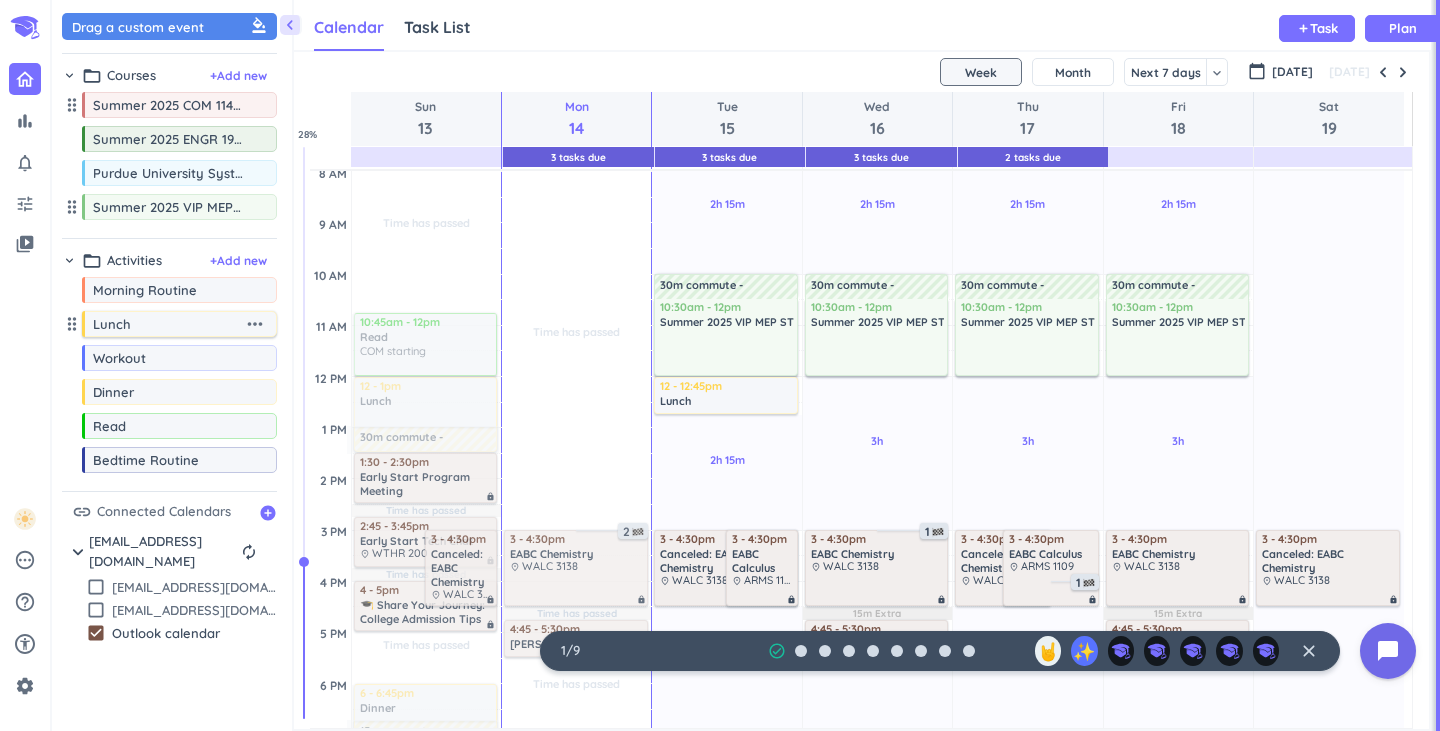 click on "more_horiz" at bounding box center (255, 324) 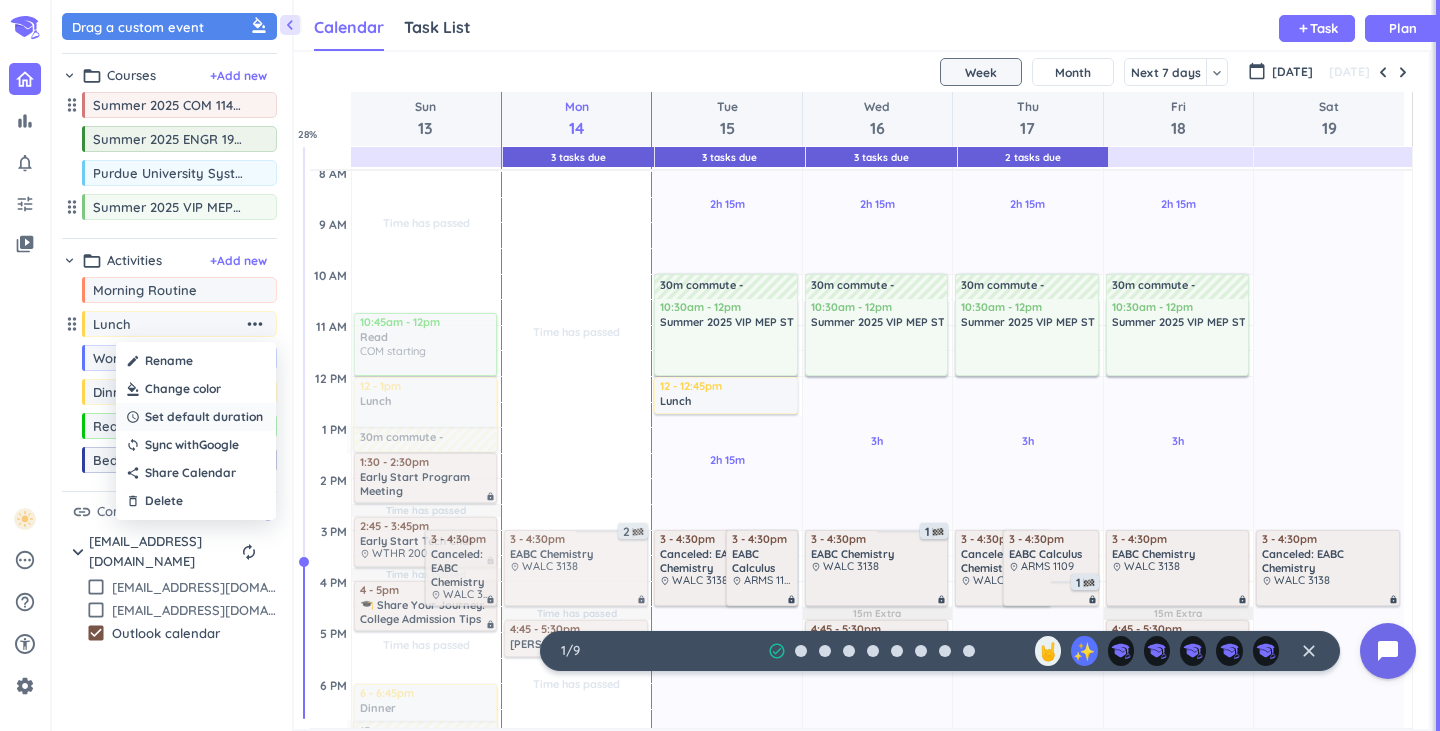 click on "Set default duration" at bounding box center [204, 417] 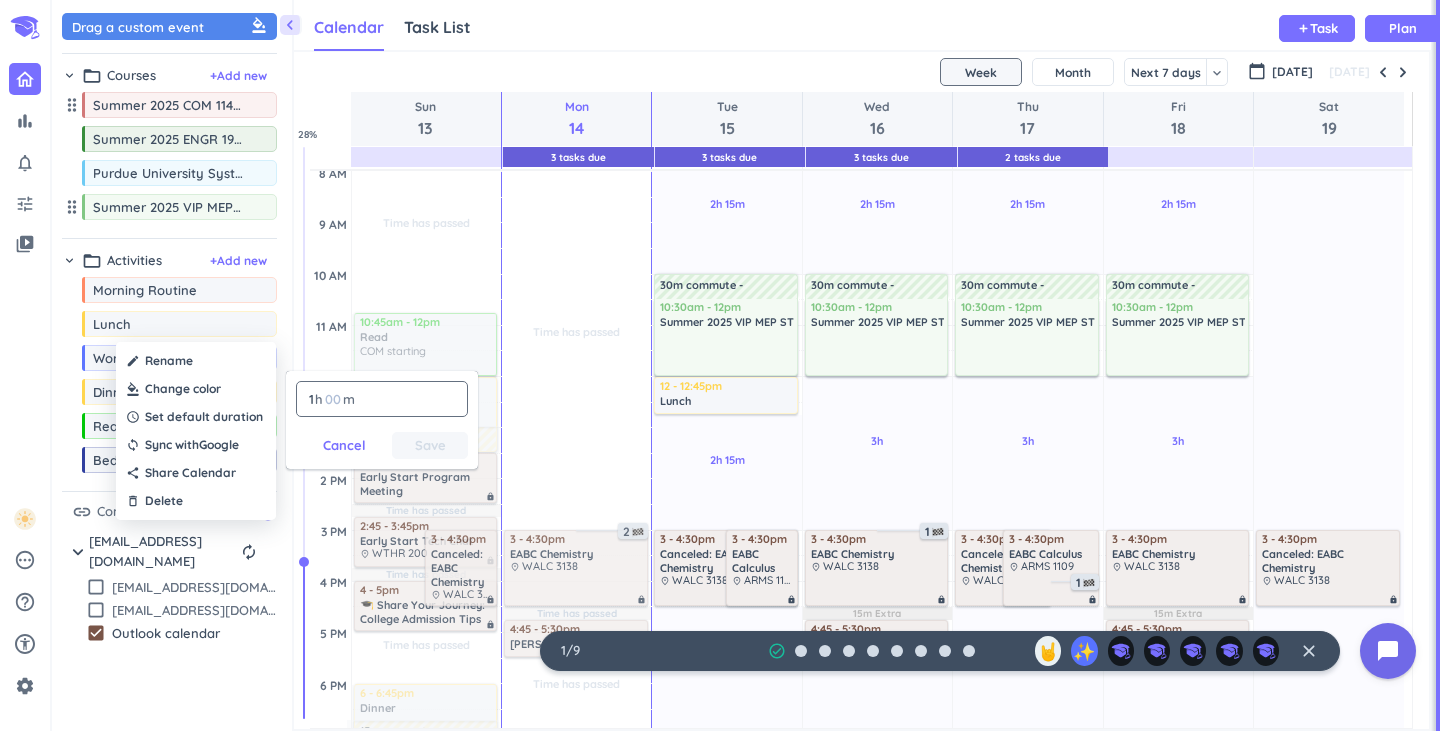 click on "00" at bounding box center (340, 399) 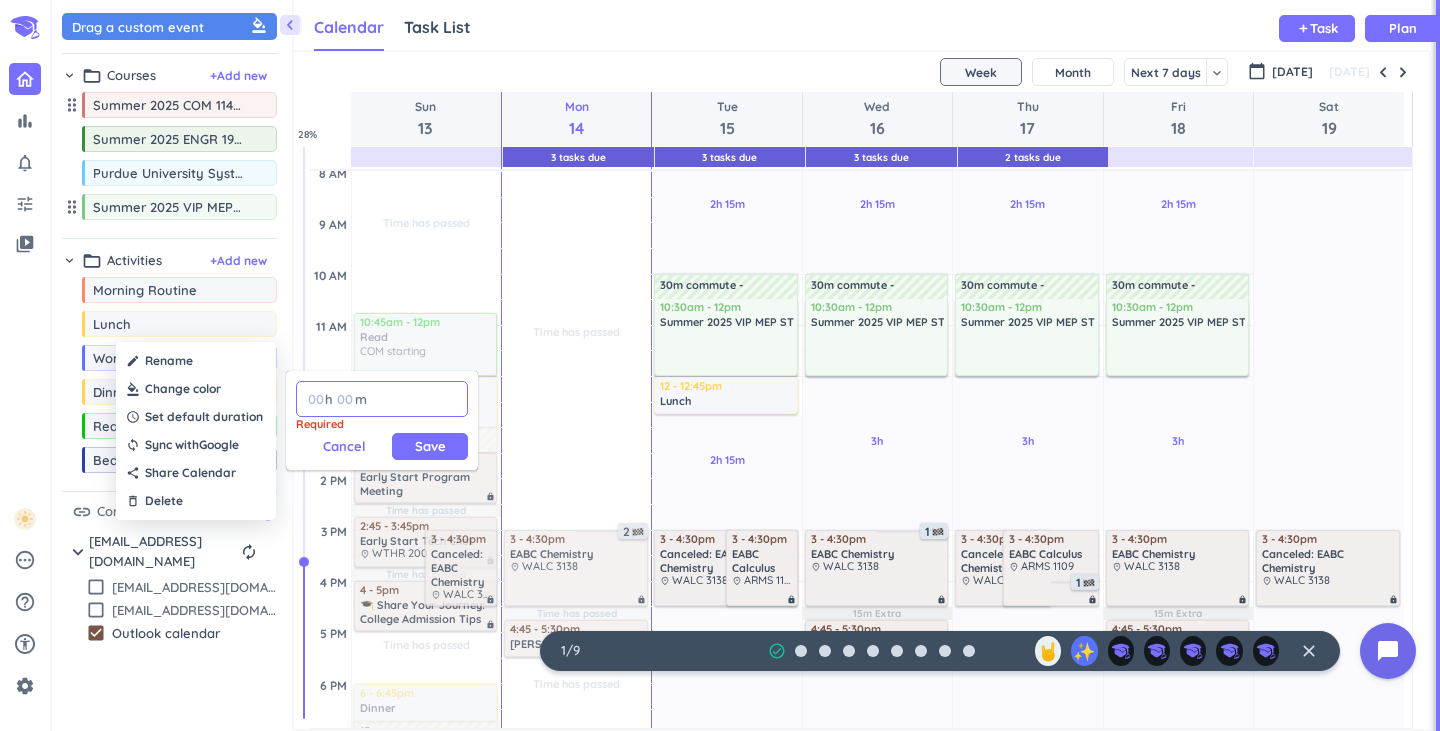 type 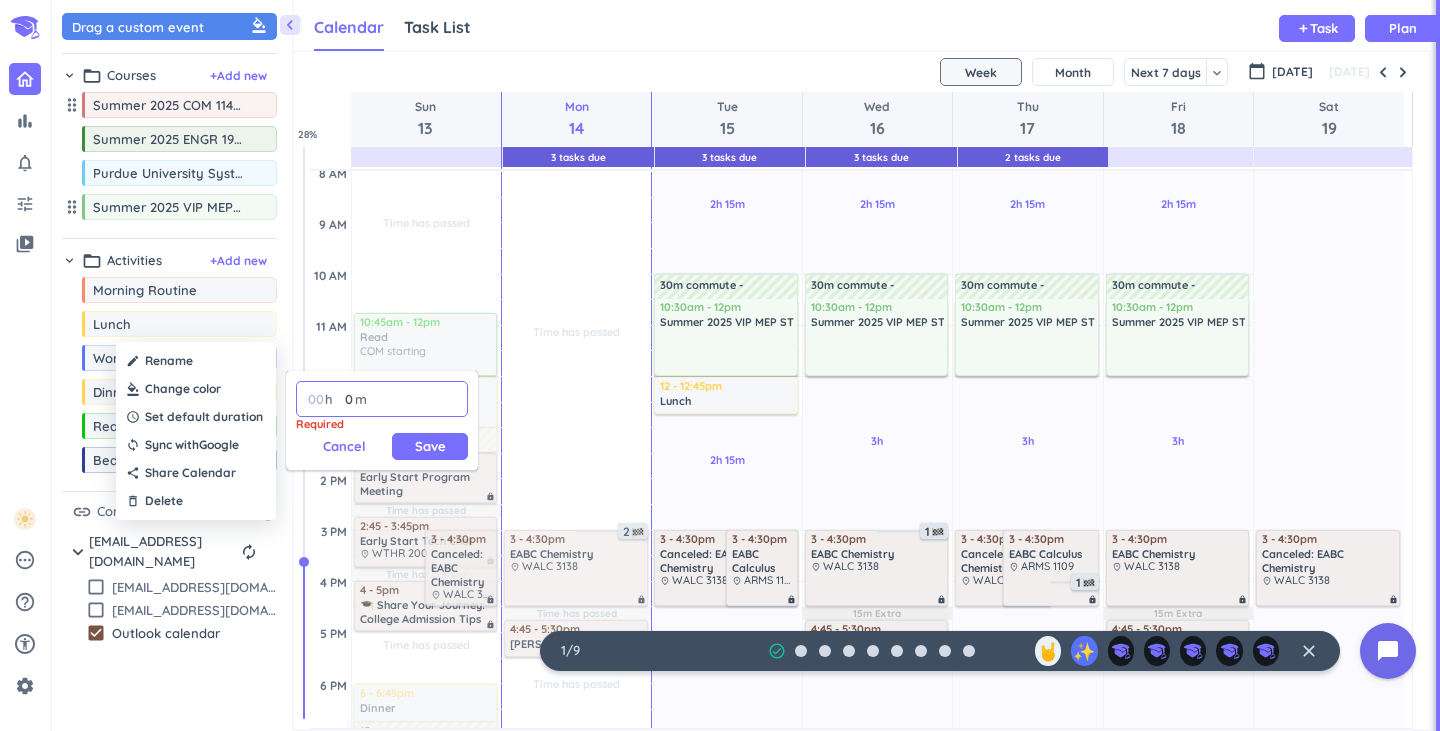 type 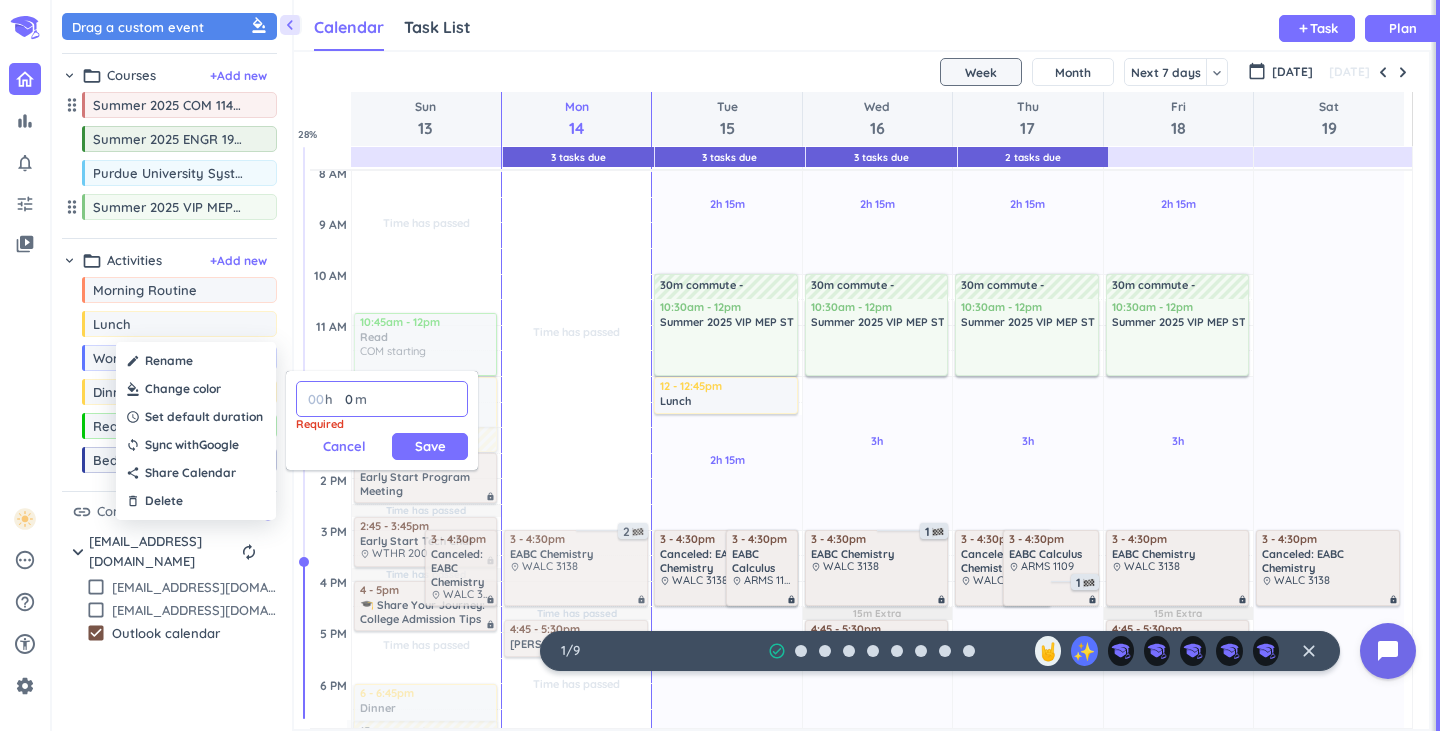 click on "0" at bounding box center [344, 399] 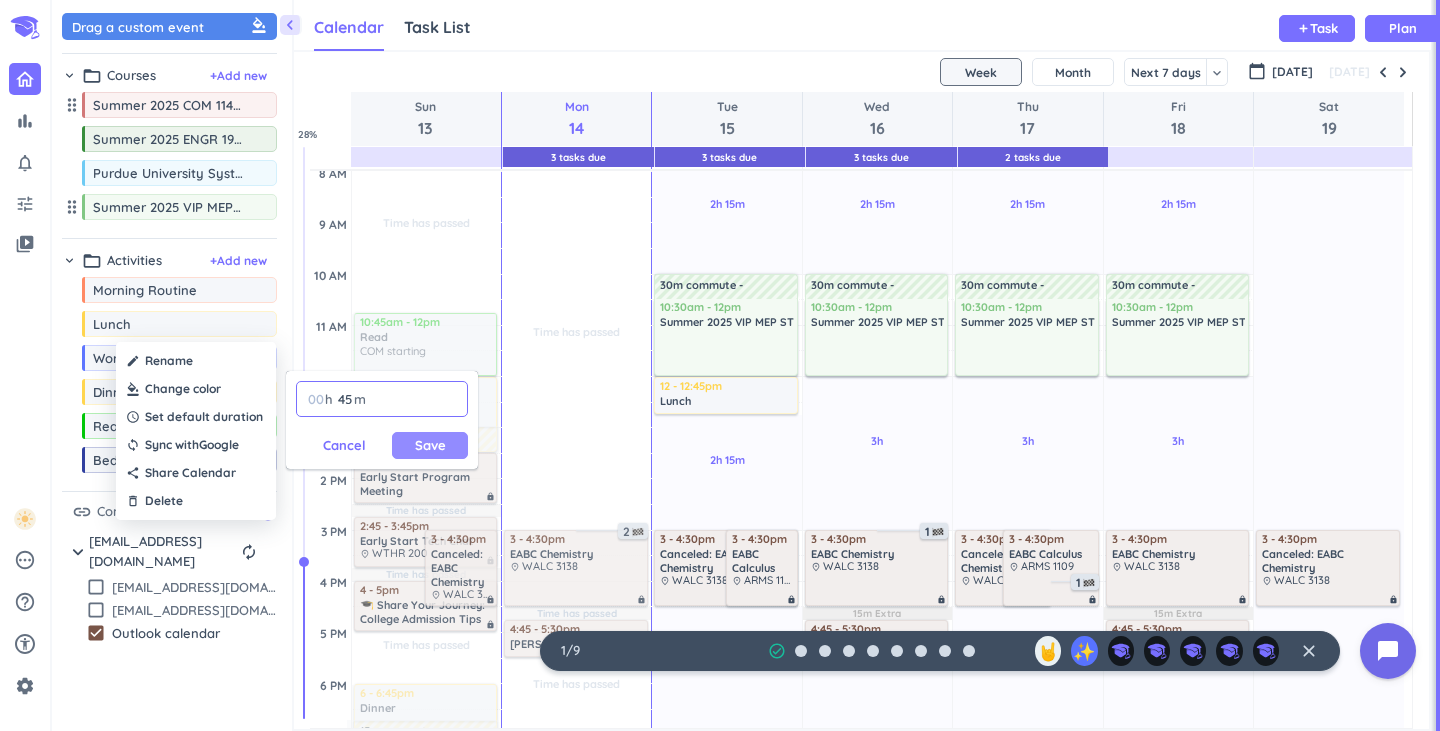 type on "45" 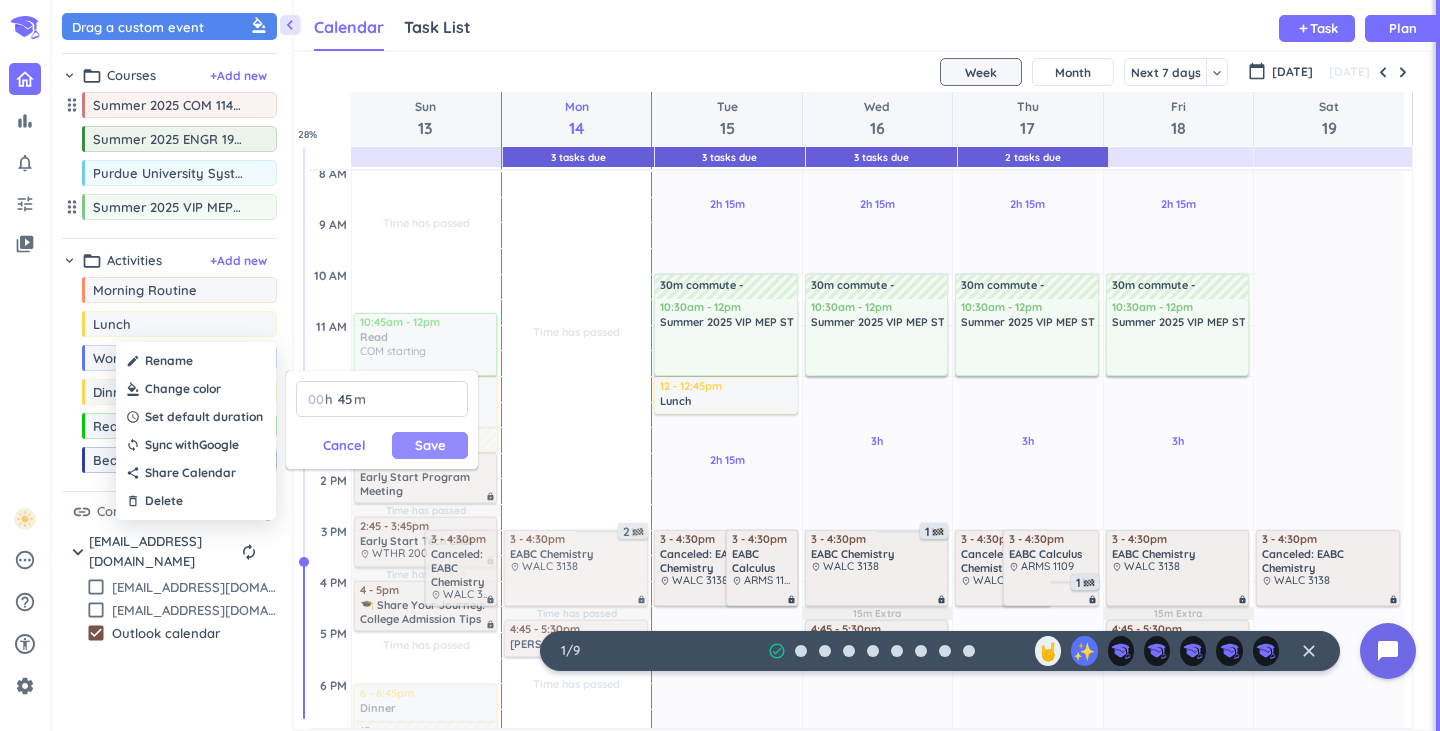 click on "Save" at bounding box center (430, 445) 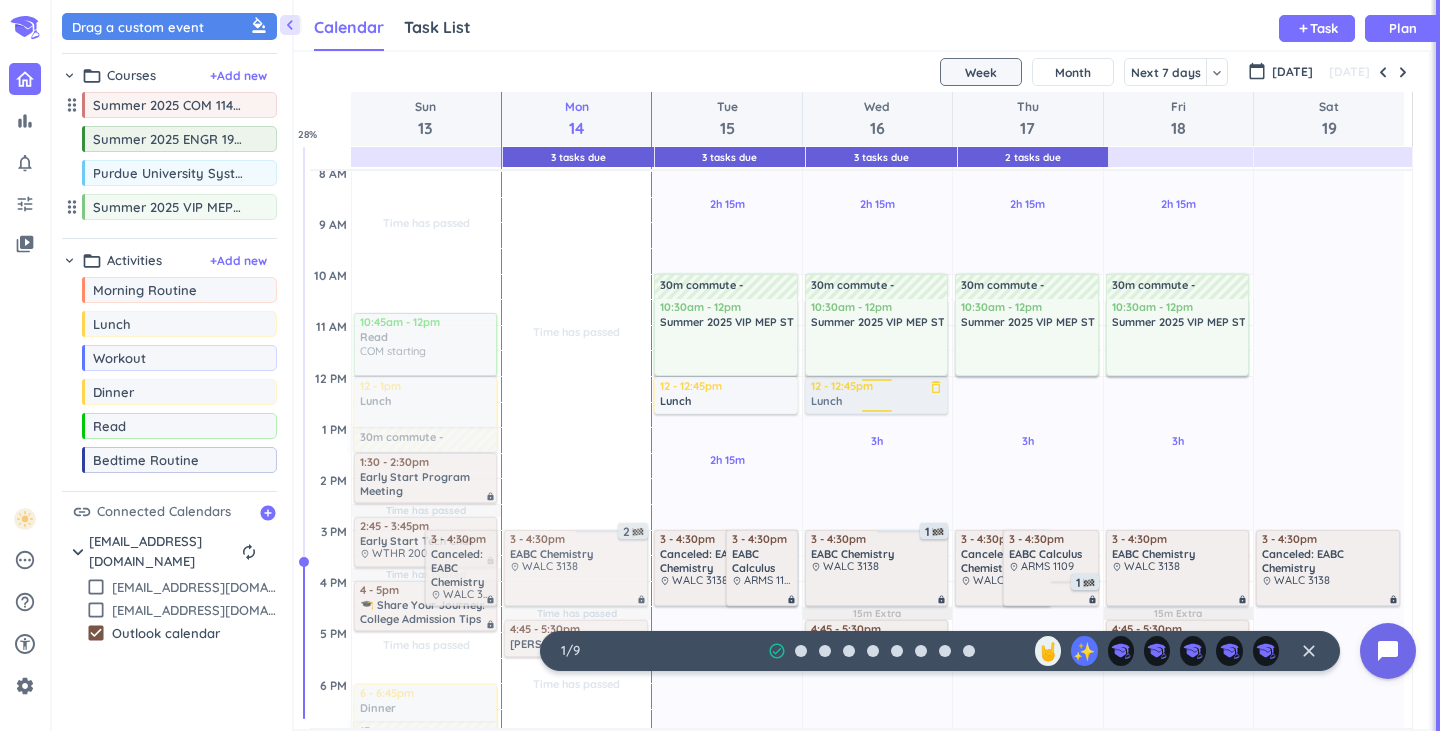 drag, startPoint x: 166, startPoint y: 332, endPoint x: 845, endPoint y: 380, distance: 680.6945 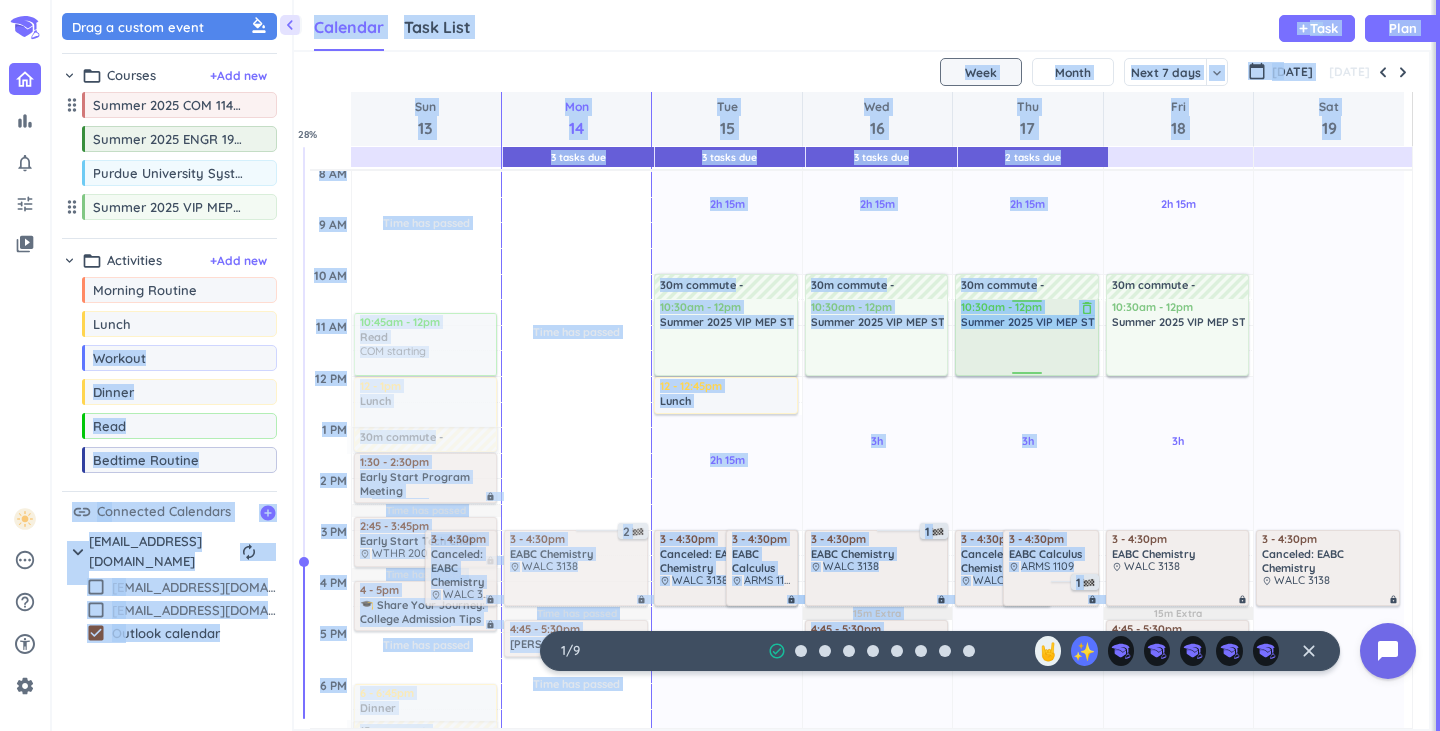 drag, startPoint x: 156, startPoint y: 330, endPoint x: 981, endPoint y: 363, distance: 825.6597 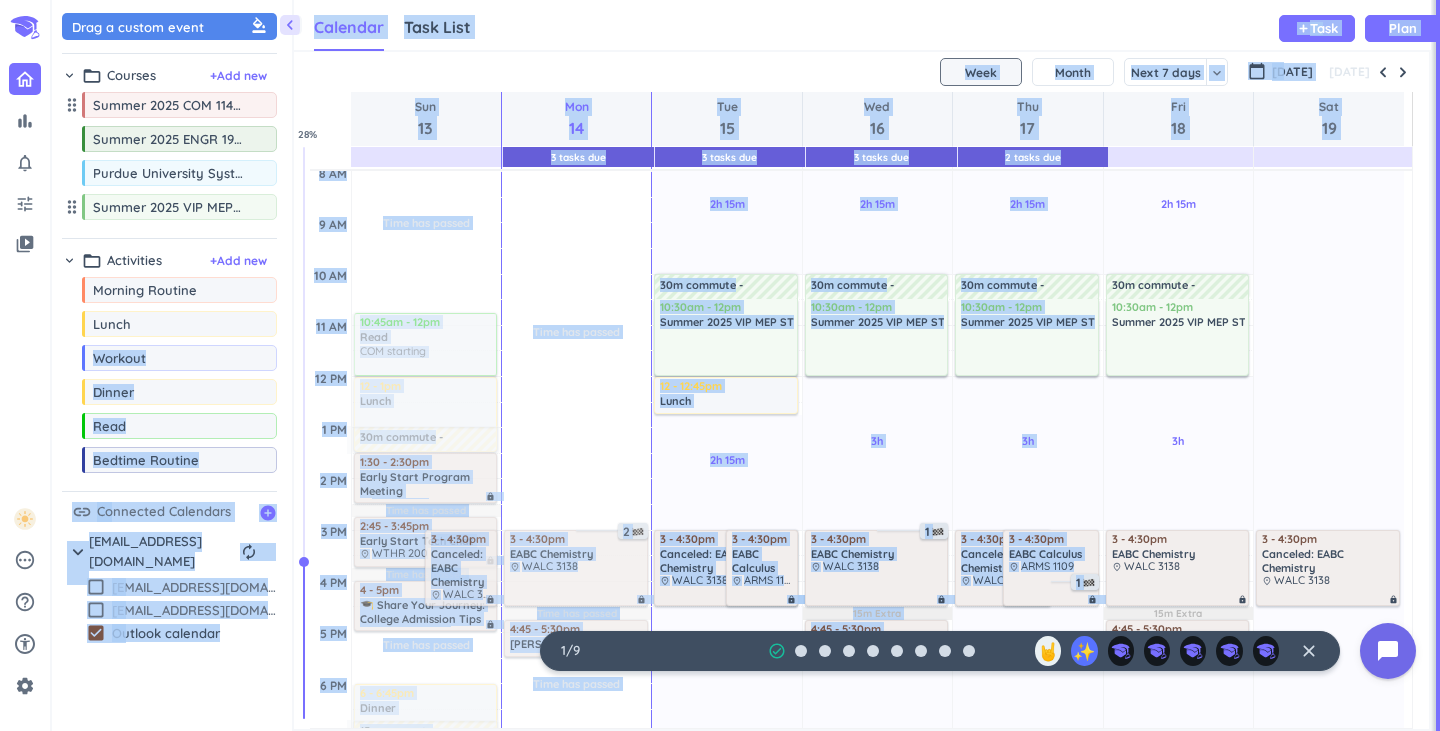 click at bounding box center [877, 364] 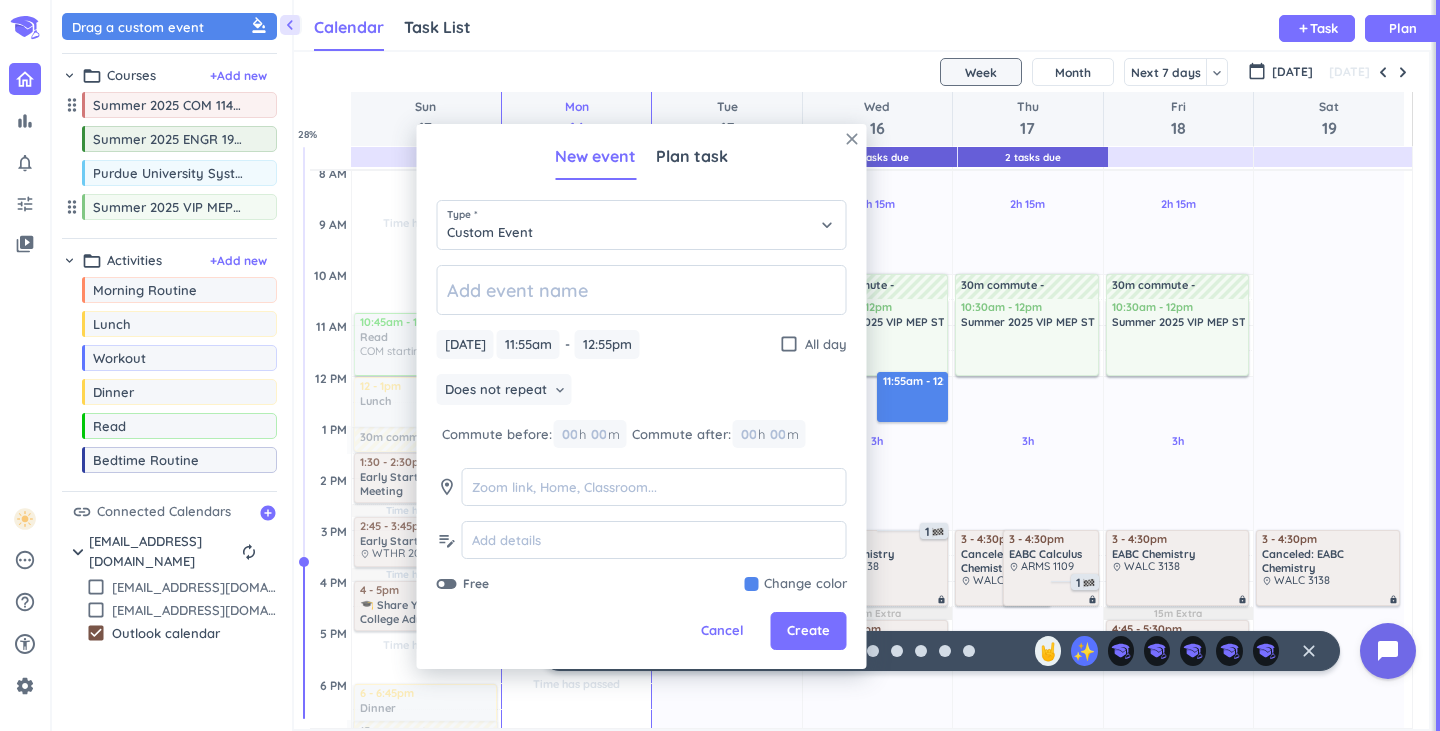 click on "close" at bounding box center [852, 139] 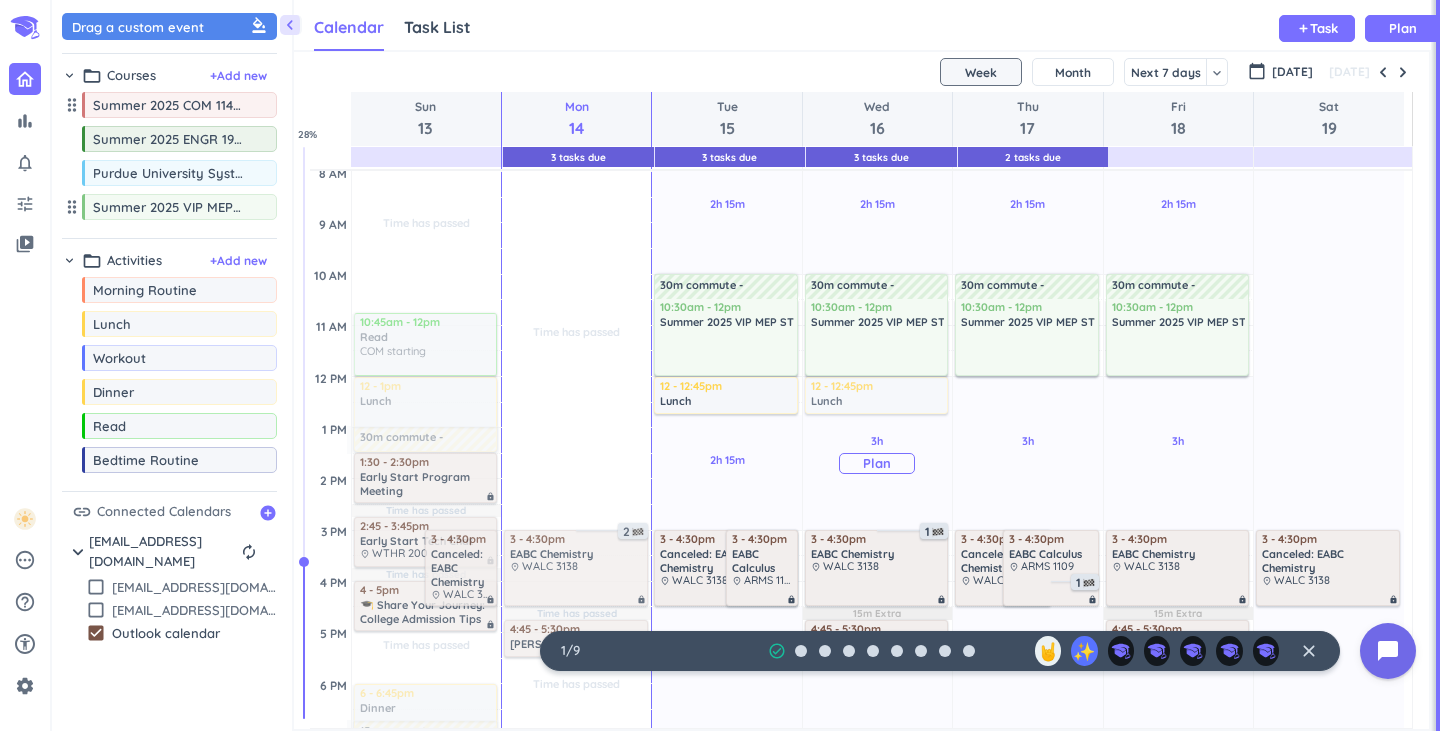 drag, startPoint x: 112, startPoint y: 340, endPoint x: 871, endPoint y: 380, distance: 760.0533 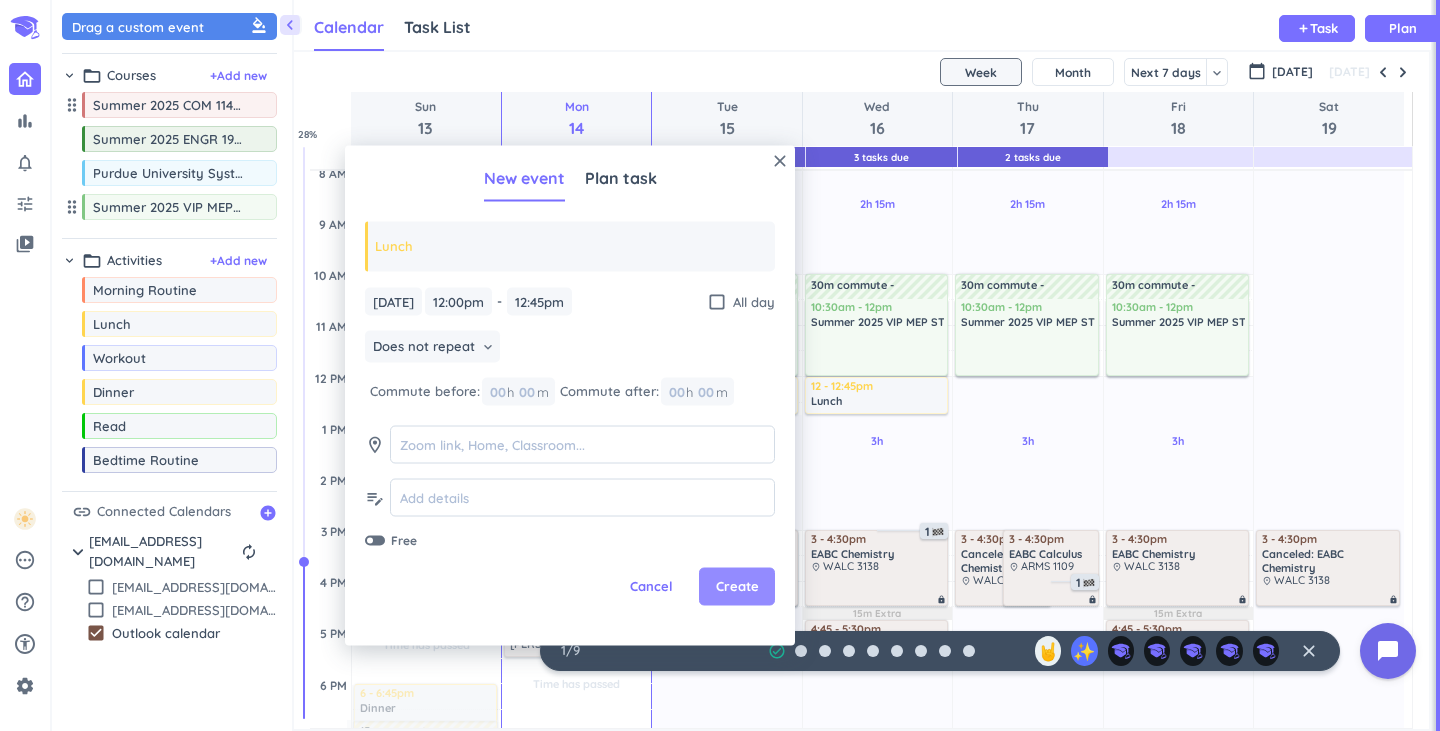 click on "Create" at bounding box center (737, 587) 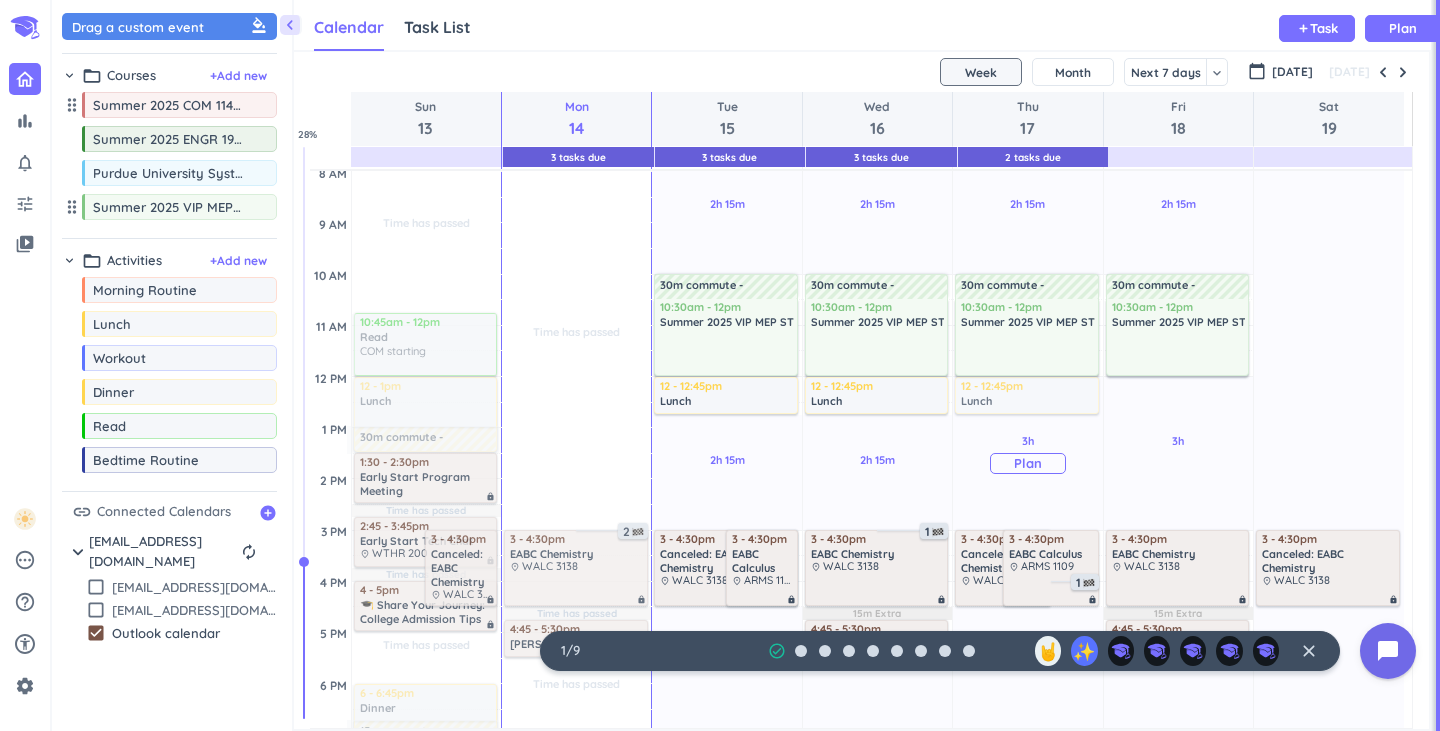 drag, startPoint x: 107, startPoint y: 330, endPoint x: 990, endPoint y: 380, distance: 884.4145 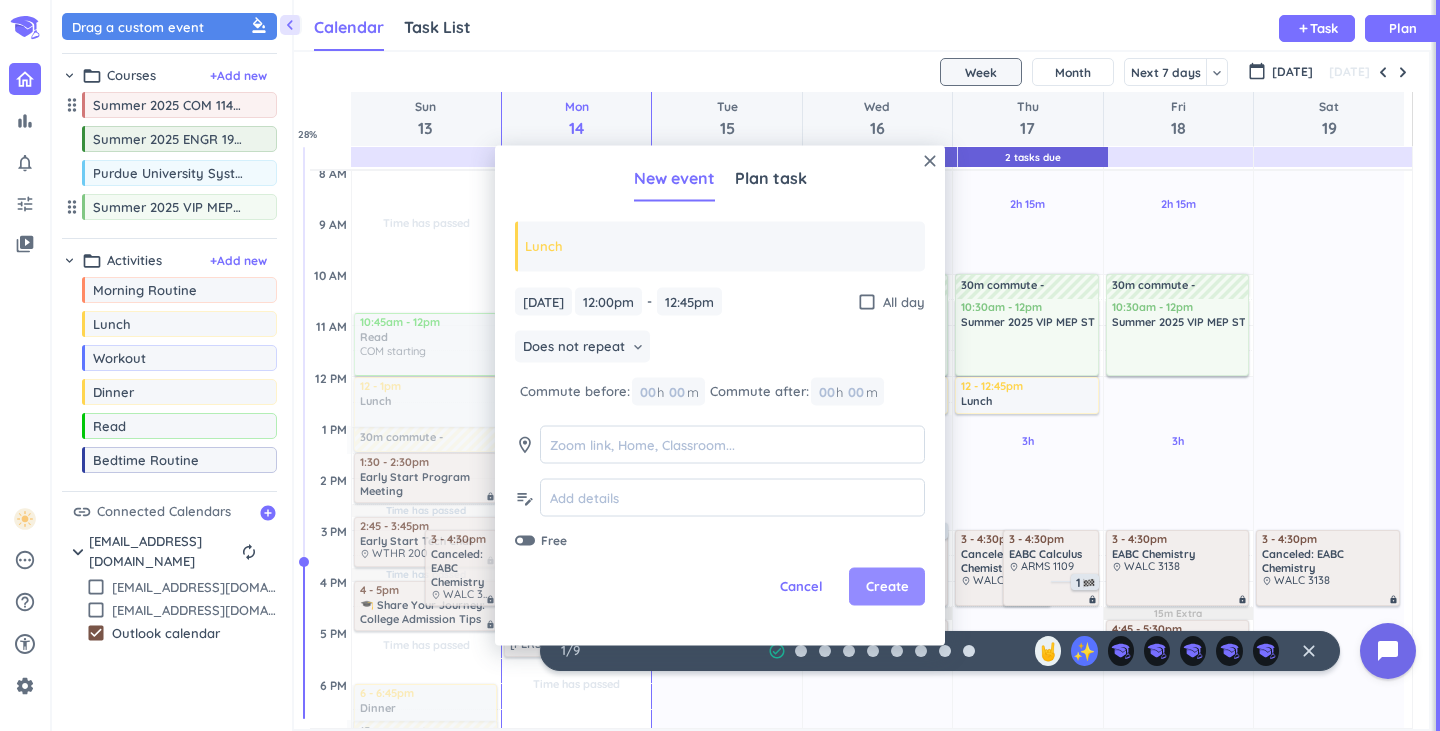 click on "Create" at bounding box center (887, 587) 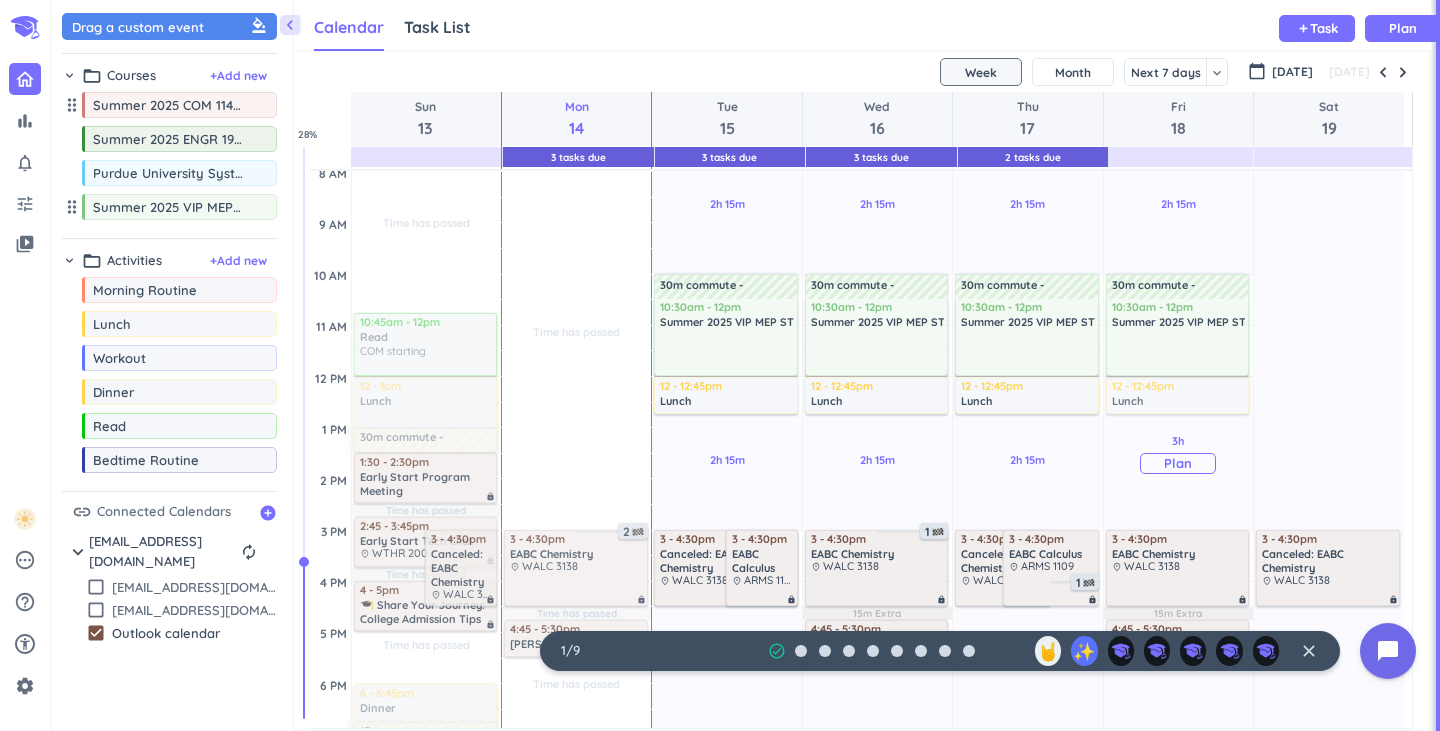 drag, startPoint x: 141, startPoint y: 338, endPoint x: 1209, endPoint y: 380, distance: 1068.8256 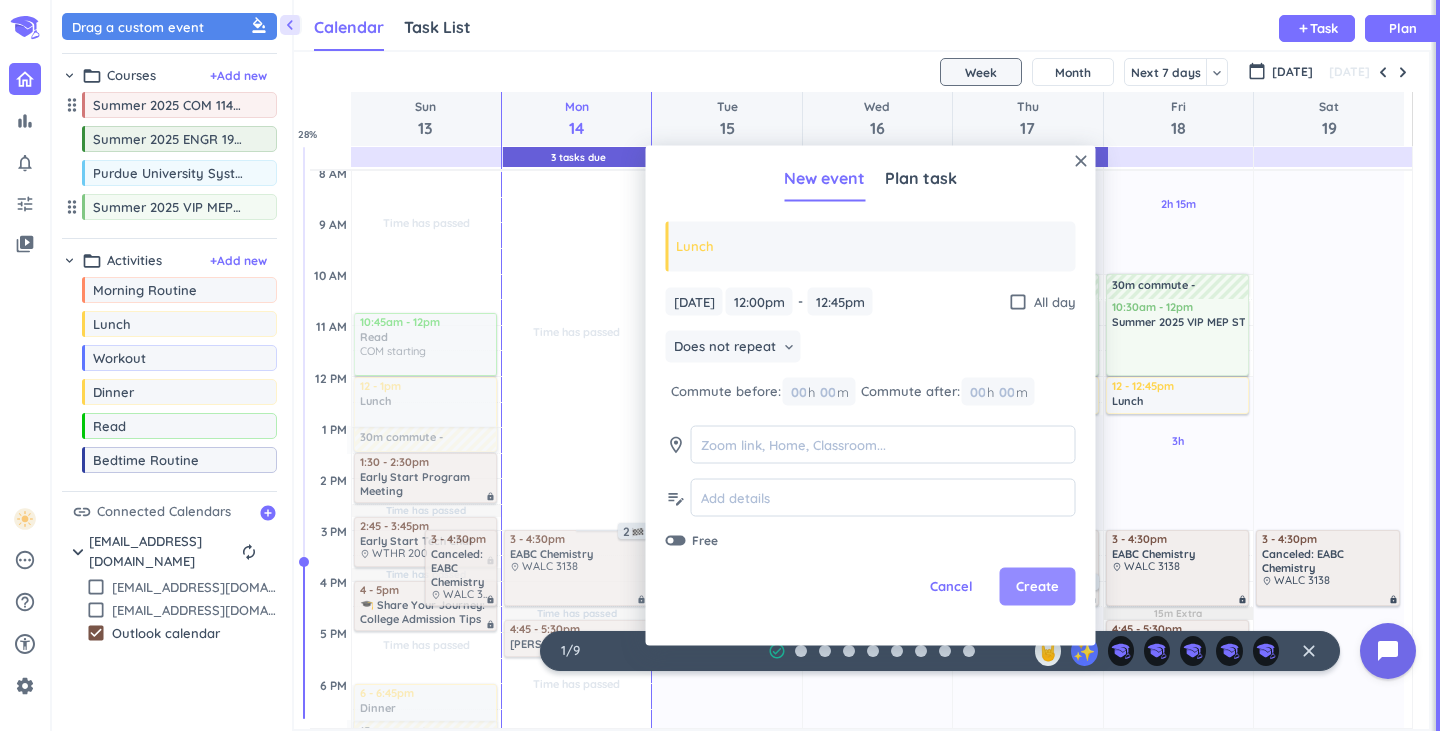 click on "Create" at bounding box center (1037, 587) 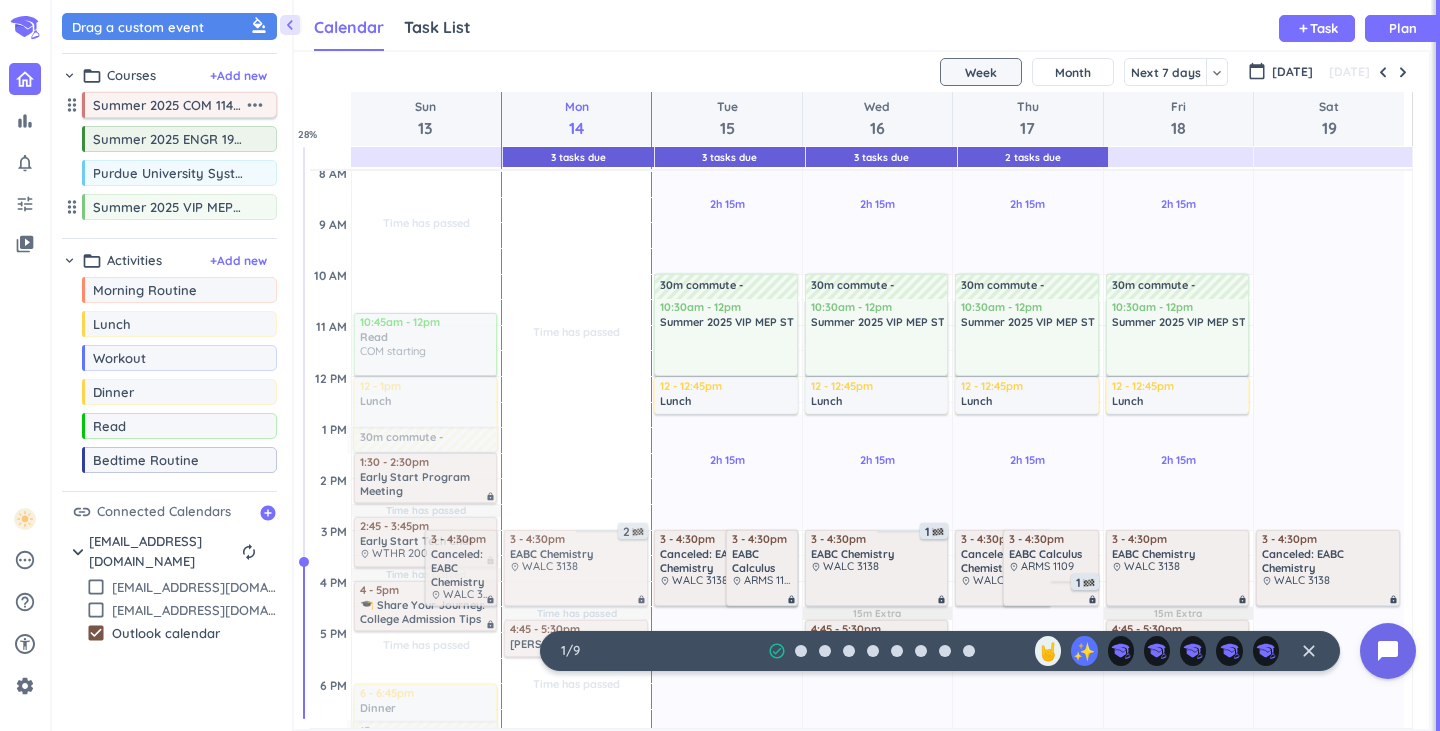 click on "more_horiz" at bounding box center (255, 105) 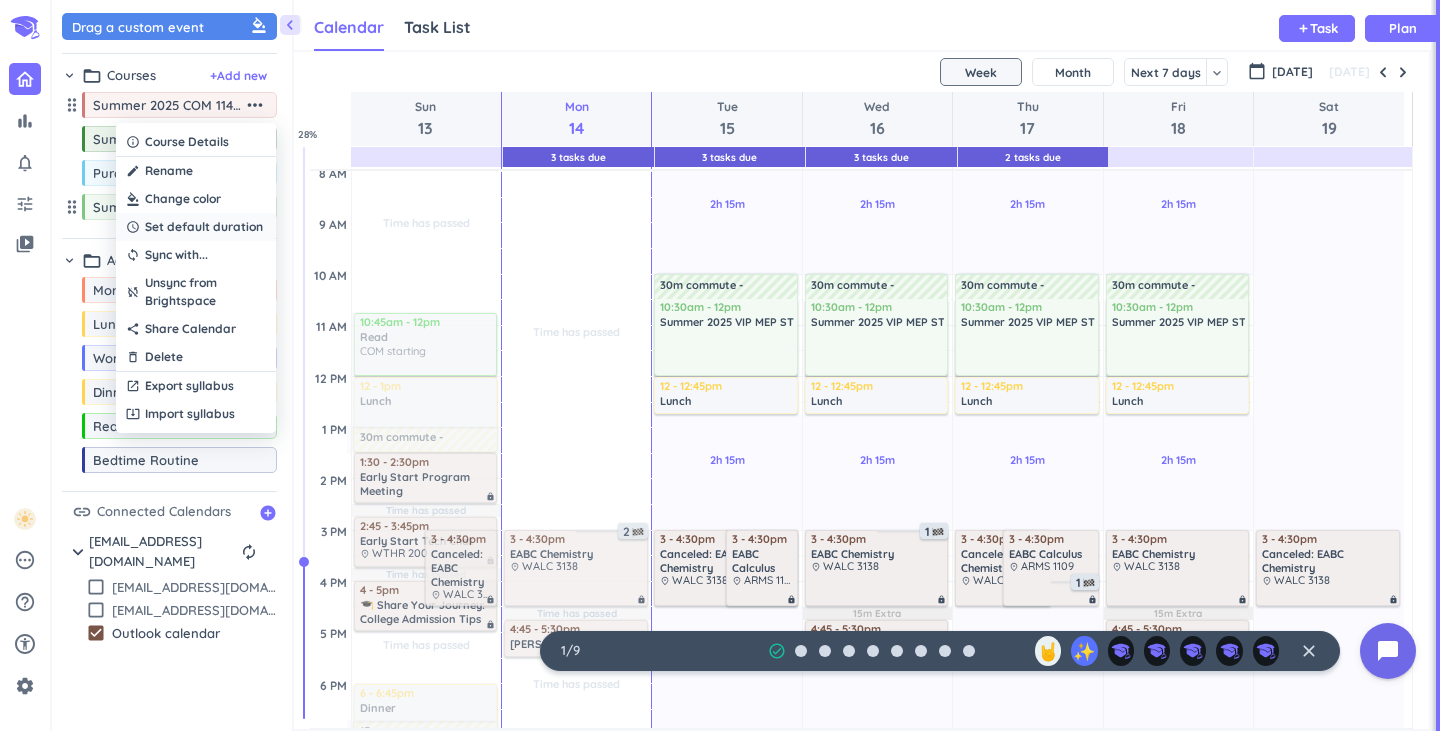 click on "Set default duration" at bounding box center [204, 227] 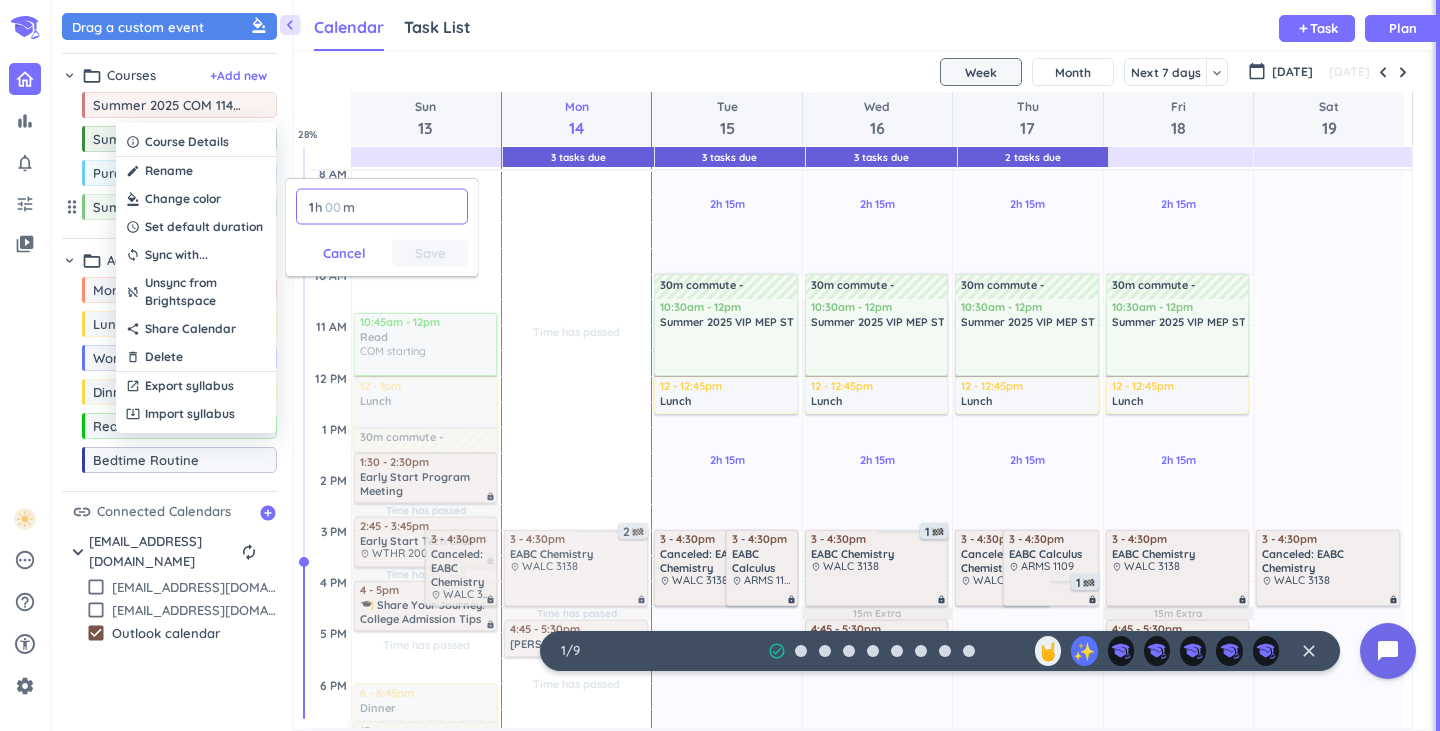 click at bounding box center [333, 207] 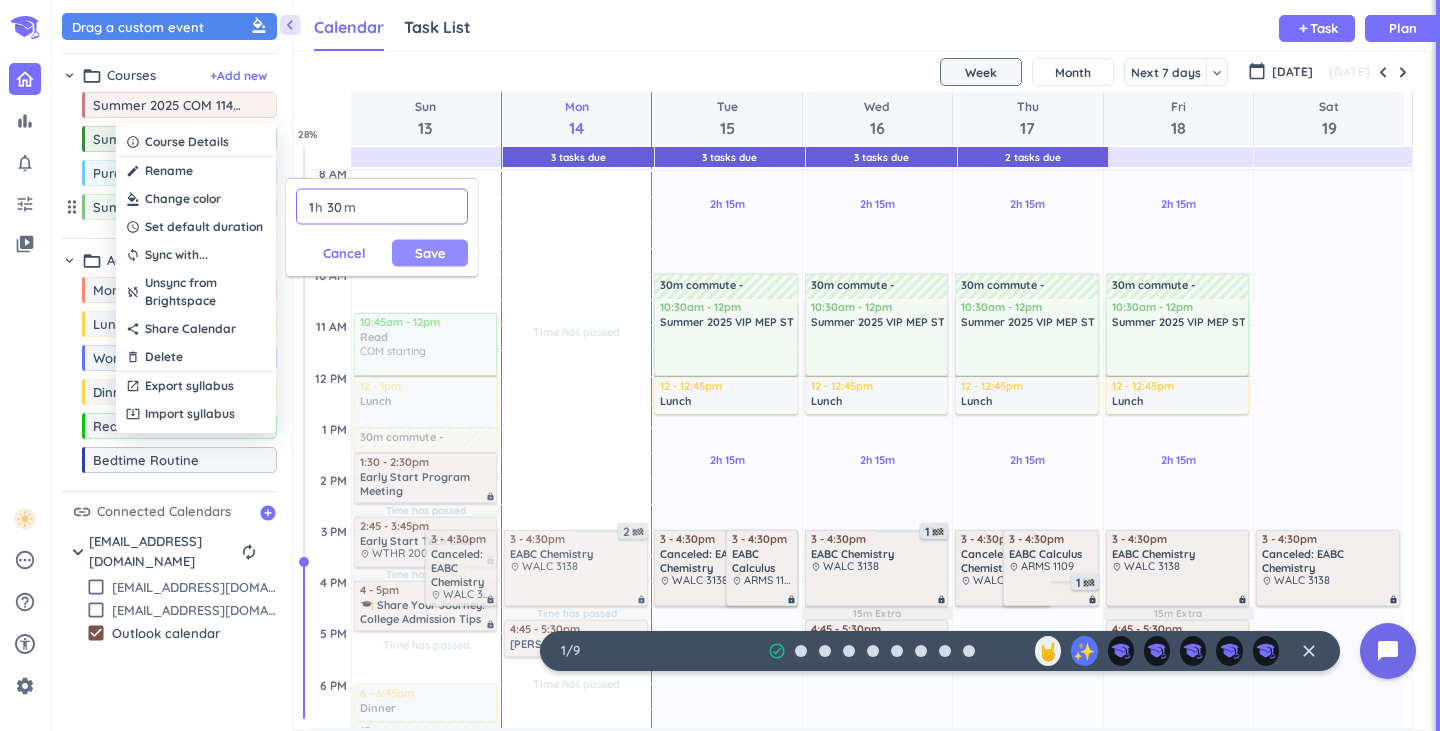 type on "30" 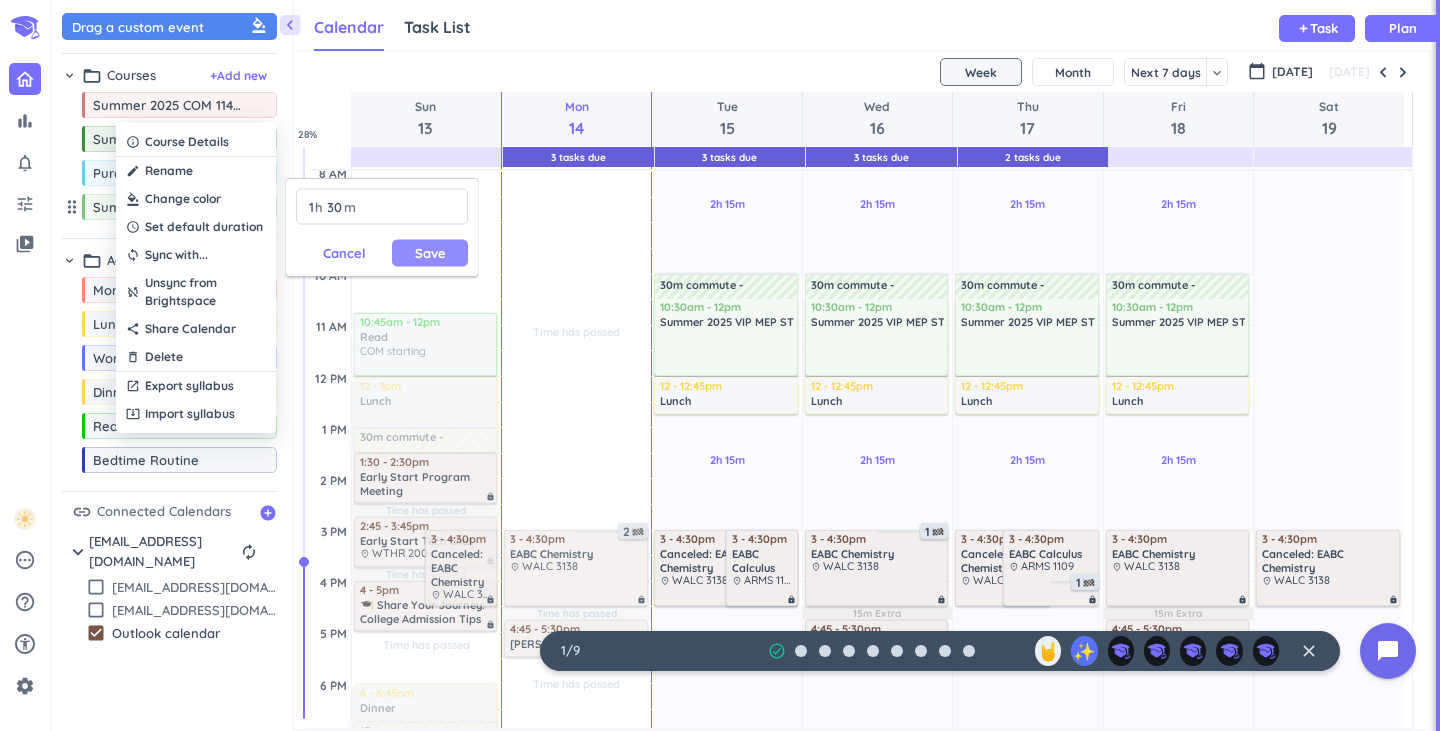 click on "Save" at bounding box center (430, 253) 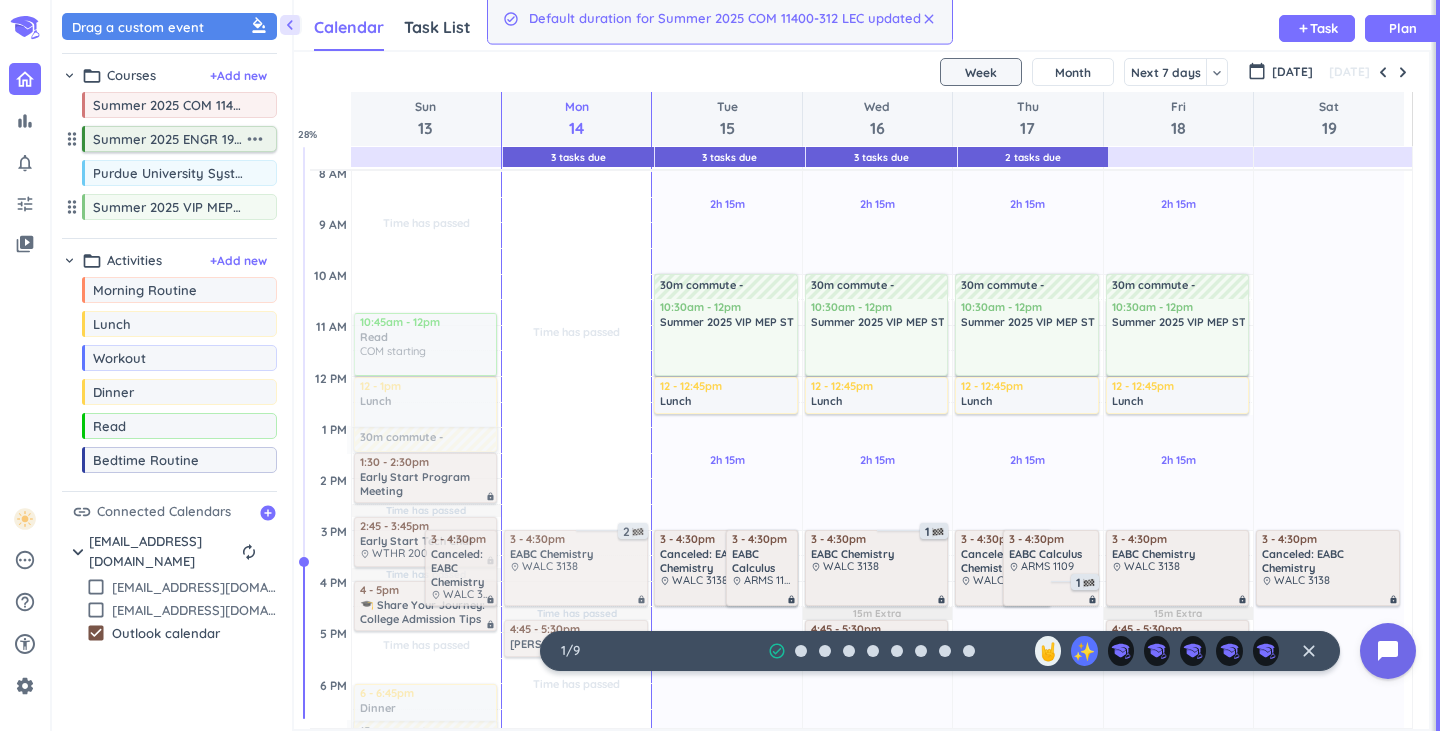 drag, startPoint x: 455, startPoint y: 259, endPoint x: 219, endPoint y: 140, distance: 264.30475 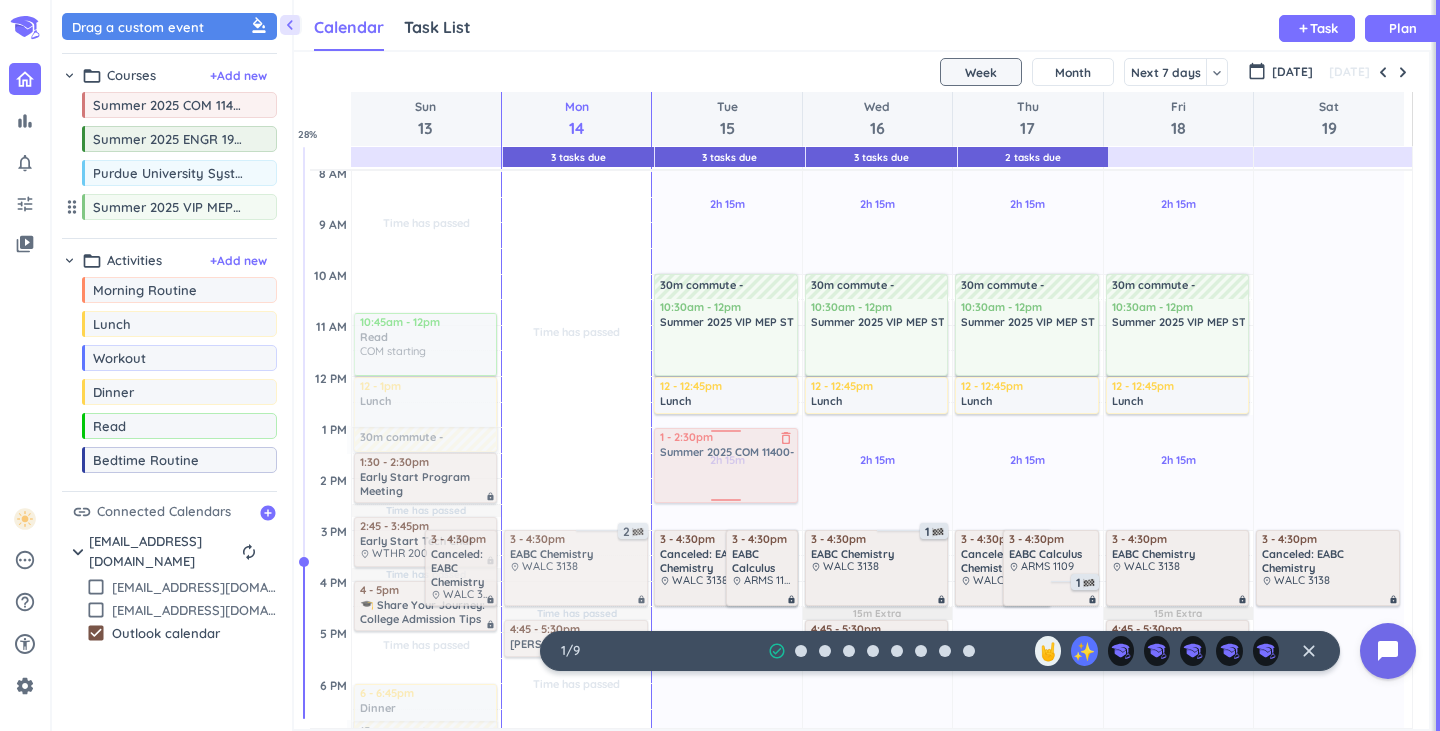 drag, startPoint x: 204, startPoint y: 112, endPoint x: 724, endPoint y: 428, distance: 608.48663 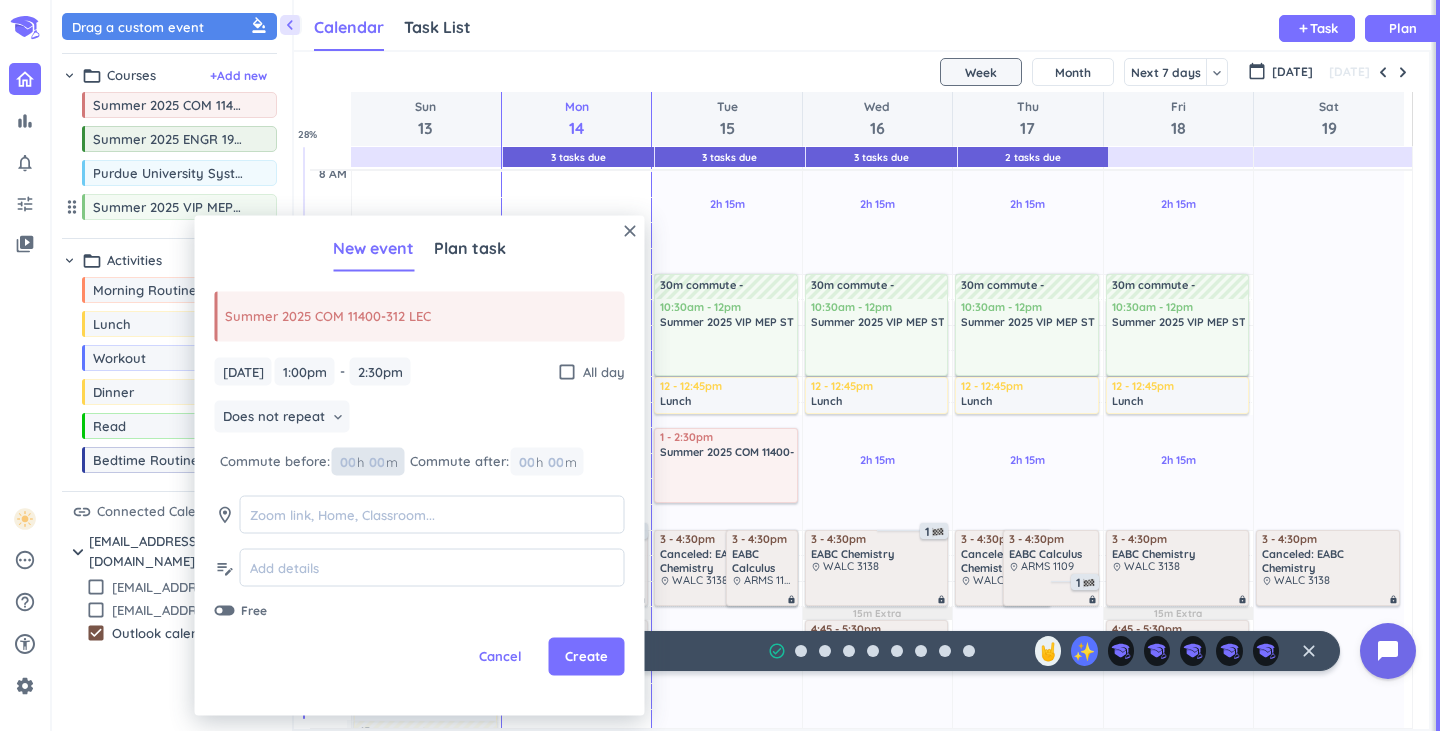click at bounding box center (376, 461) 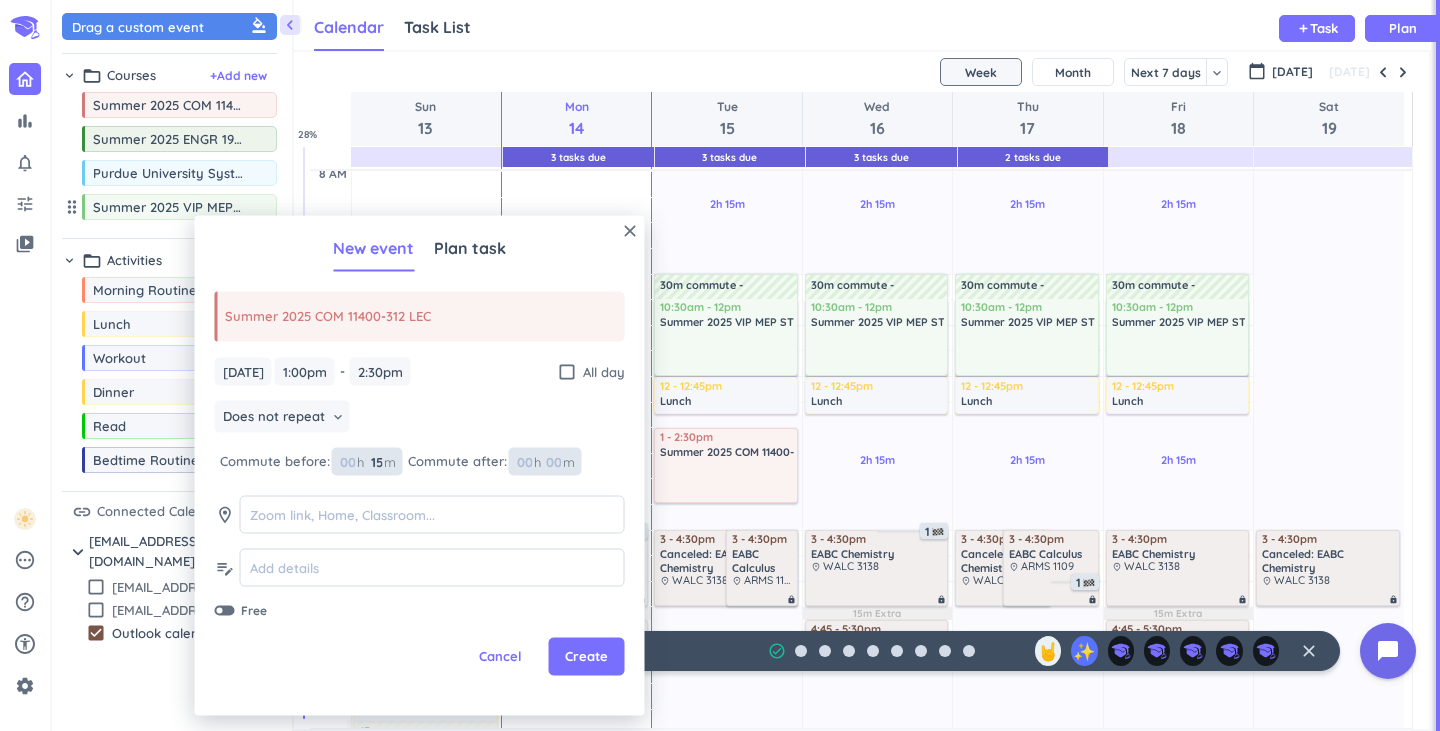 type on "15" 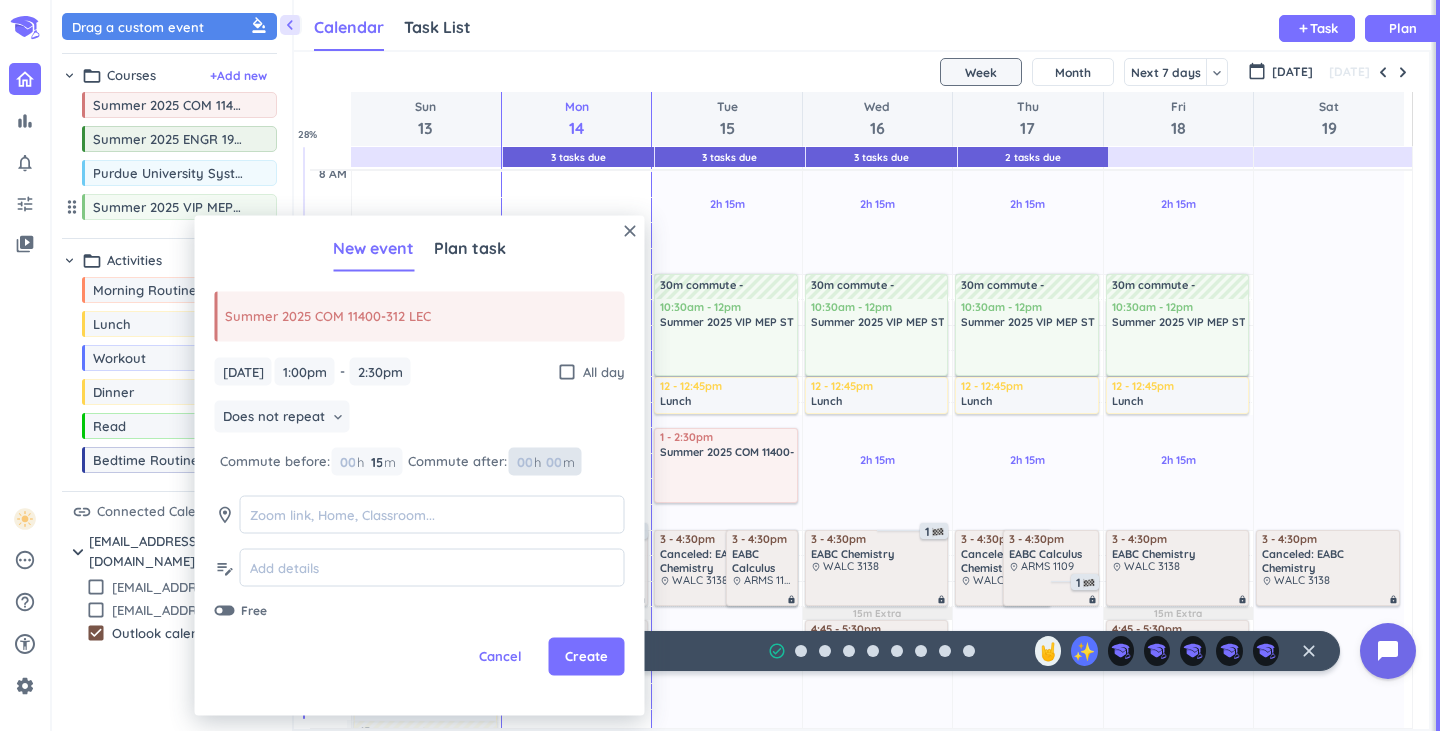 click at bounding box center [553, 461] 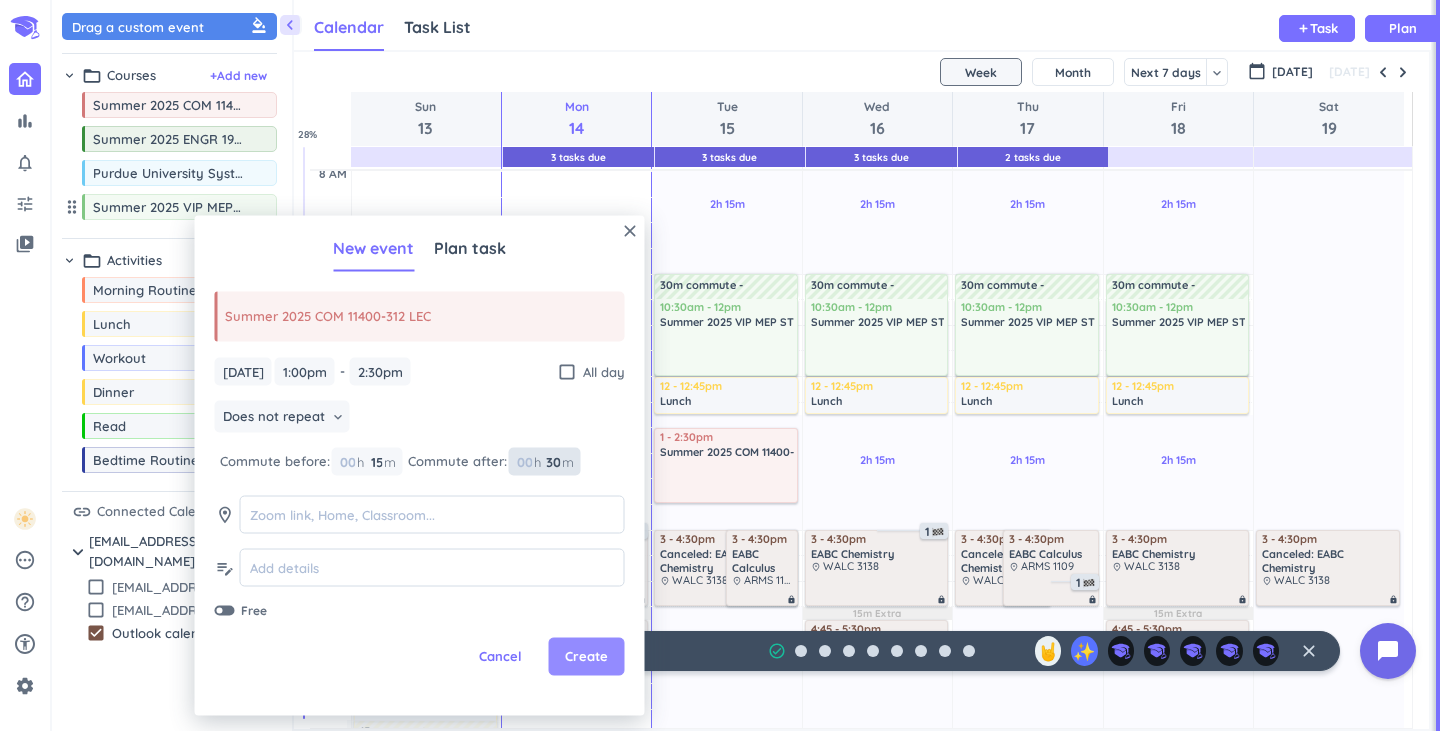 type on "30" 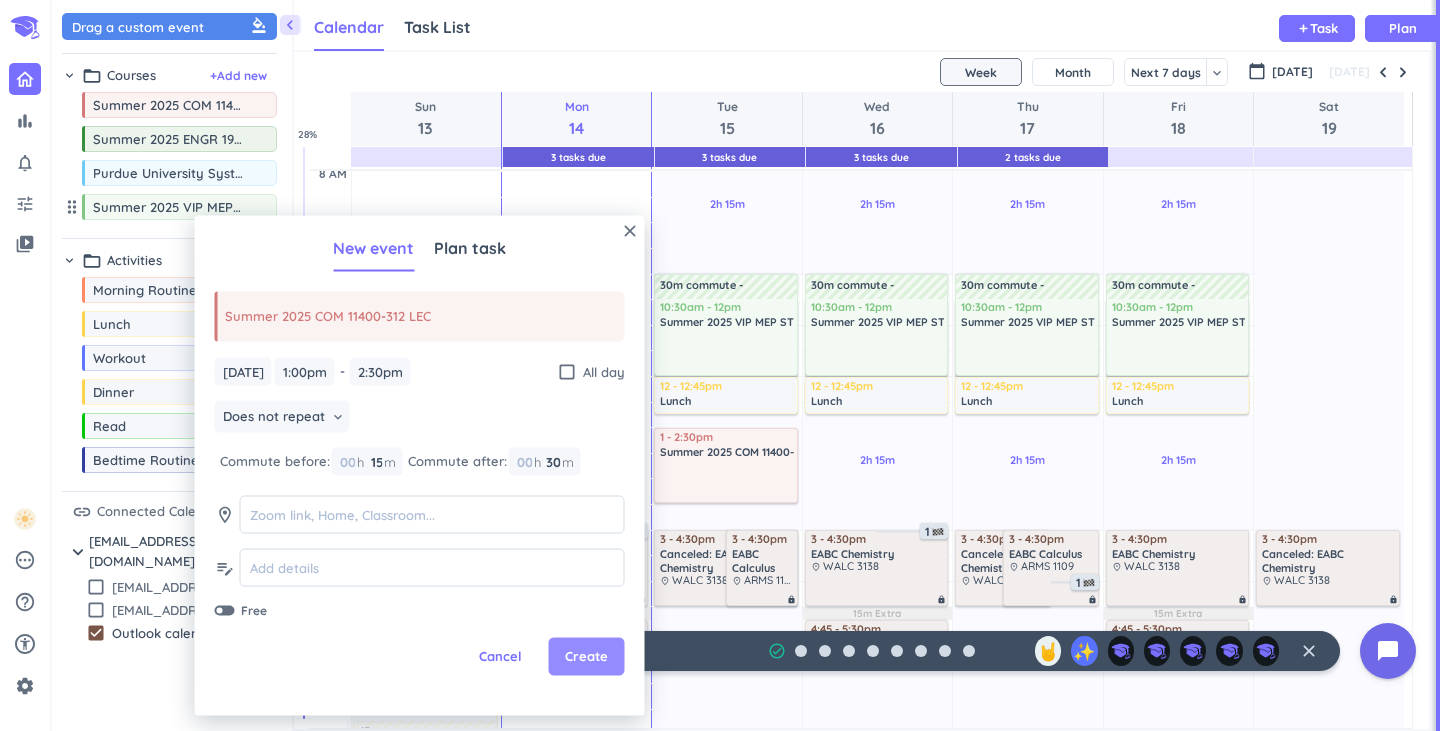 click on "Create" at bounding box center (586, 657) 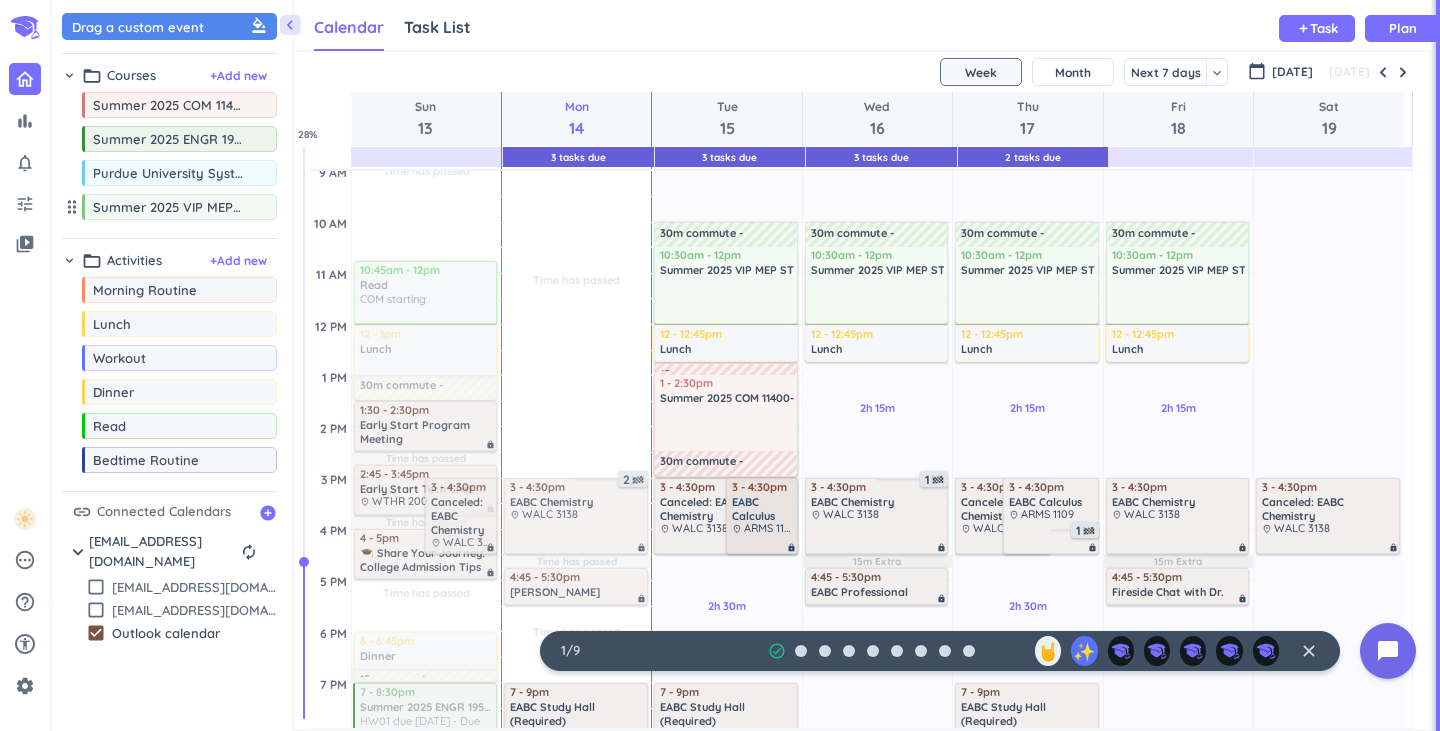 scroll, scrollTop: 257, scrollLeft: 0, axis: vertical 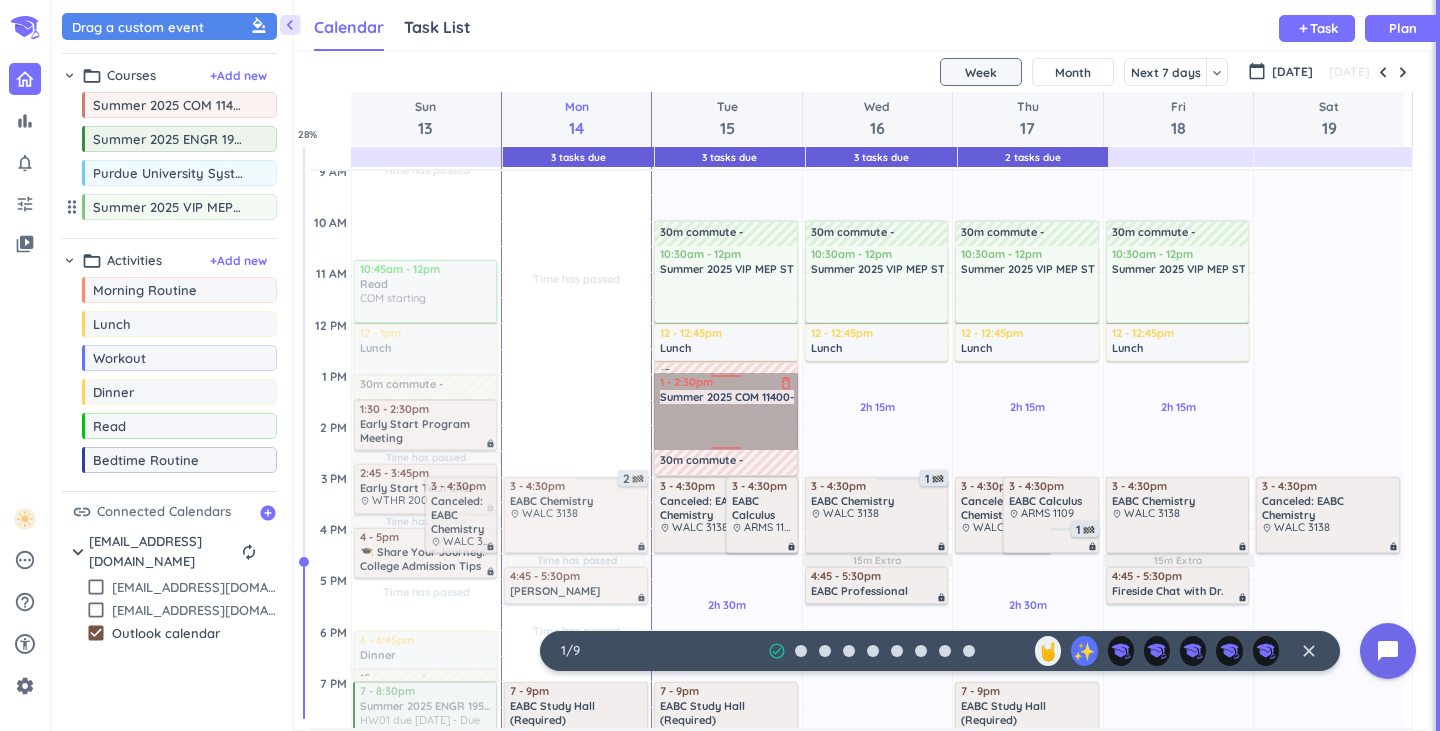 drag, startPoint x: 724, startPoint y: 402, endPoint x: 756, endPoint y: 435, distance: 45.96738 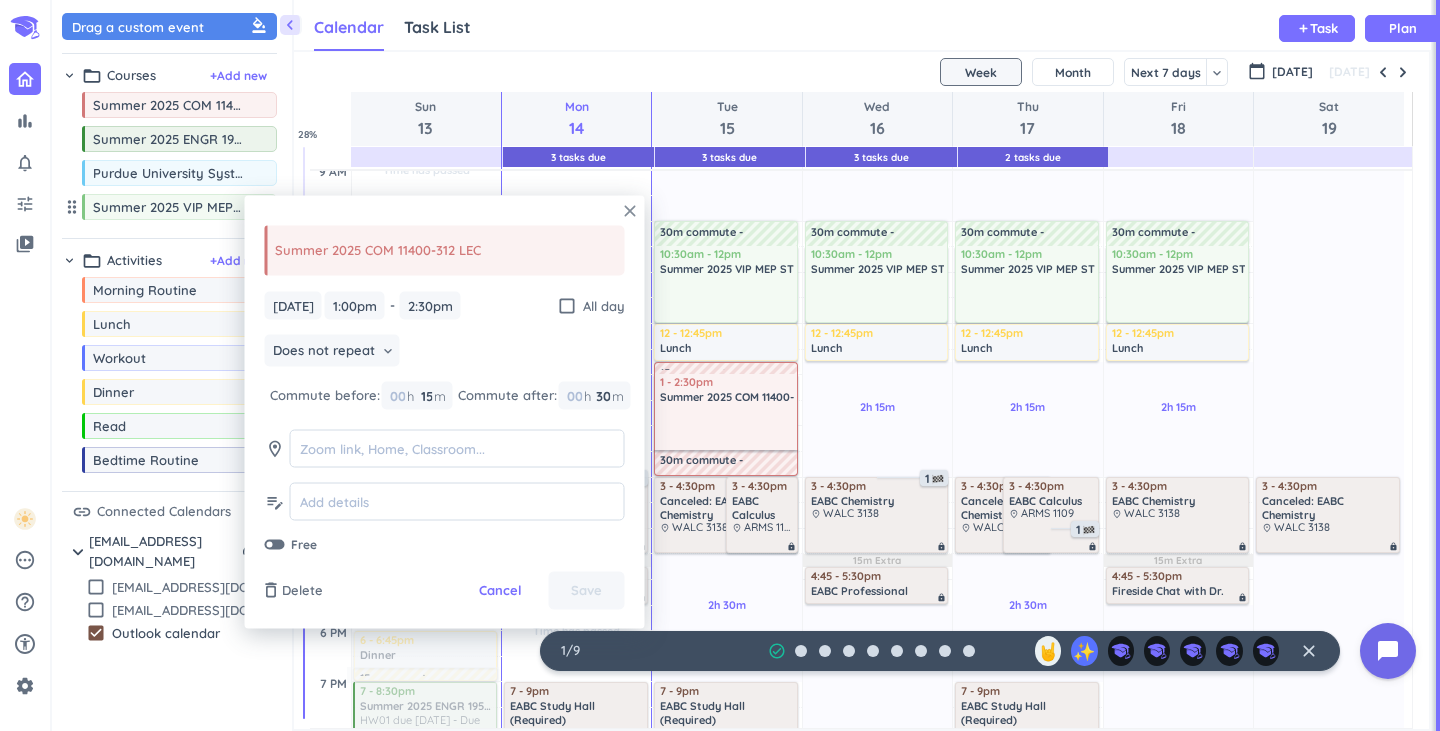 click on "close" at bounding box center [630, 211] 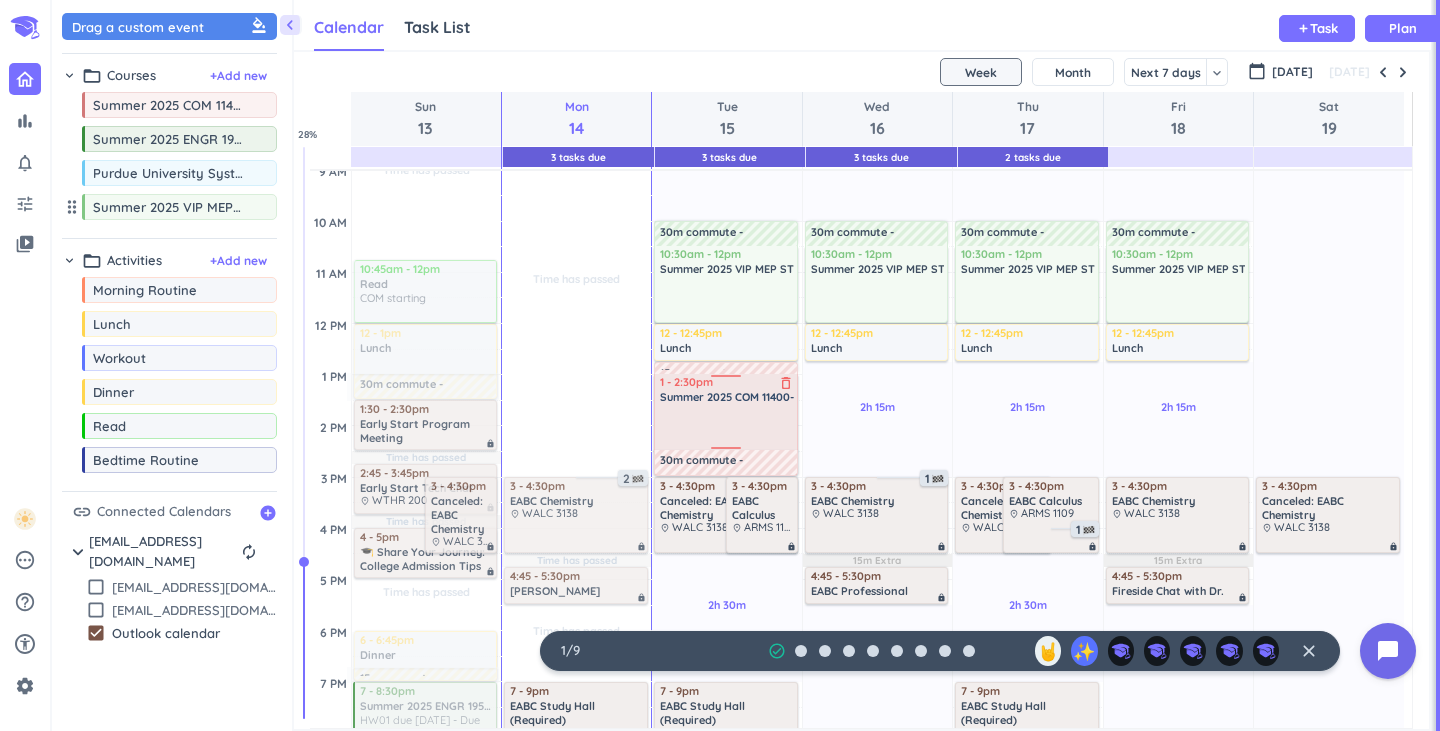 click at bounding box center [727, 426] 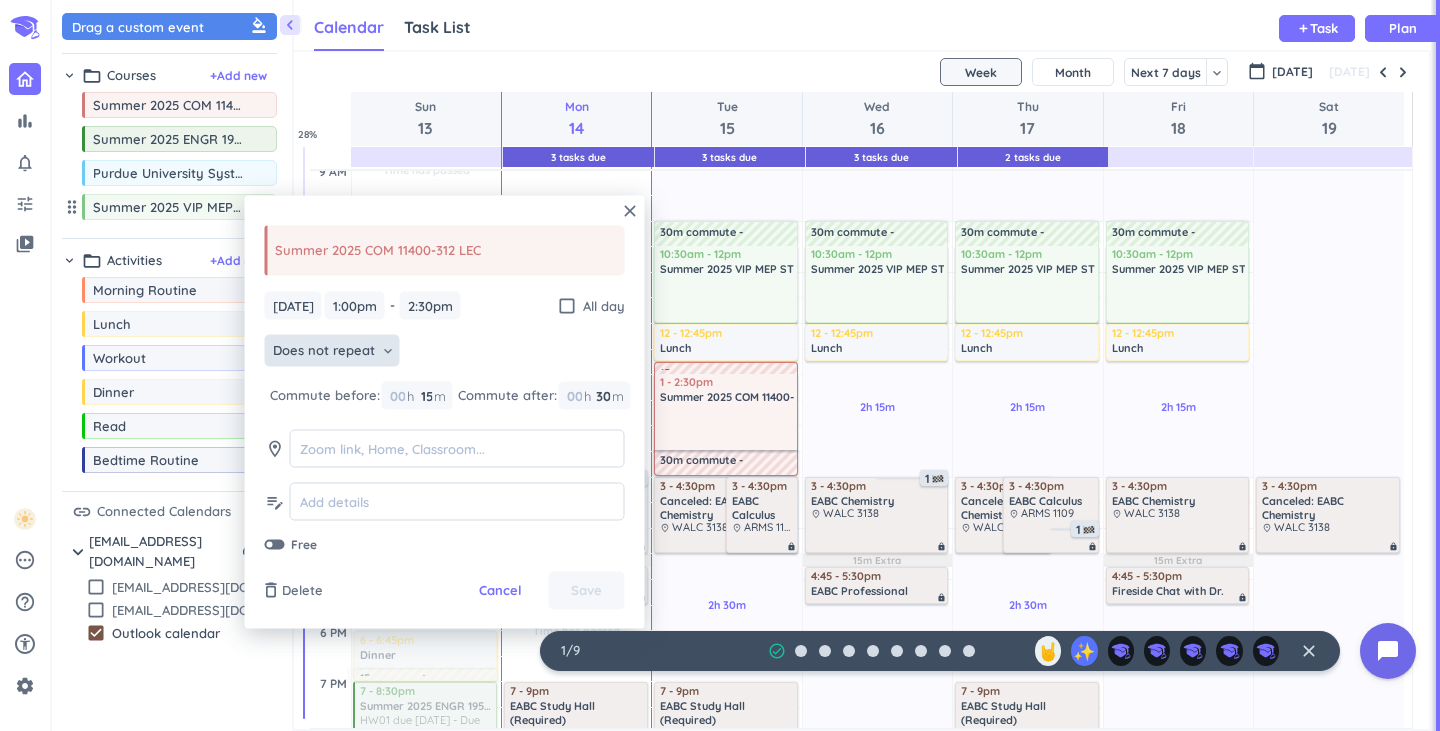 click on "Does not repeat" at bounding box center (324, 351) 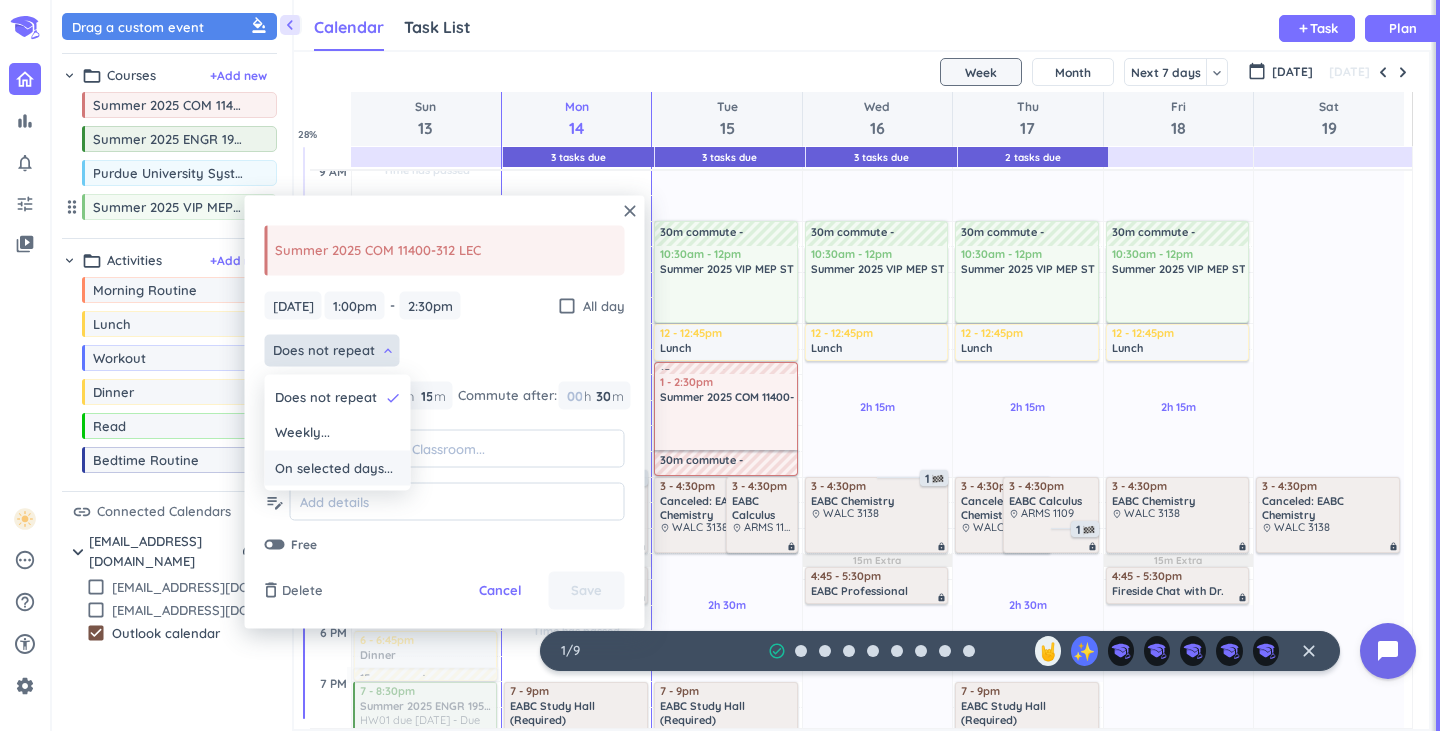 click on "On selected days..." at bounding box center (334, 468) 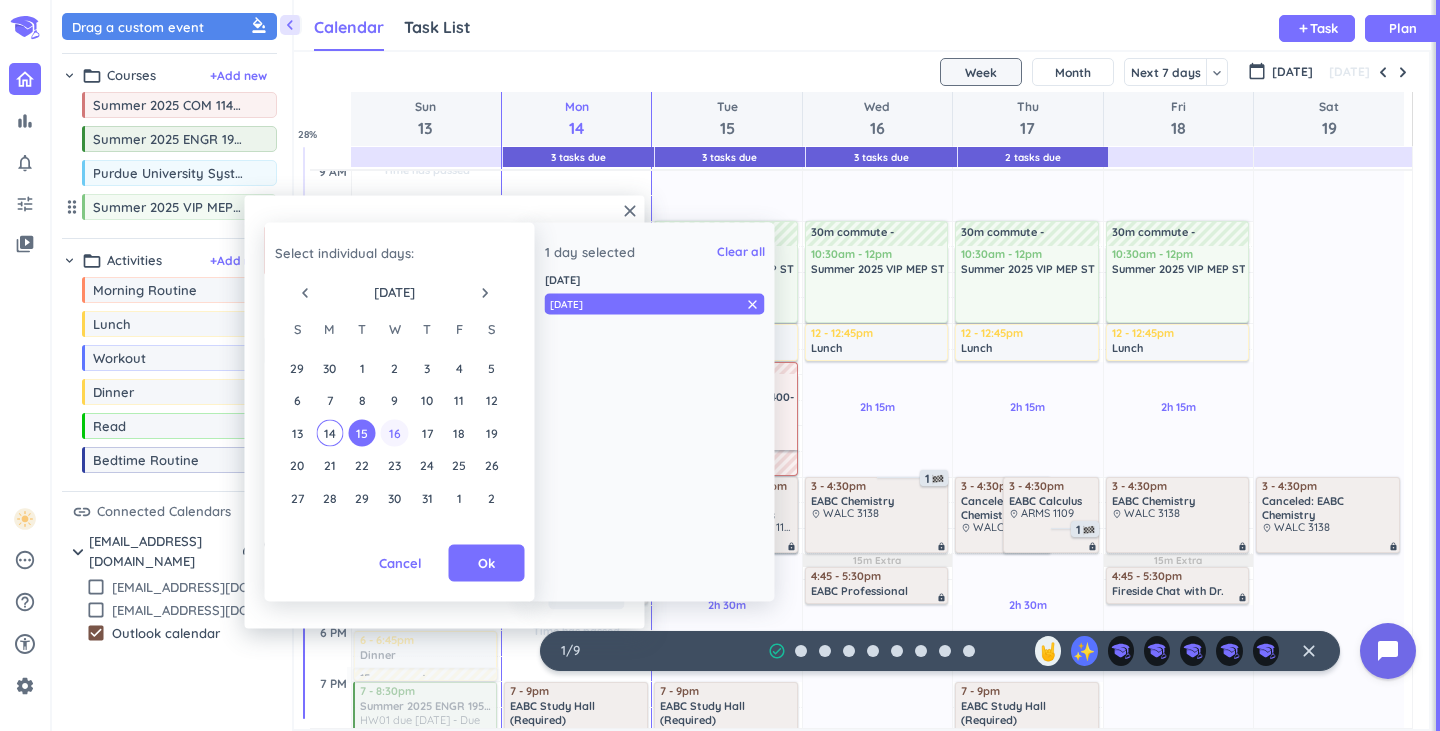 click on "16" at bounding box center [394, 432] 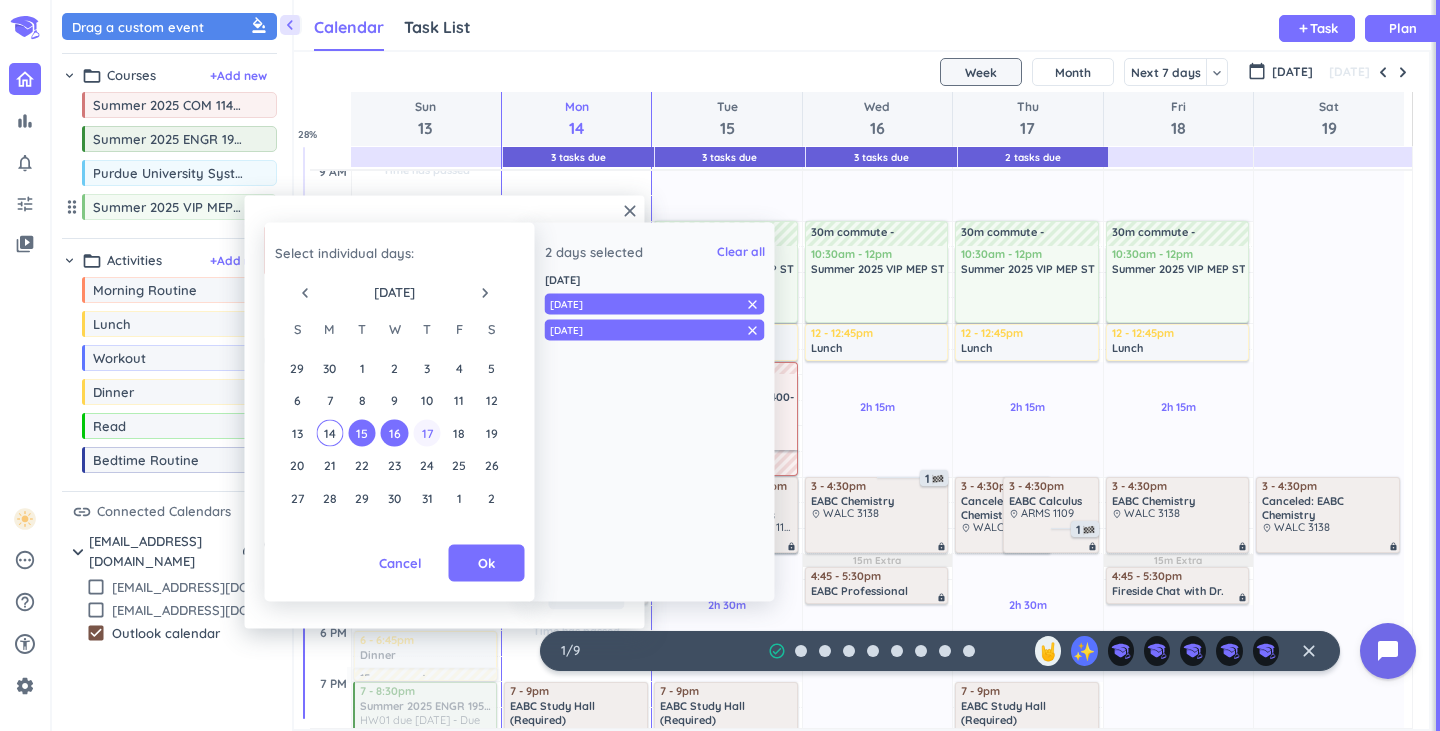 click on "17" at bounding box center [426, 432] 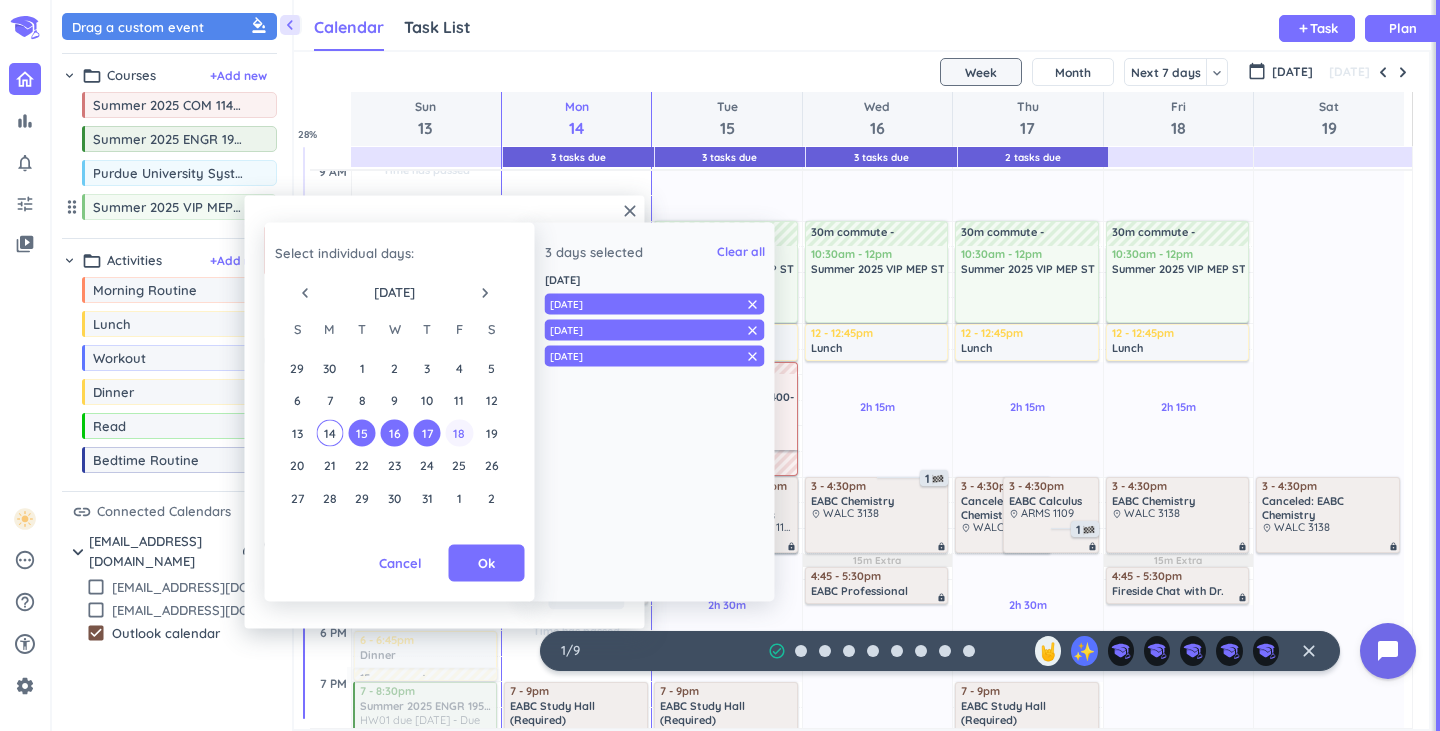 click on "18" at bounding box center (459, 432) 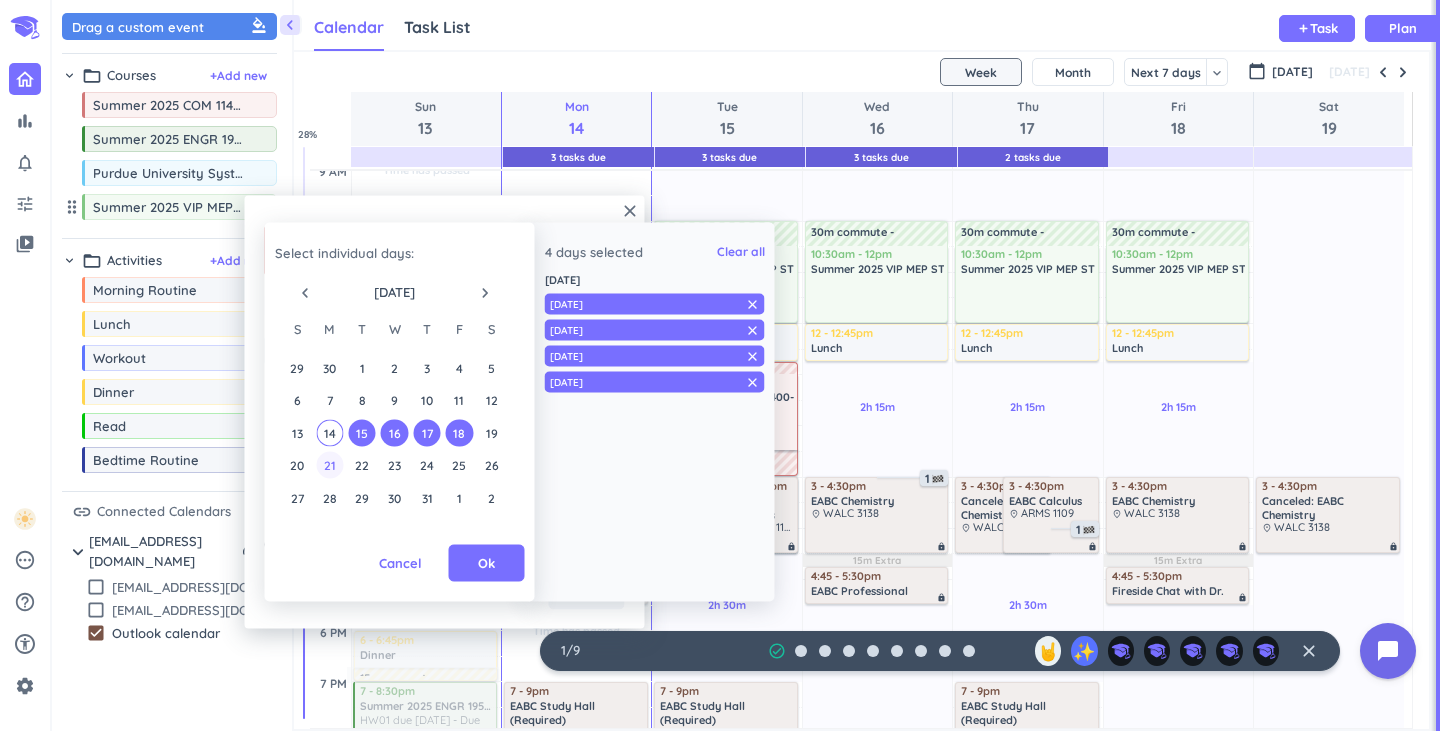 click on "21" at bounding box center [329, 465] 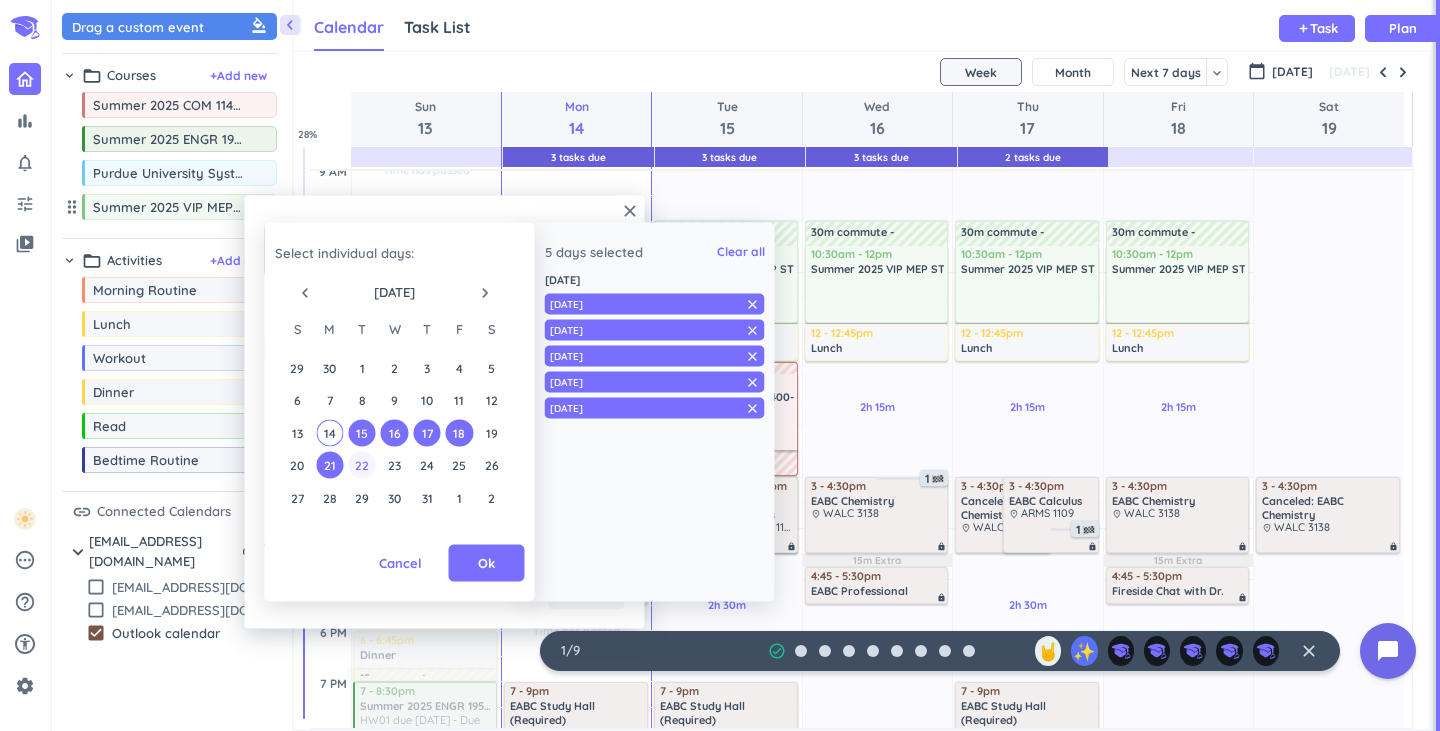 click on "22" at bounding box center [361, 465] 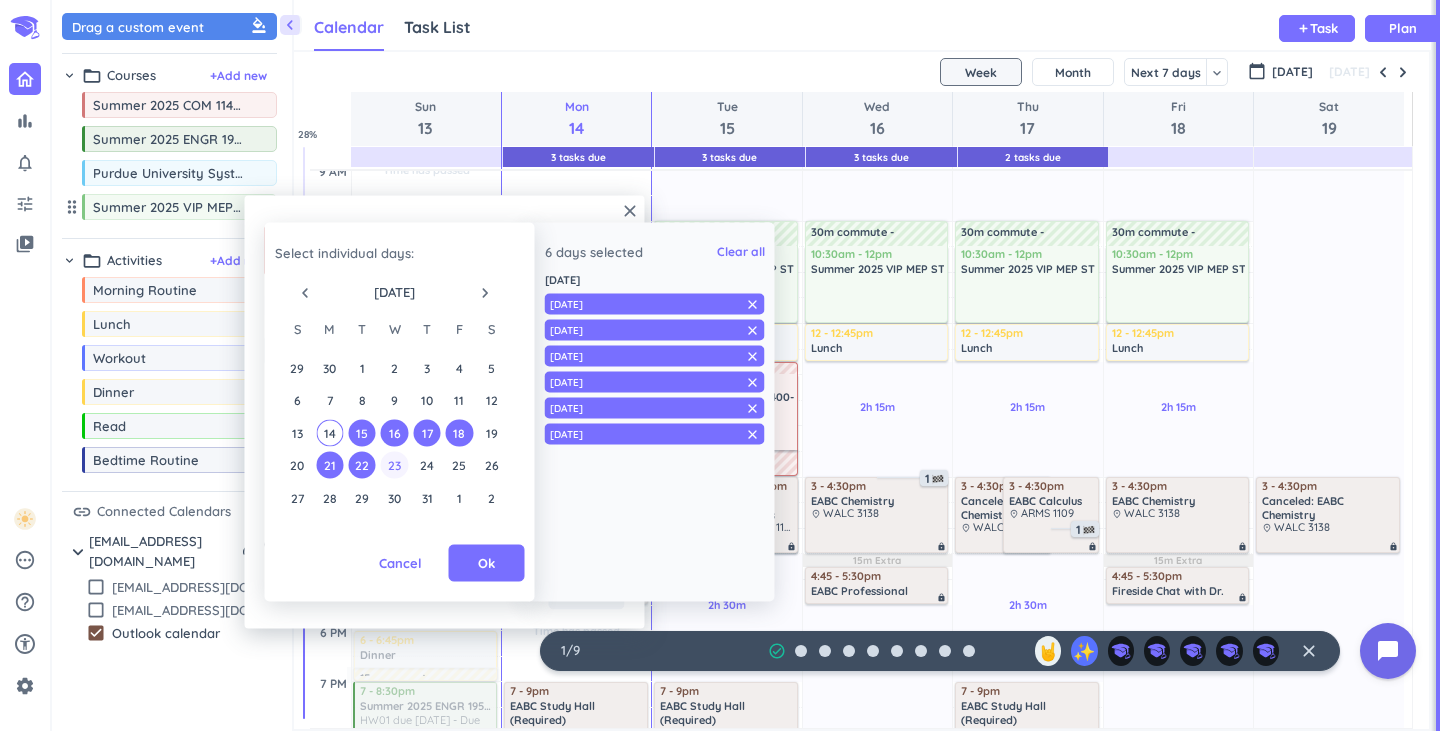 click on "23" at bounding box center [394, 465] 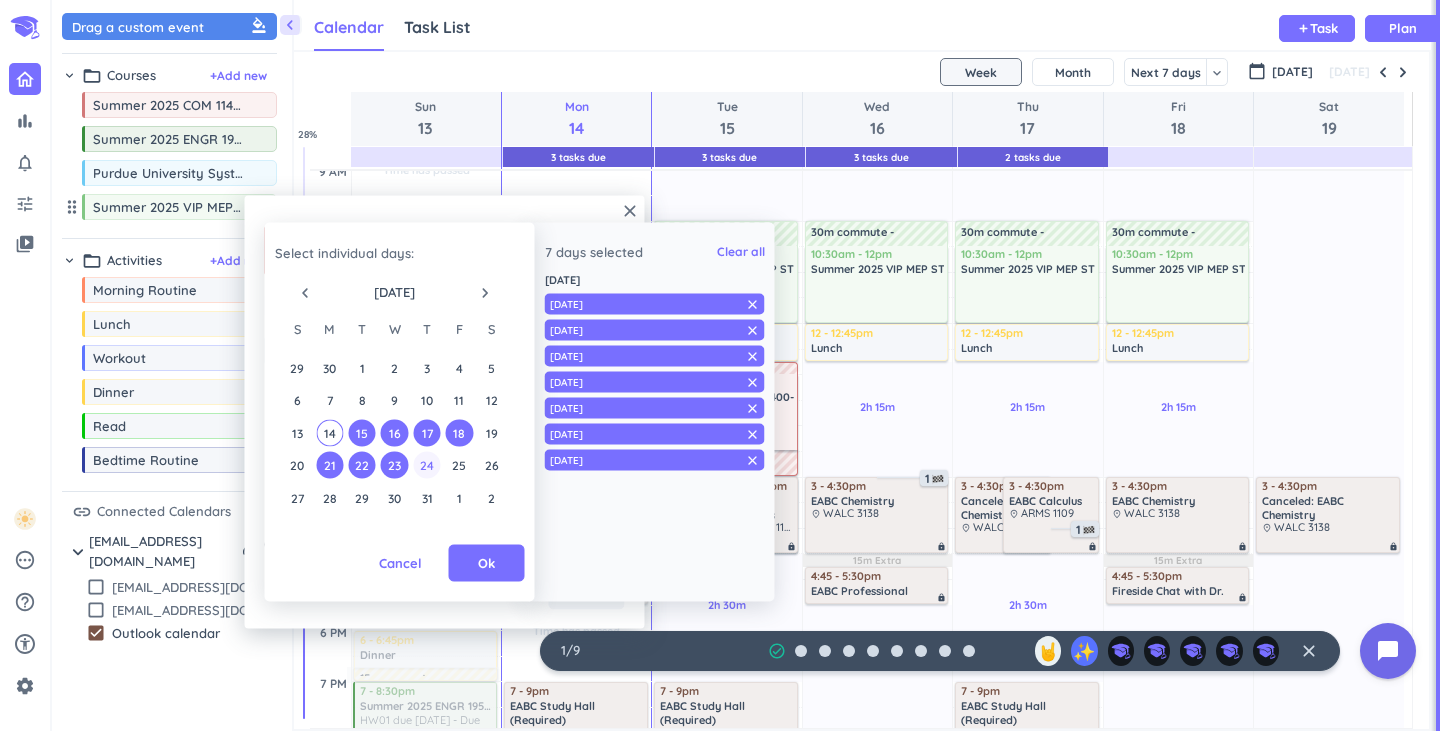 click on "24" at bounding box center (426, 465) 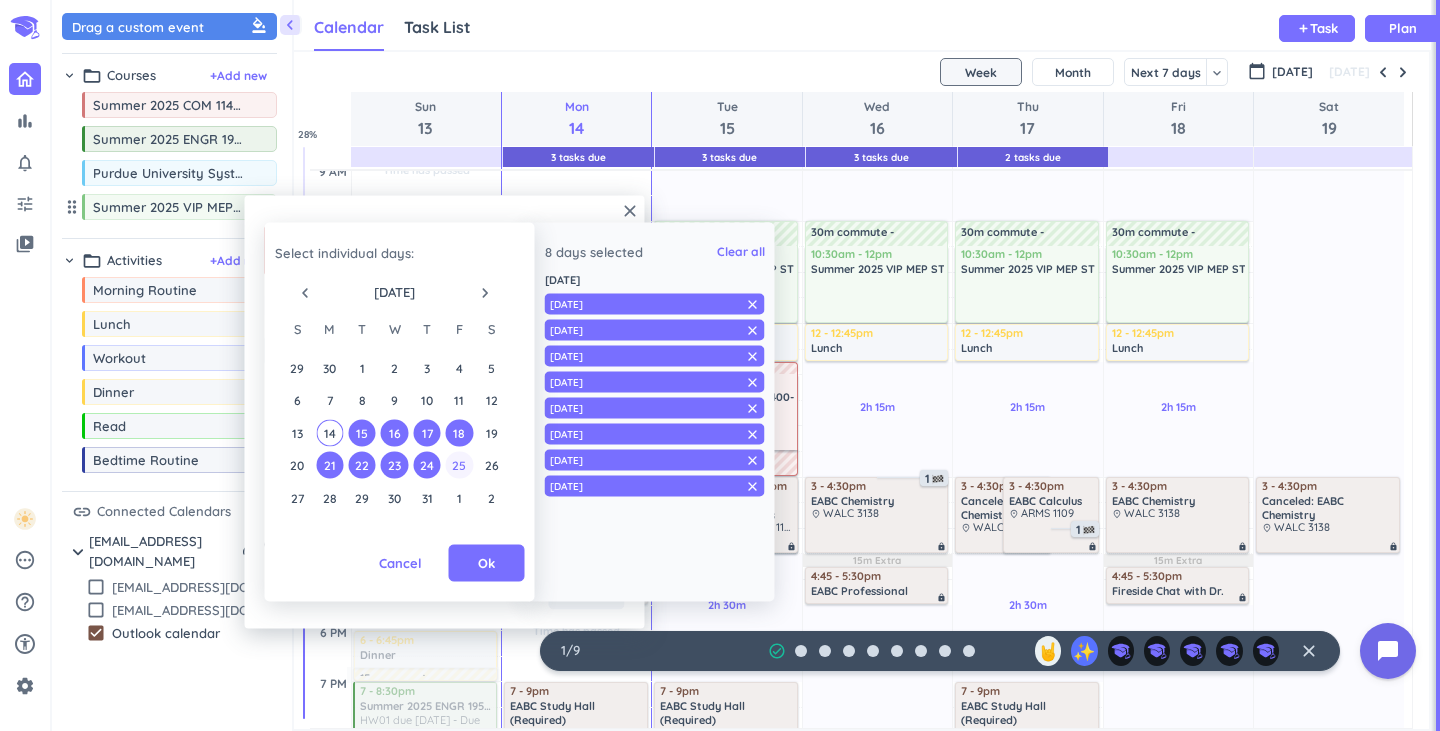 click on "25" at bounding box center [459, 465] 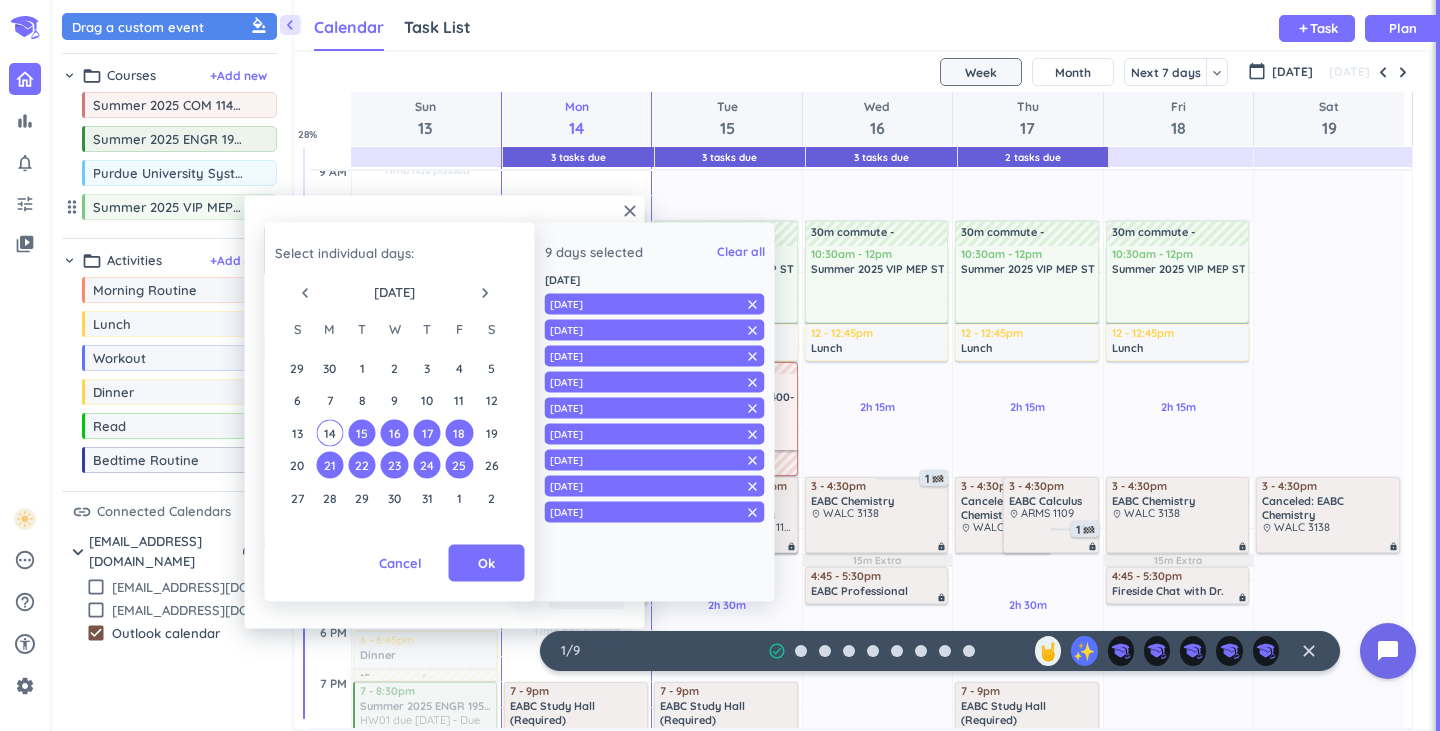 click on "25" at bounding box center [459, 465] 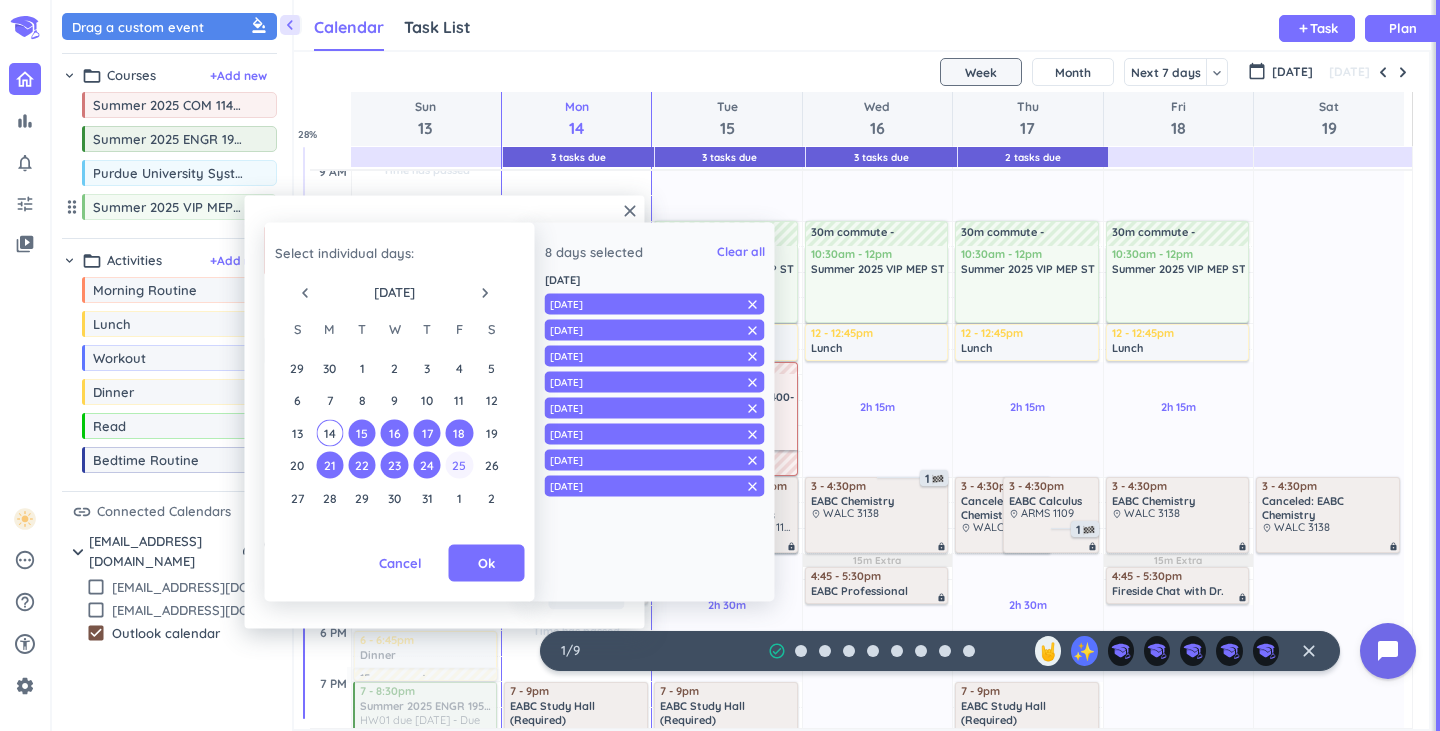 click on "25" at bounding box center [459, 465] 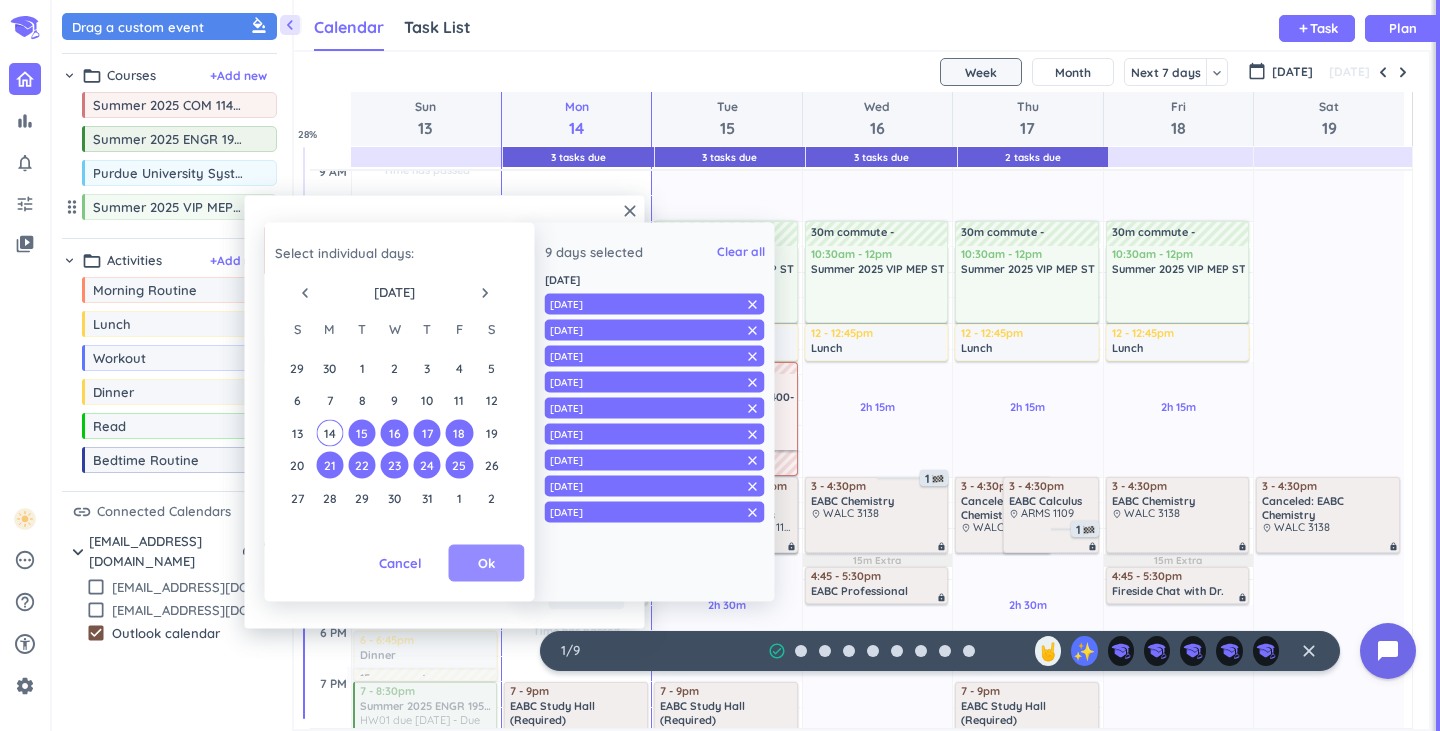 click on "Ok" at bounding box center (486, 563) 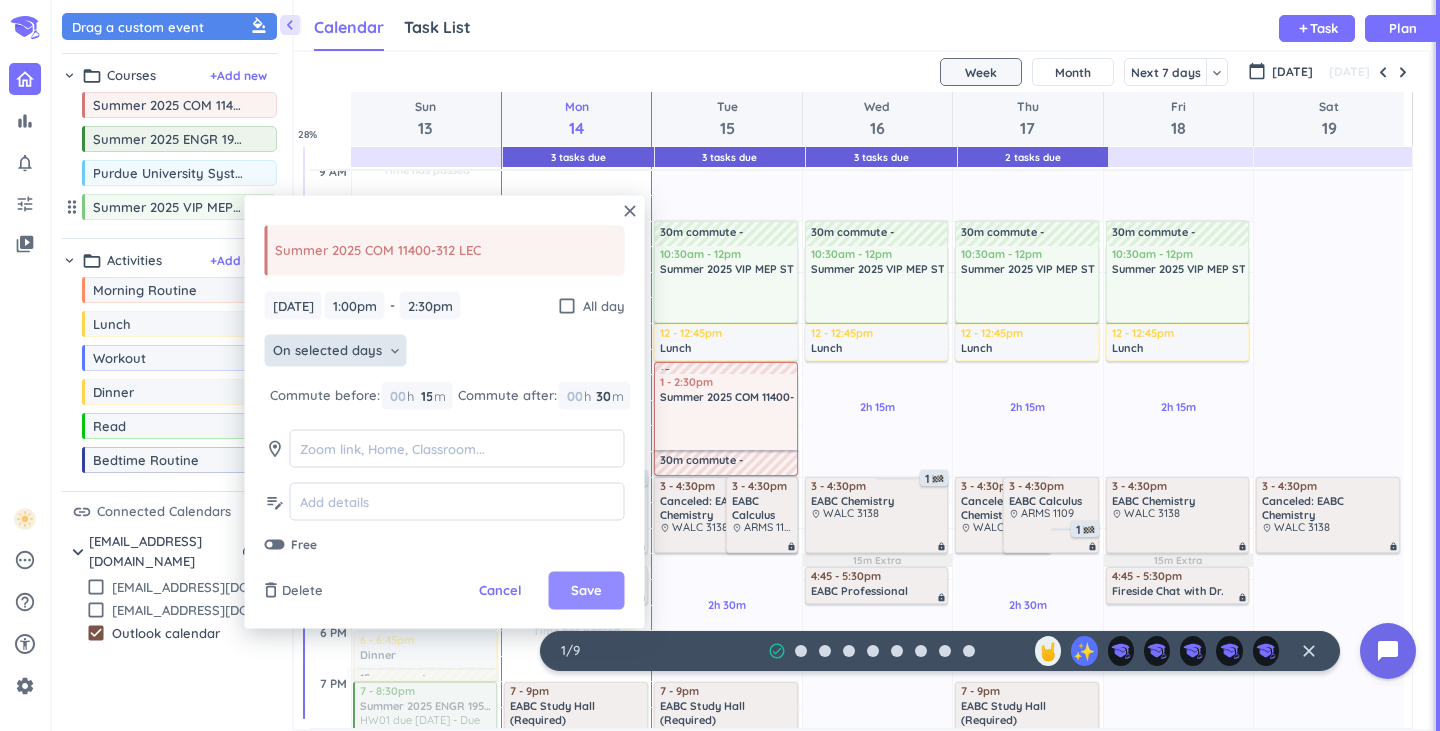 click on "Save" at bounding box center (586, 591) 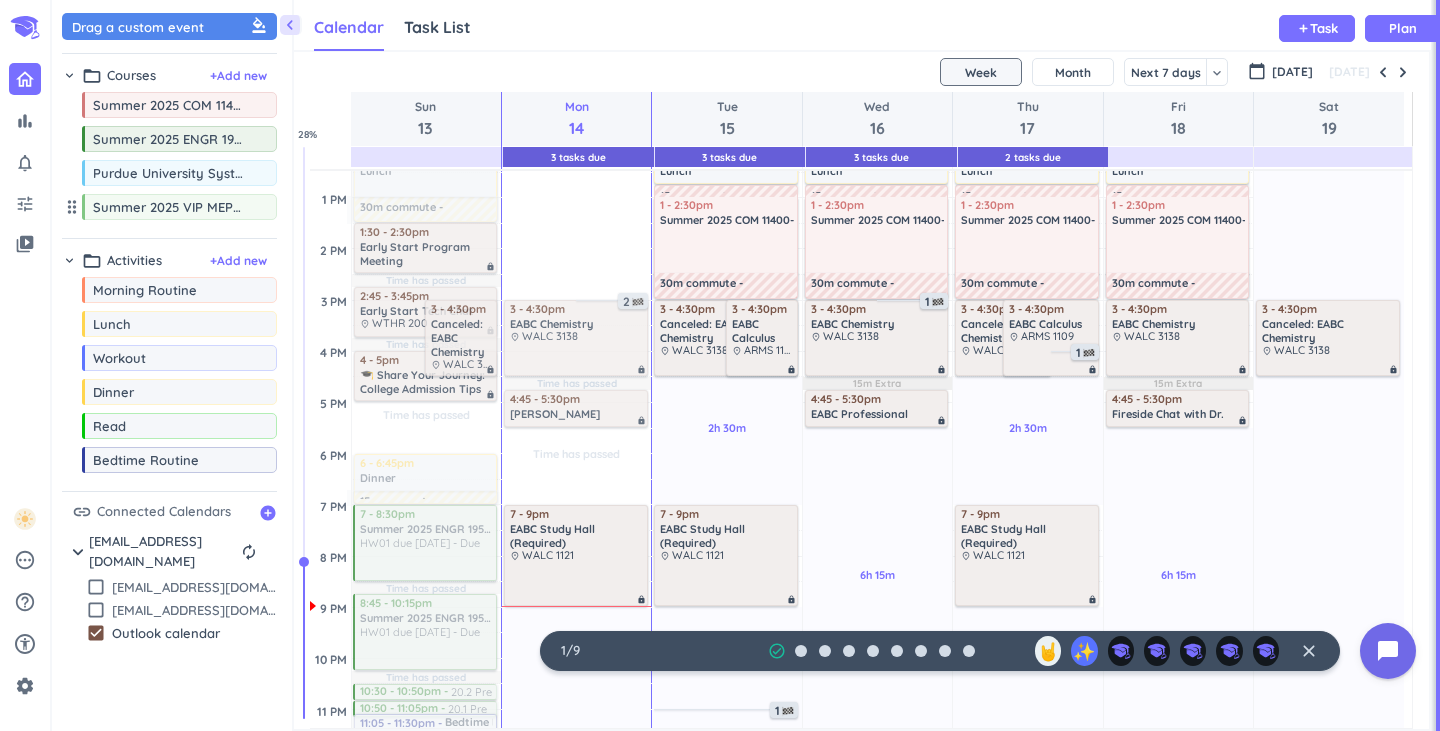 scroll, scrollTop: 435, scrollLeft: 0, axis: vertical 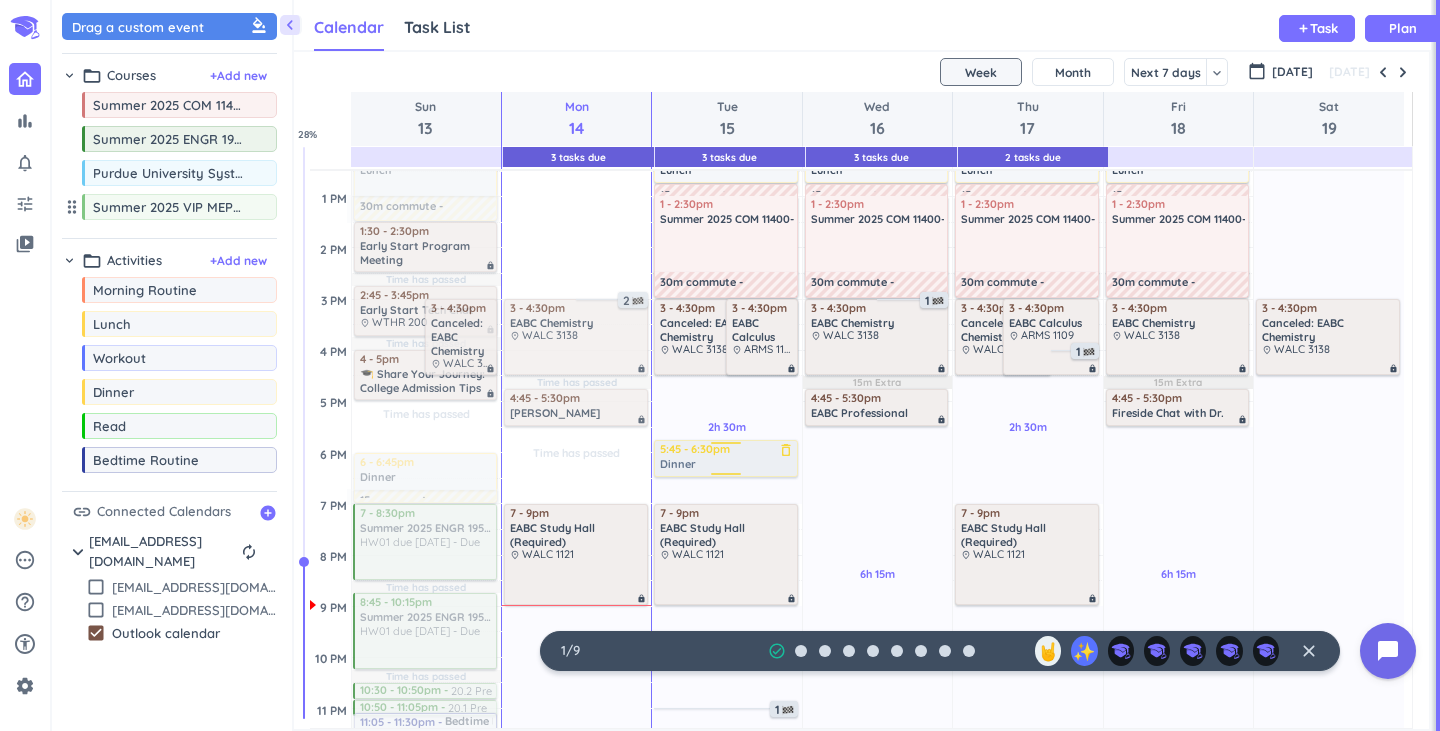drag, startPoint x: 184, startPoint y: 409, endPoint x: 758, endPoint y: 442, distance: 574.9478 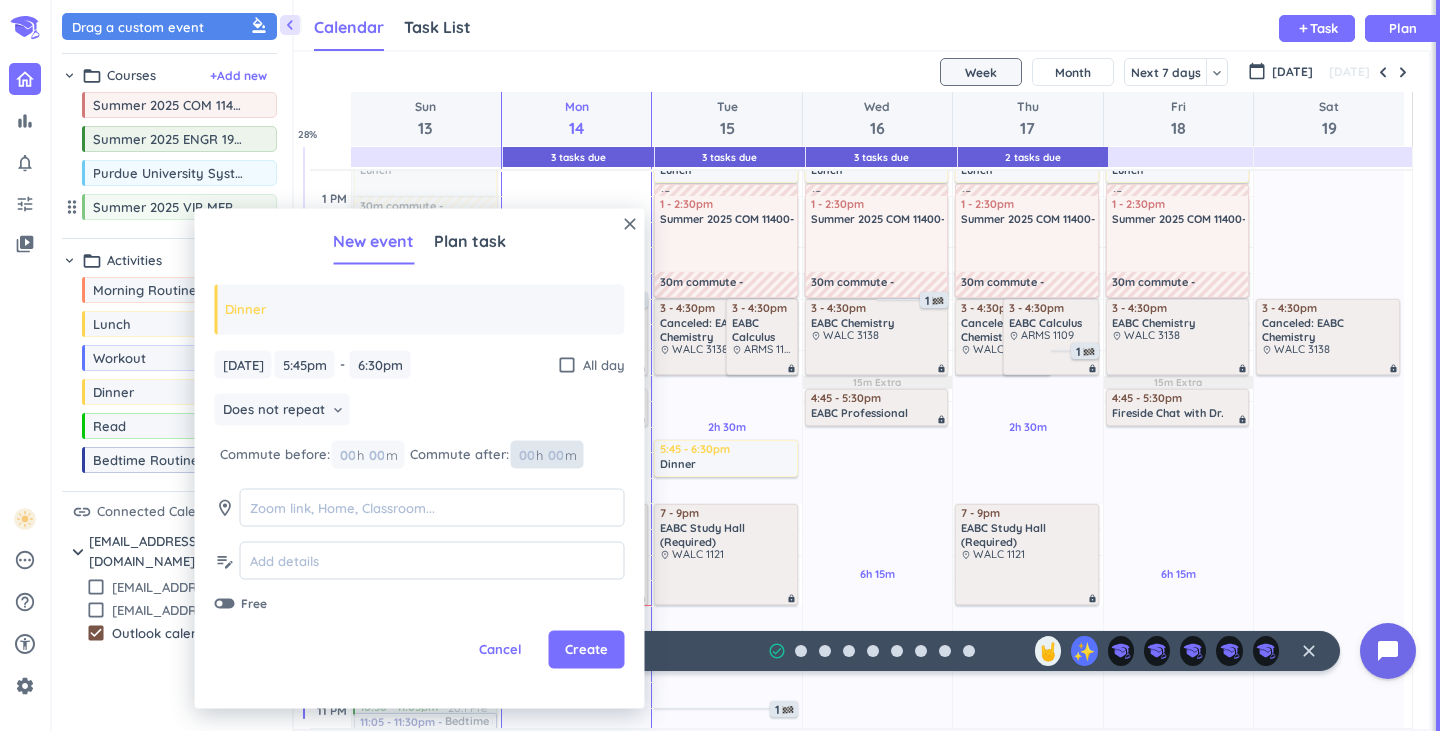 click at bounding box center [555, 454] 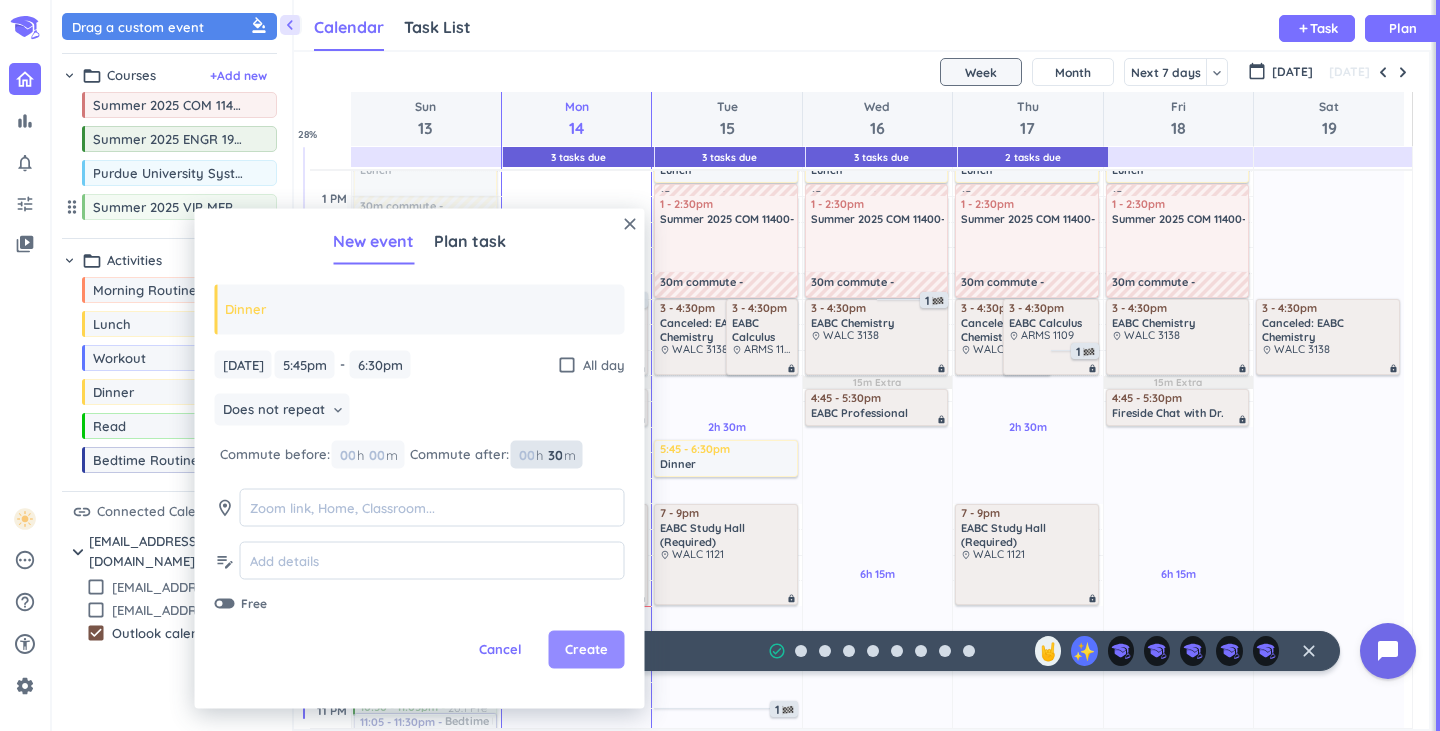 type on "30" 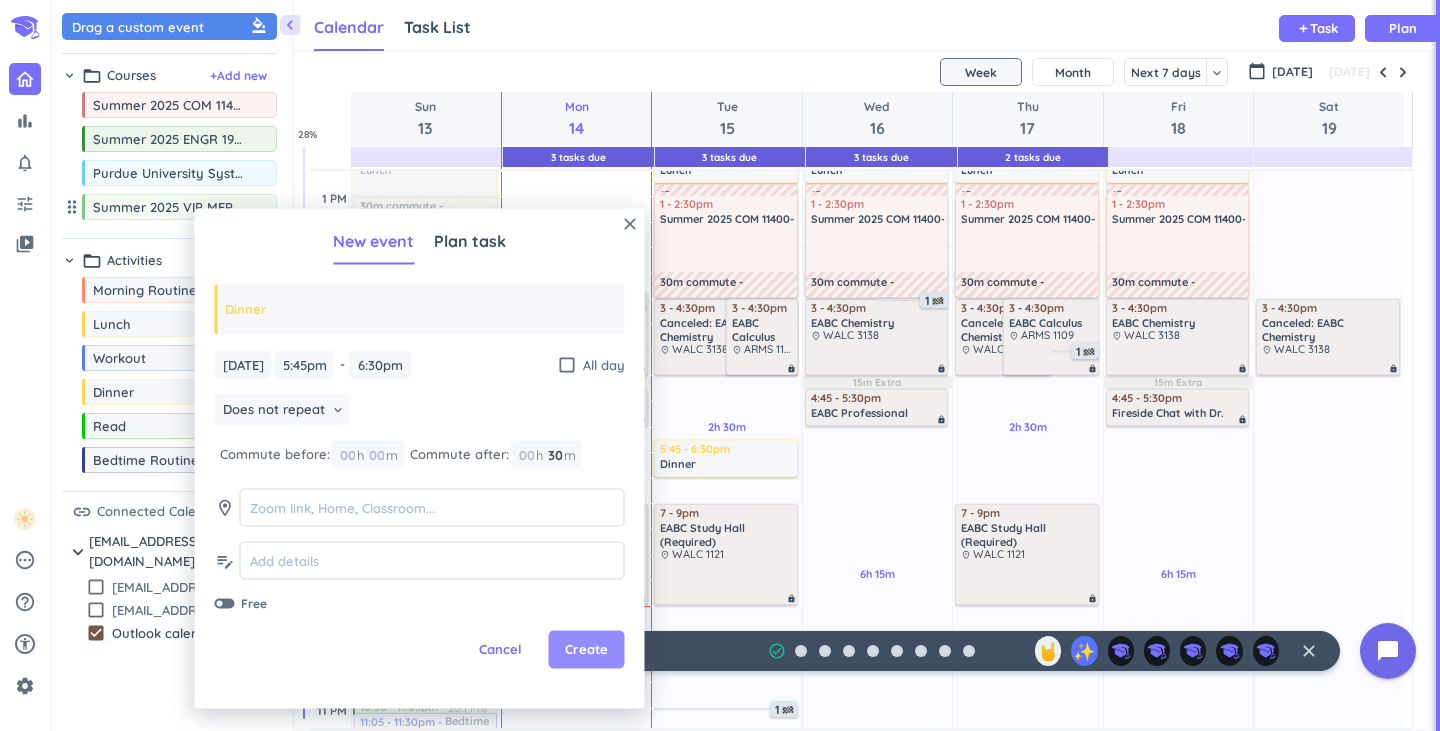 click on "Create" at bounding box center (586, 650) 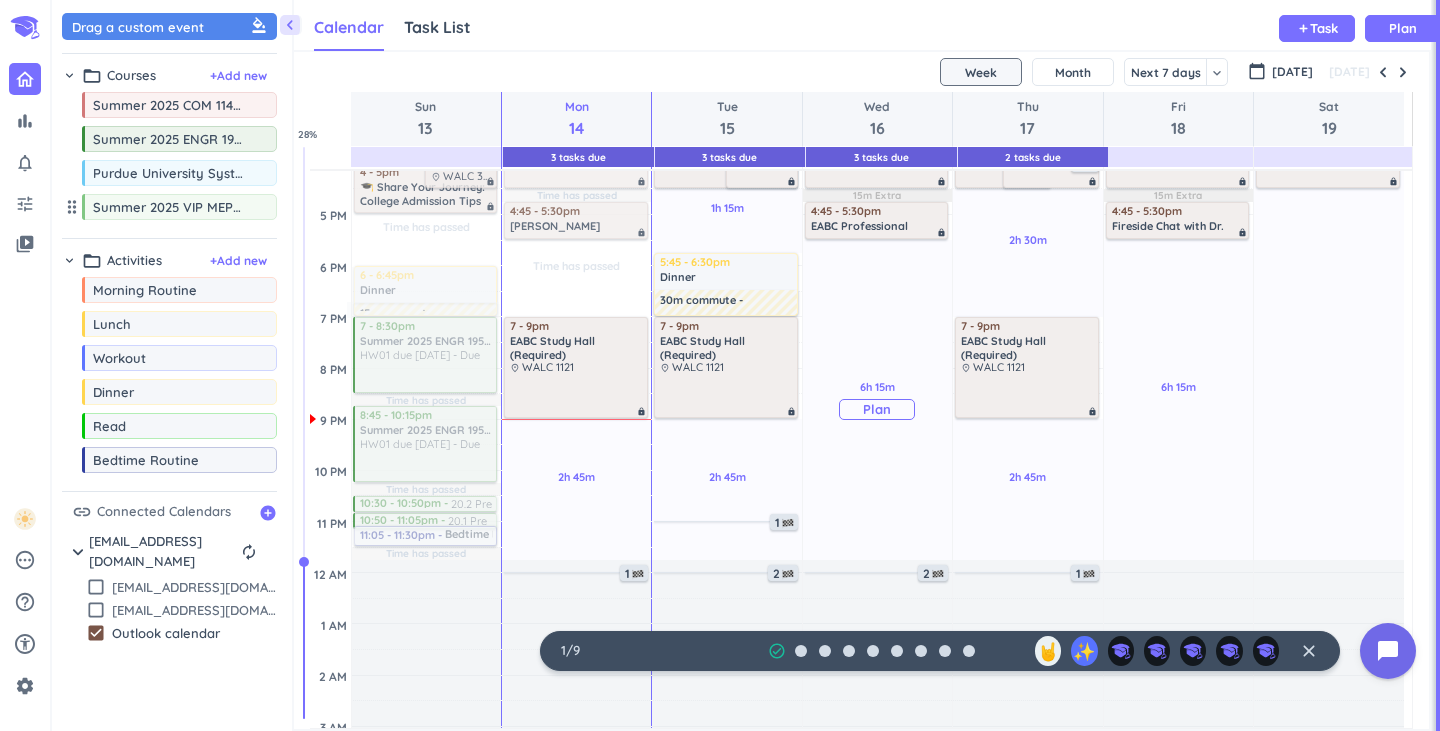 scroll, scrollTop: 623, scrollLeft: 0, axis: vertical 